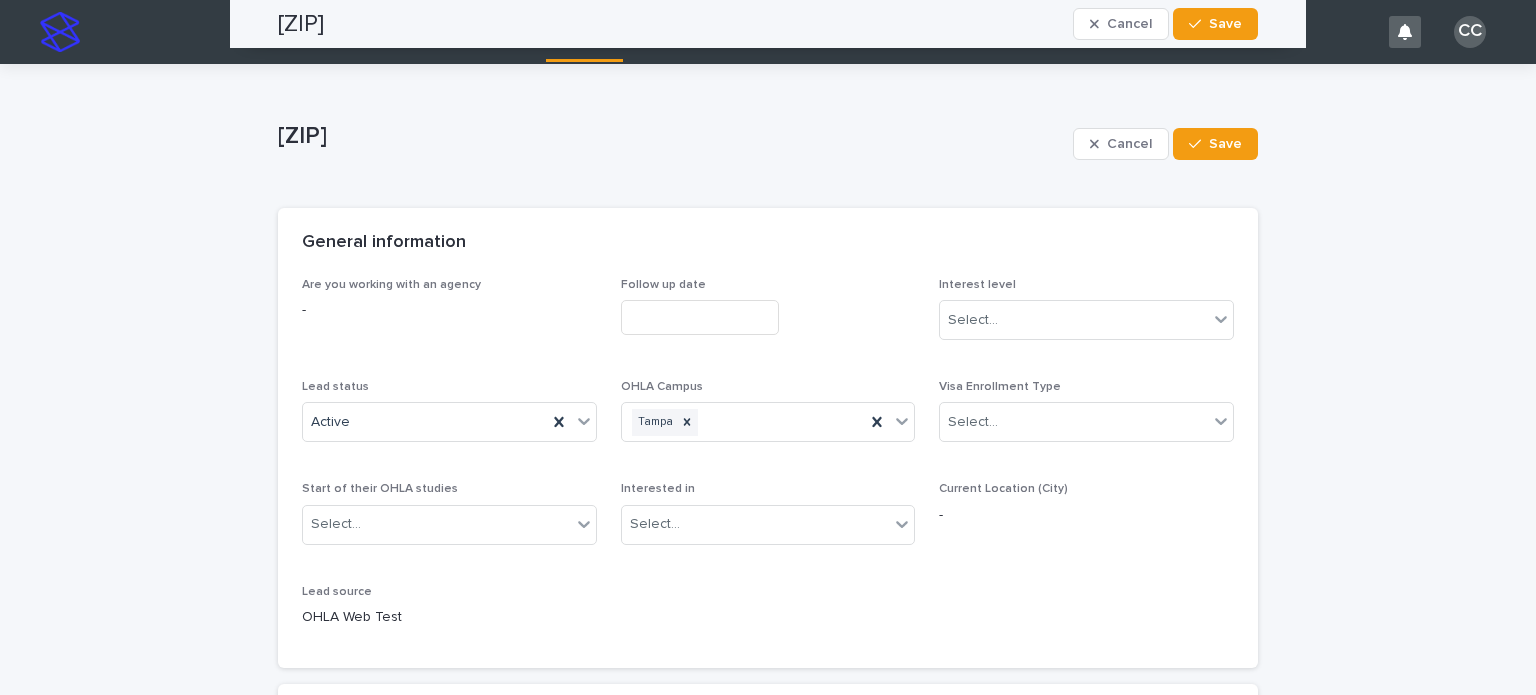 scroll, scrollTop: 0, scrollLeft: 0, axis: both 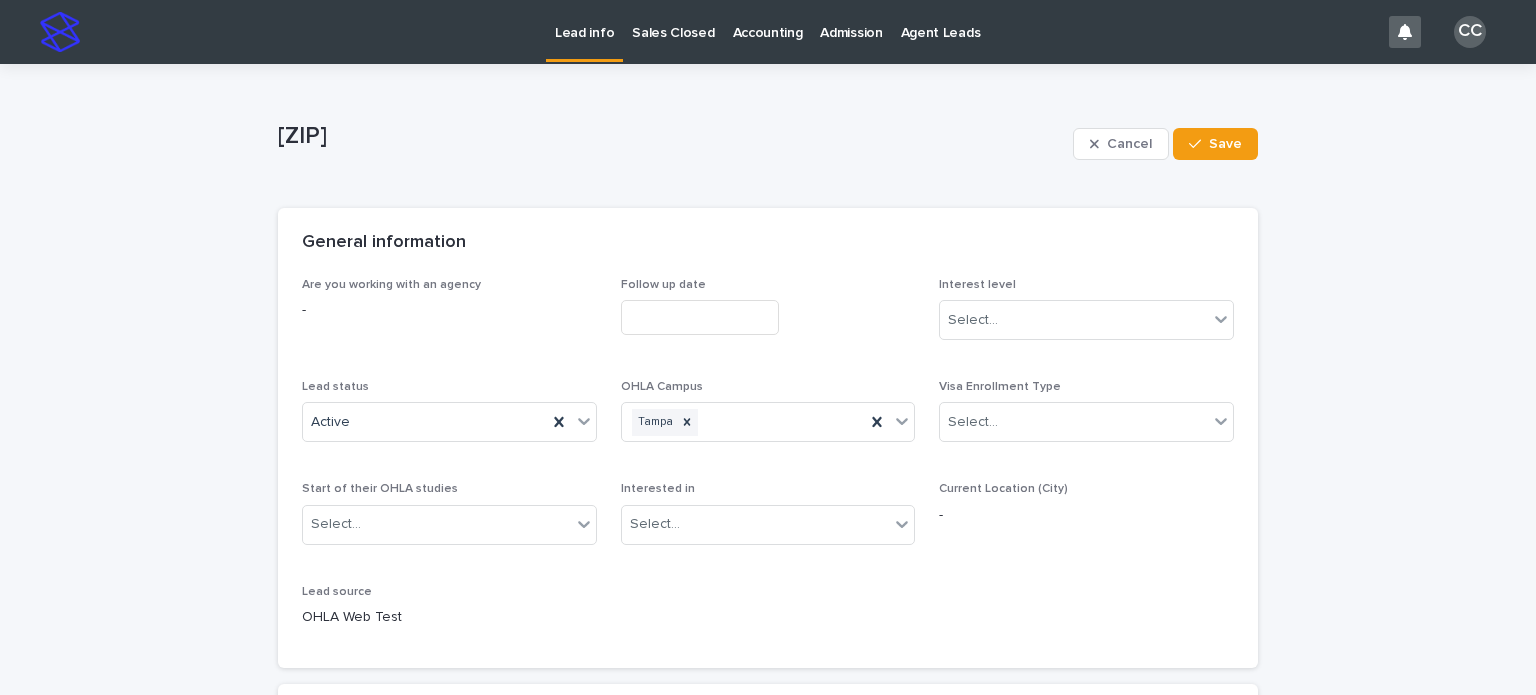 click on "Lead info" at bounding box center [584, 21] 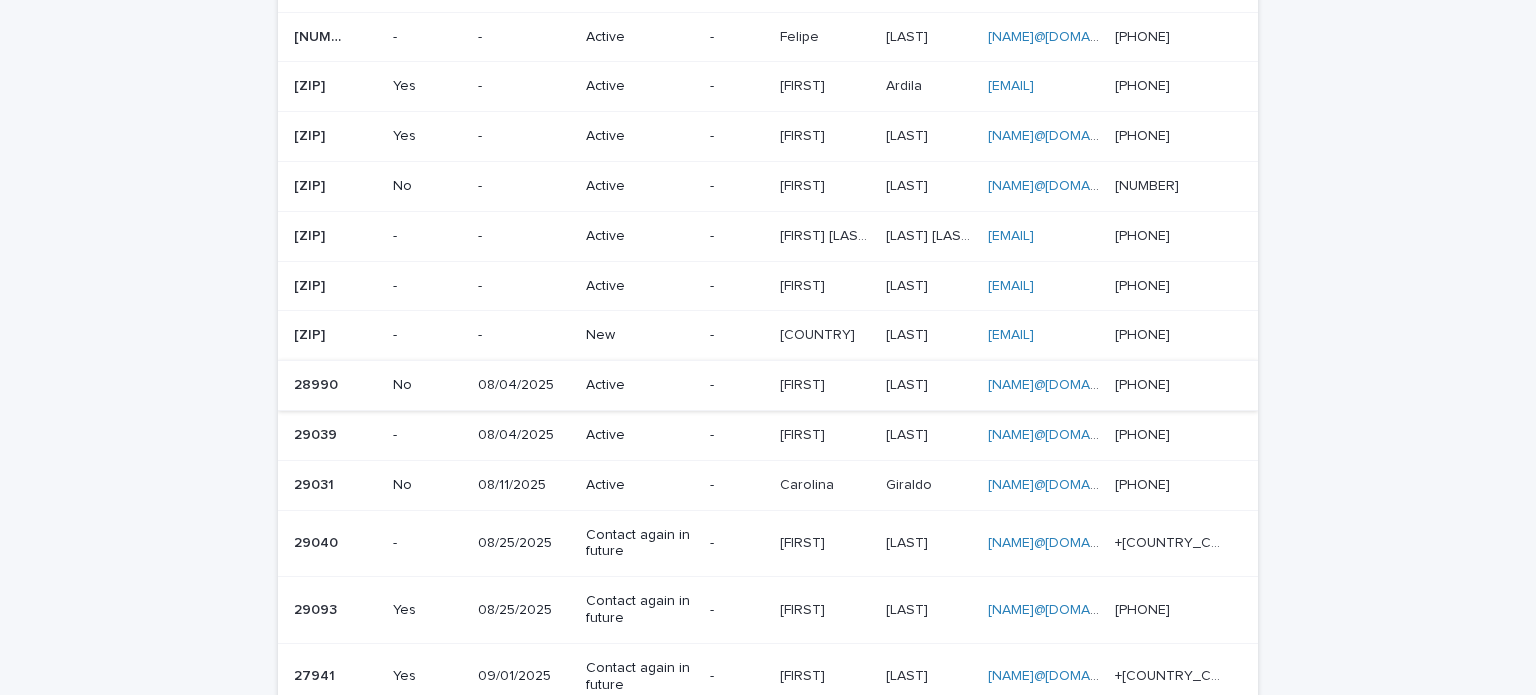 scroll, scrollTop: 700, scrollLeft: 0, axis: vertical 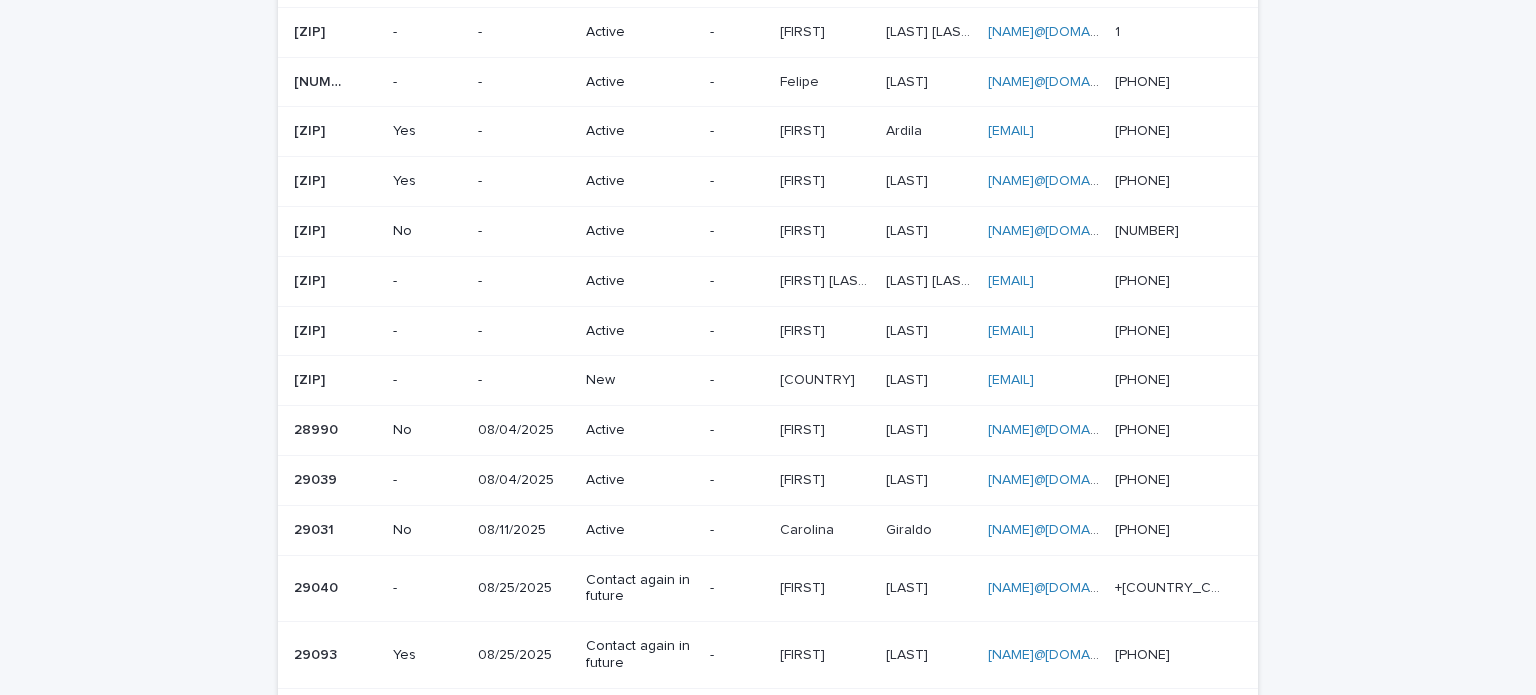 click on "New" at bounding box center (640, 380) 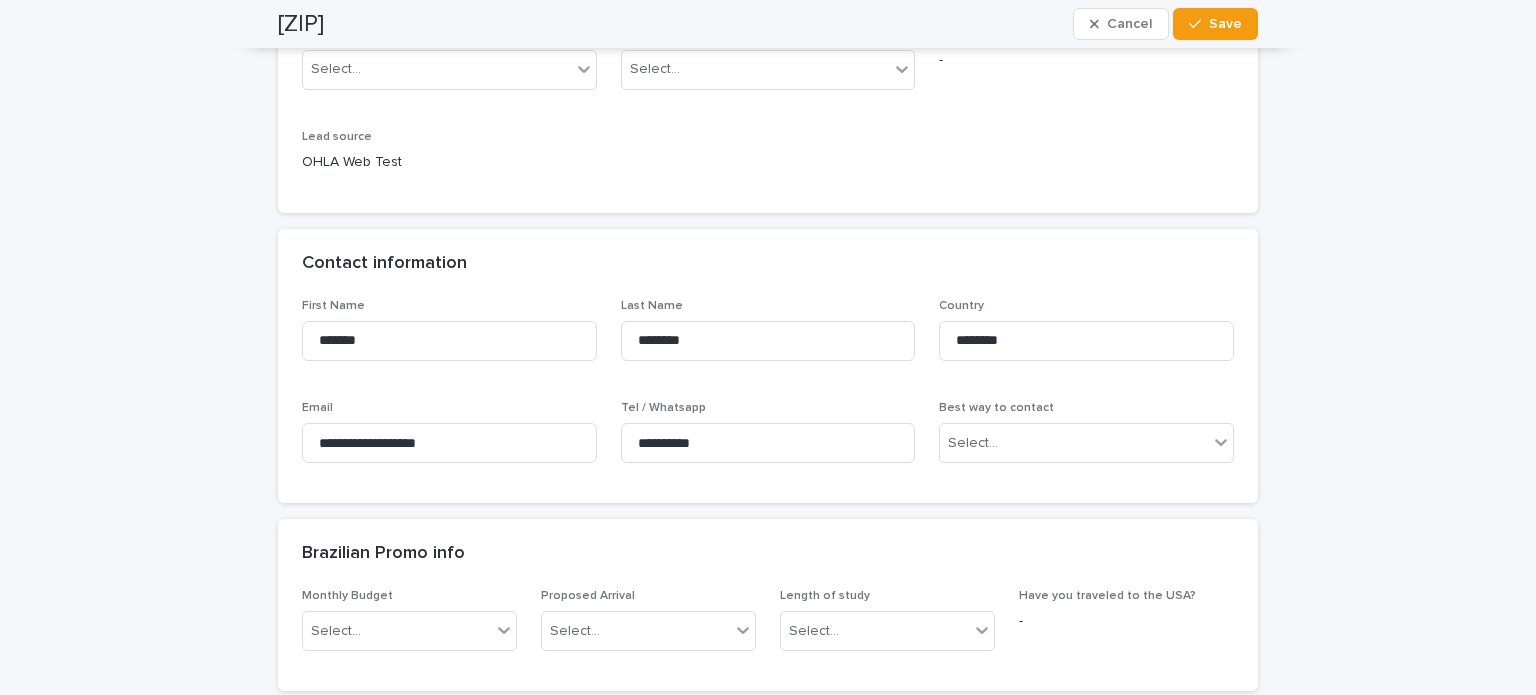 scroll, scrollTop: 600, scrollLeft: 0, axis: vertical 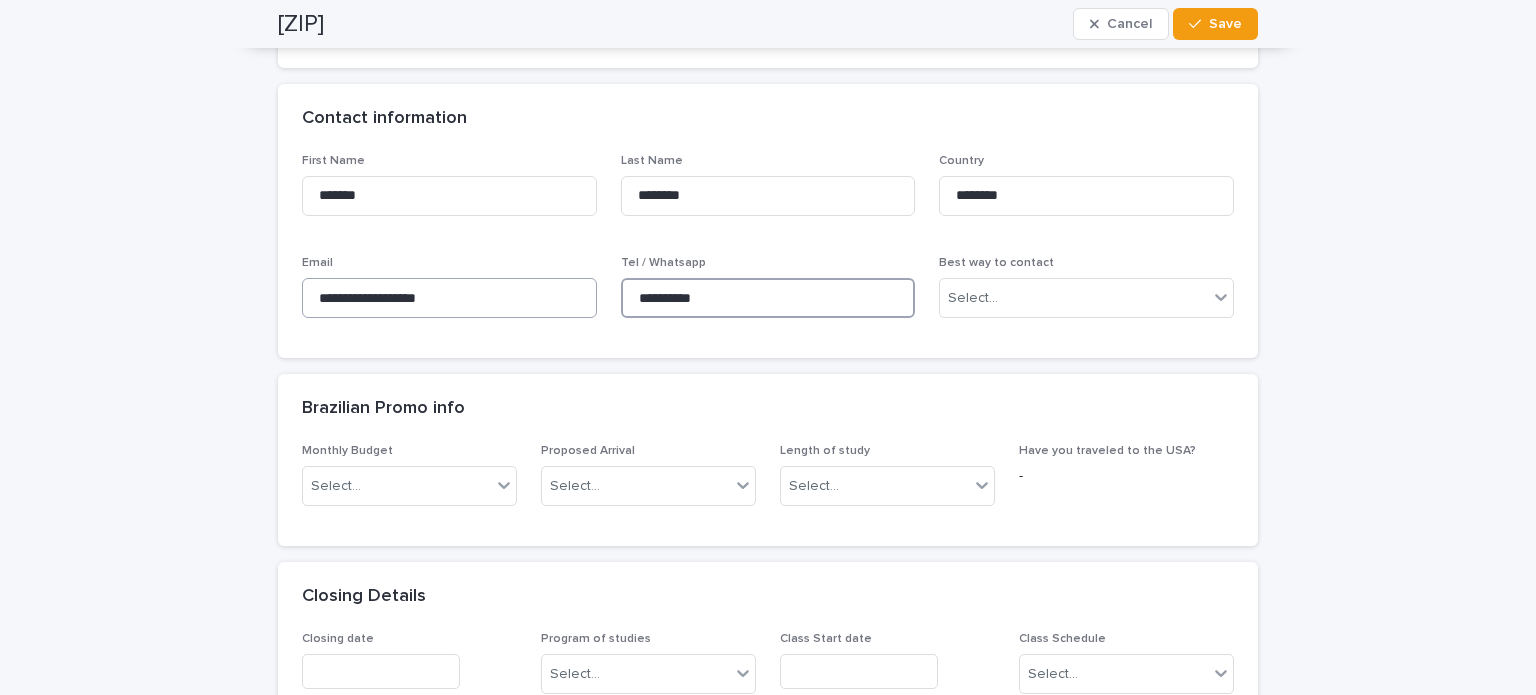 drag, startPoint x: 732, startPoint y: 289, endPoint x: 576, endPoint y: 279, distance: 156.32019 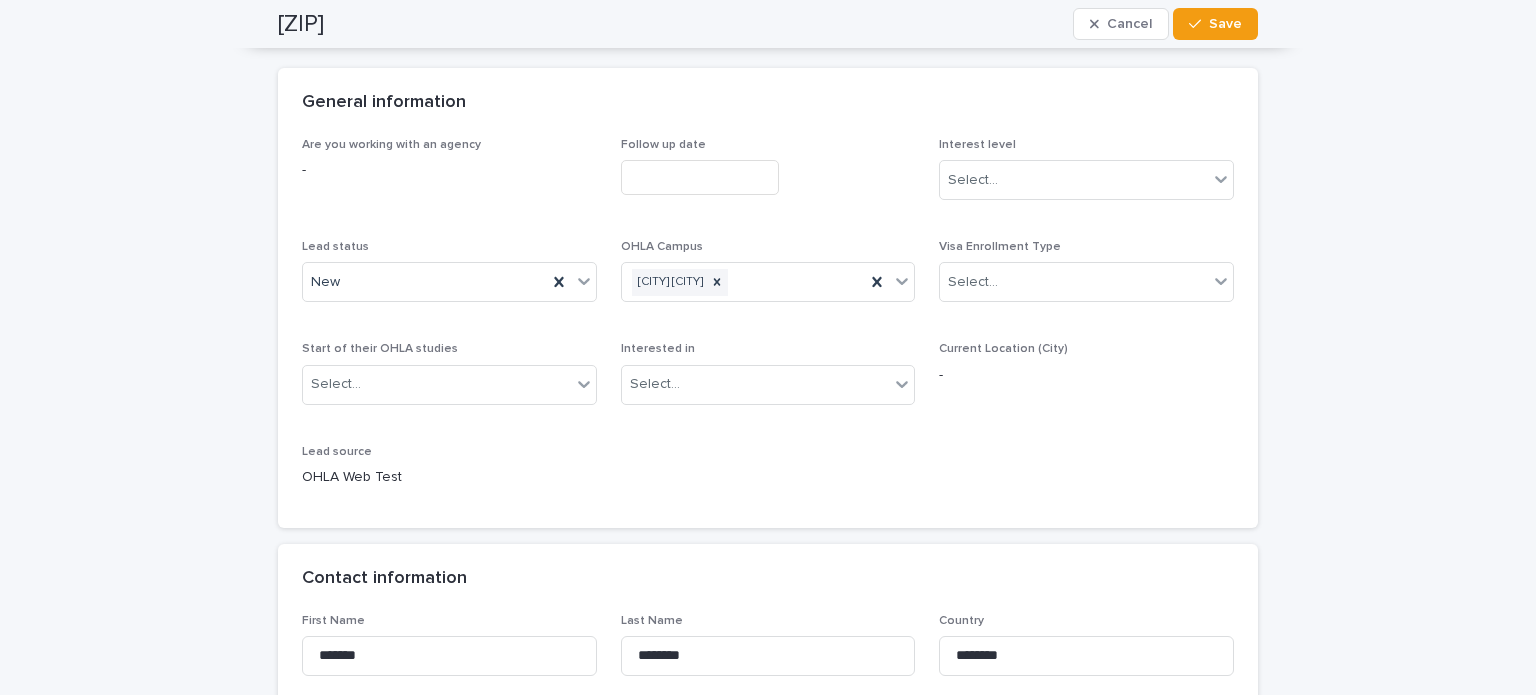scroll, scrollTop: 0, scrollLeft: 0, axis: both 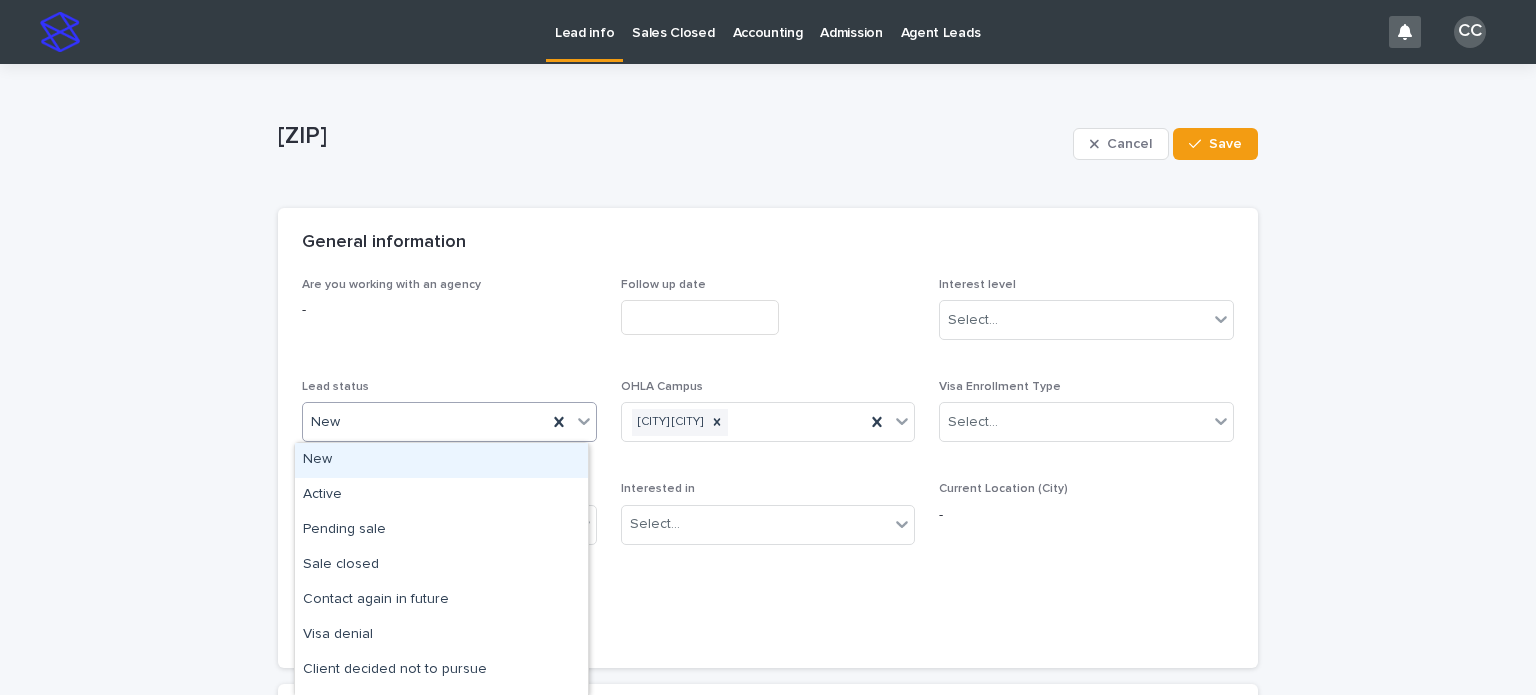 click on "New" at bounding box center [425, 422] 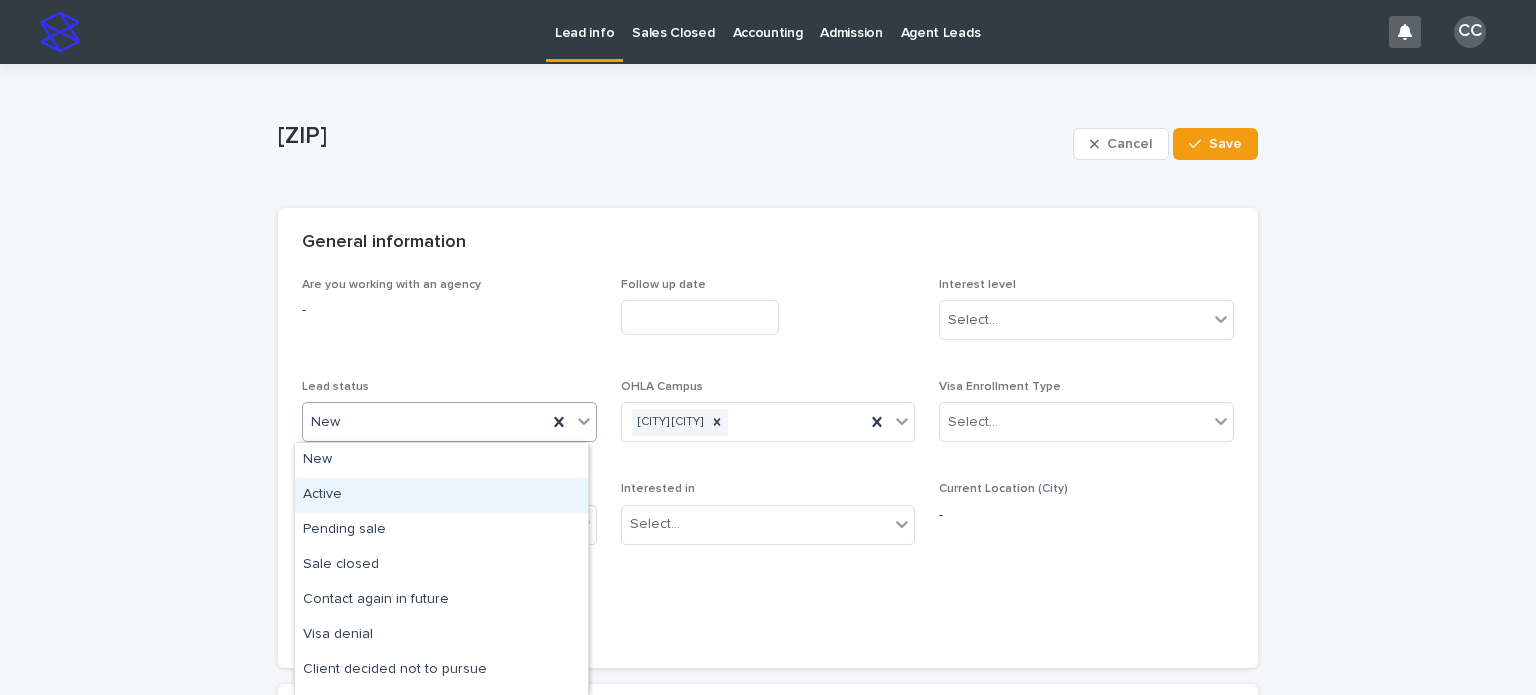 click on "Active" at bounding box center [441, 495] 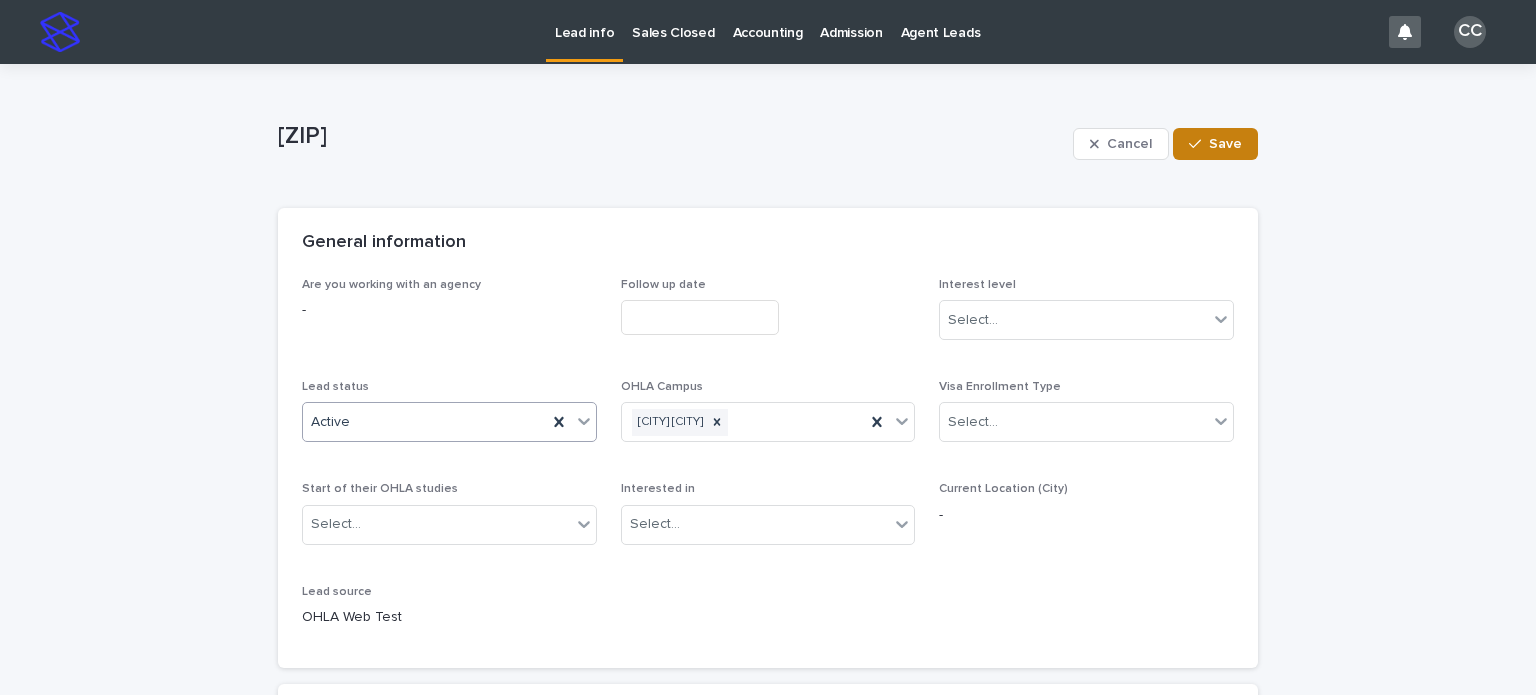 click on "Save" at bounding box center (1215, 144) 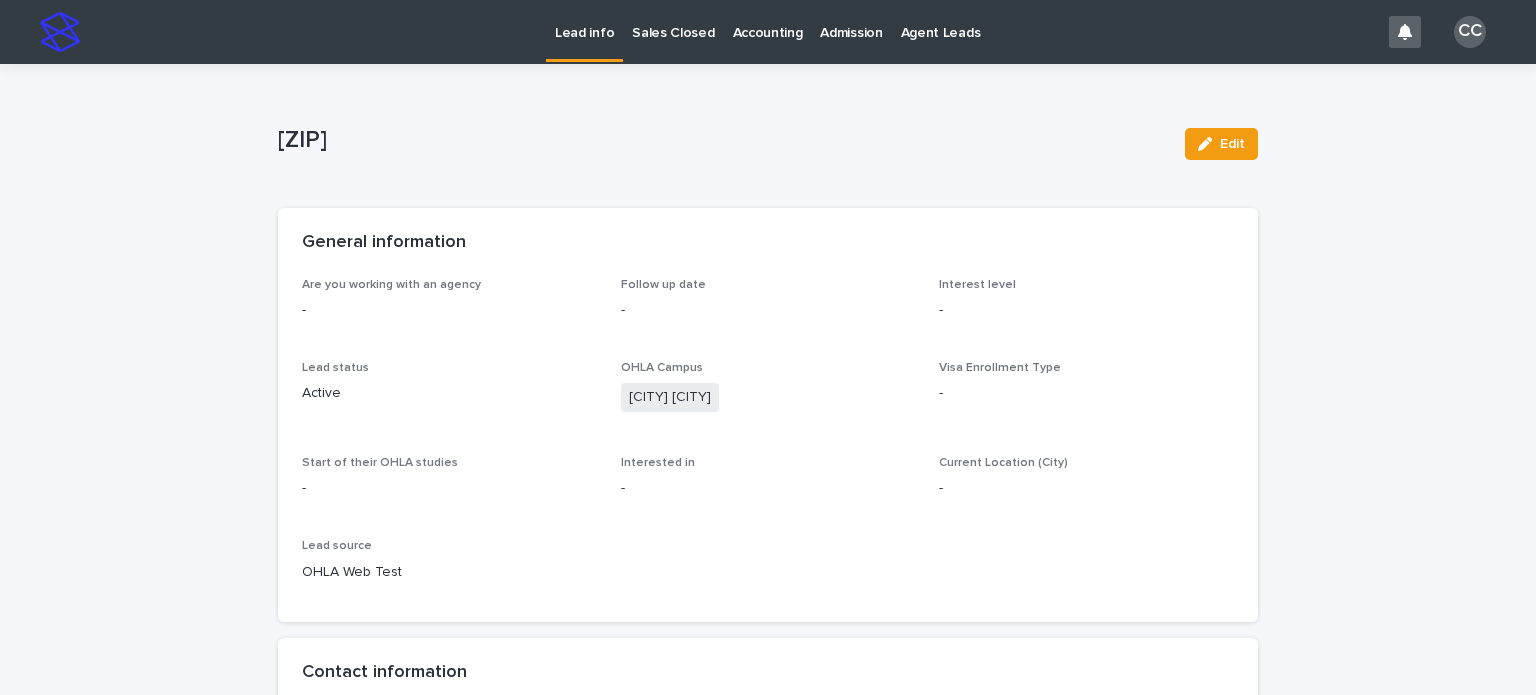 click on "Lead info" at bounding box center (584, 29) 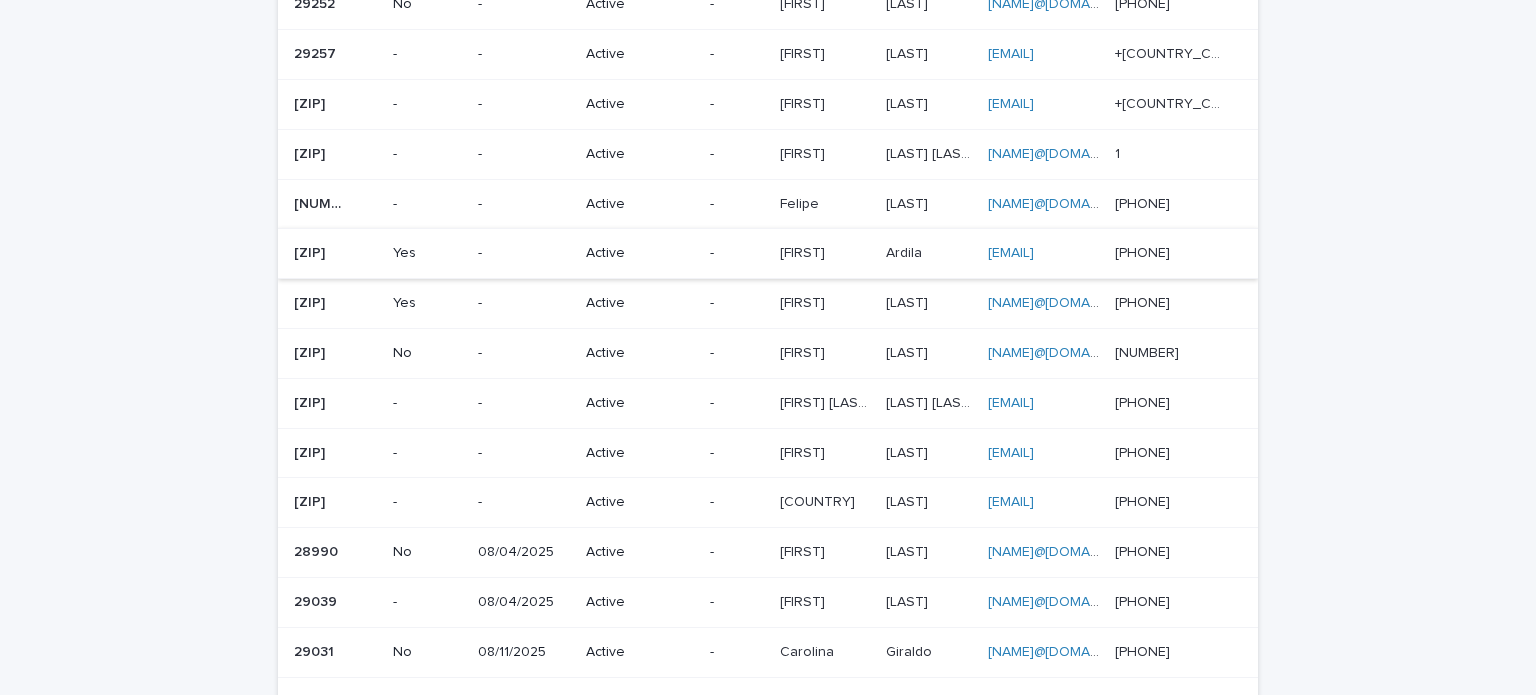 scroll, scrollTop: 700, scrollLeft: 0, axis: vertical 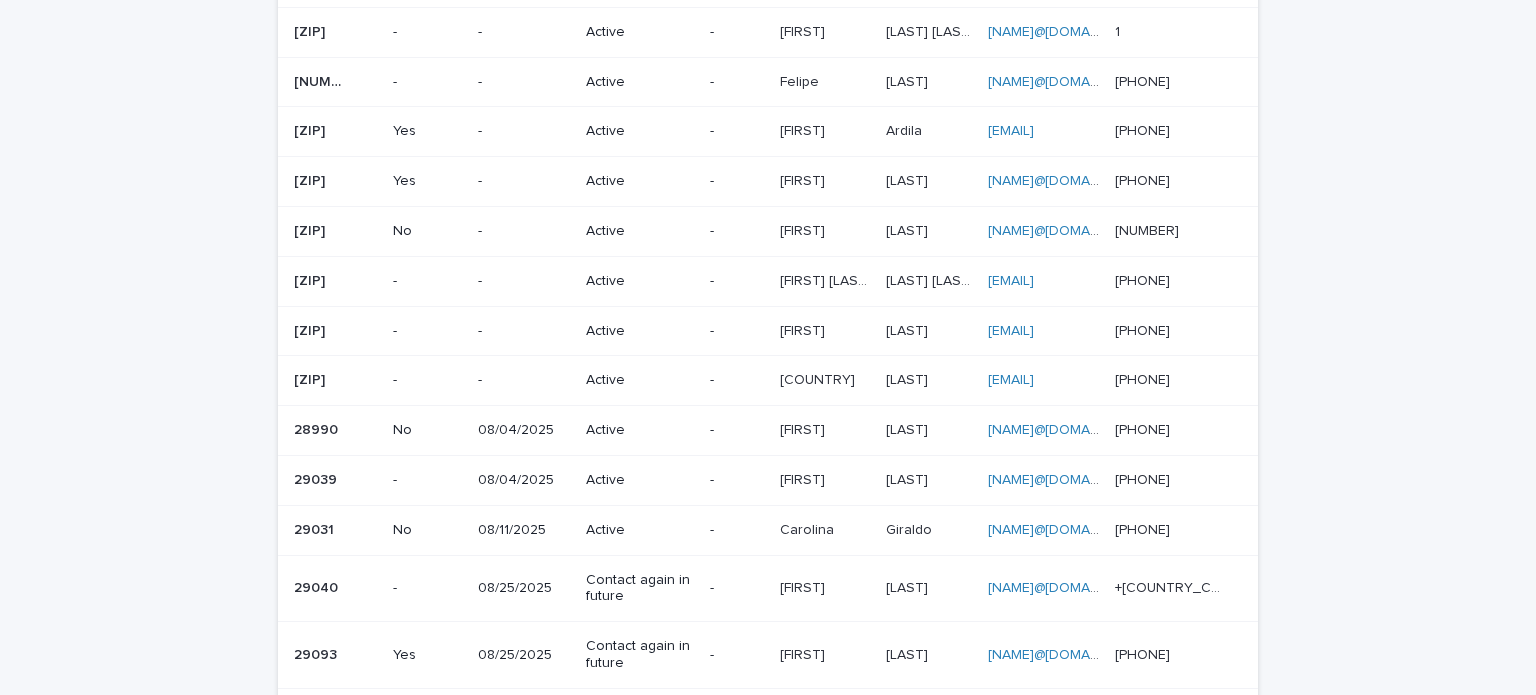 click on "-" at bounding box center (736, 381) 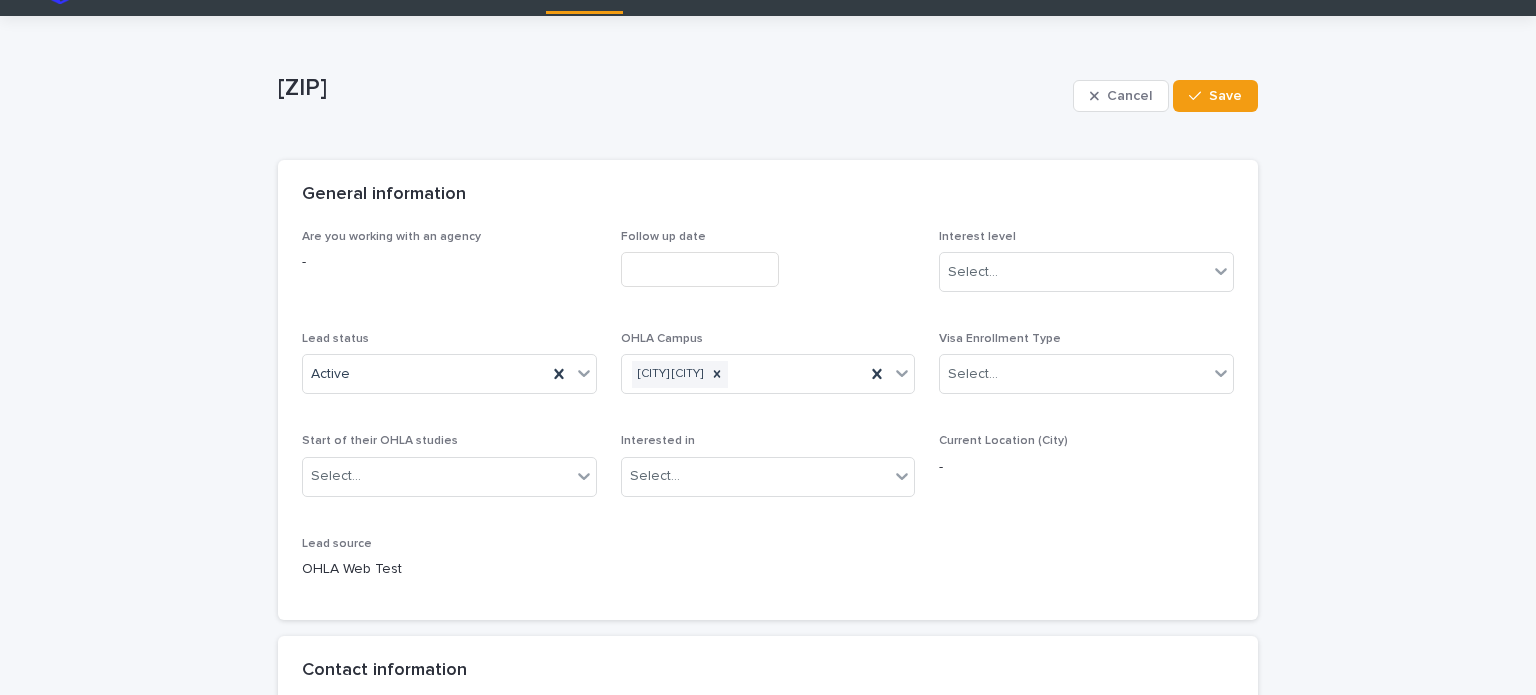 scroll, scrollTop: 0, scrollLeft: 0, axis: both 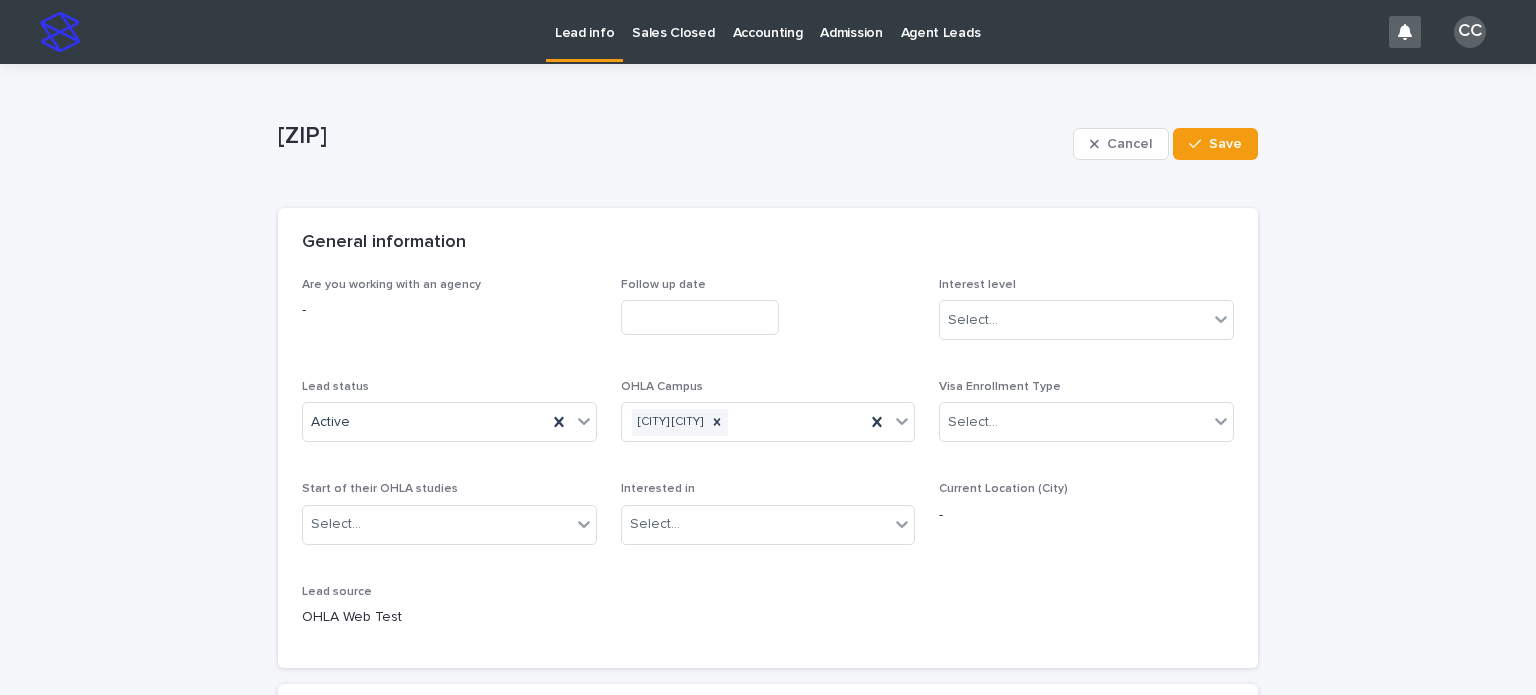 click on "Lead info" at bounding box center (584, 29) 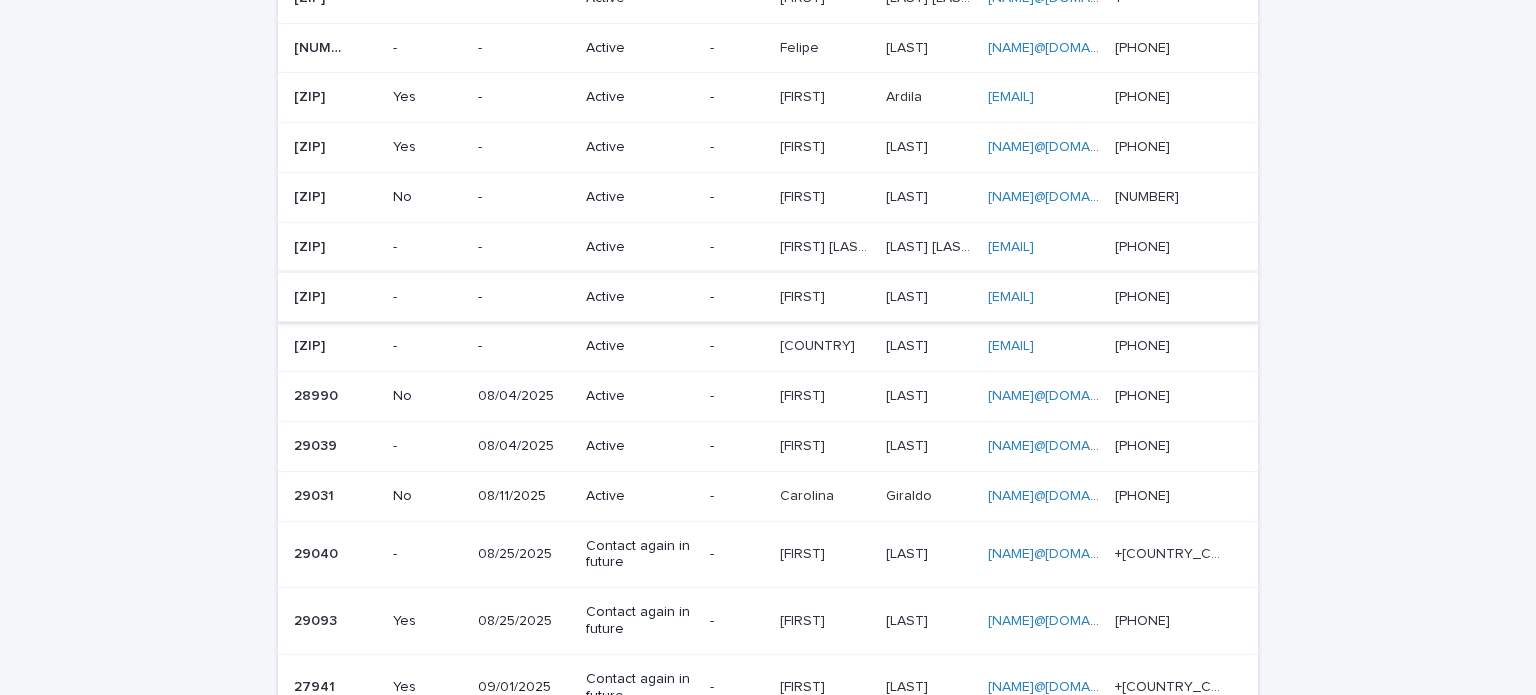 scroll, scrollTop: 700, scrollLeft: 0, axis: vertical 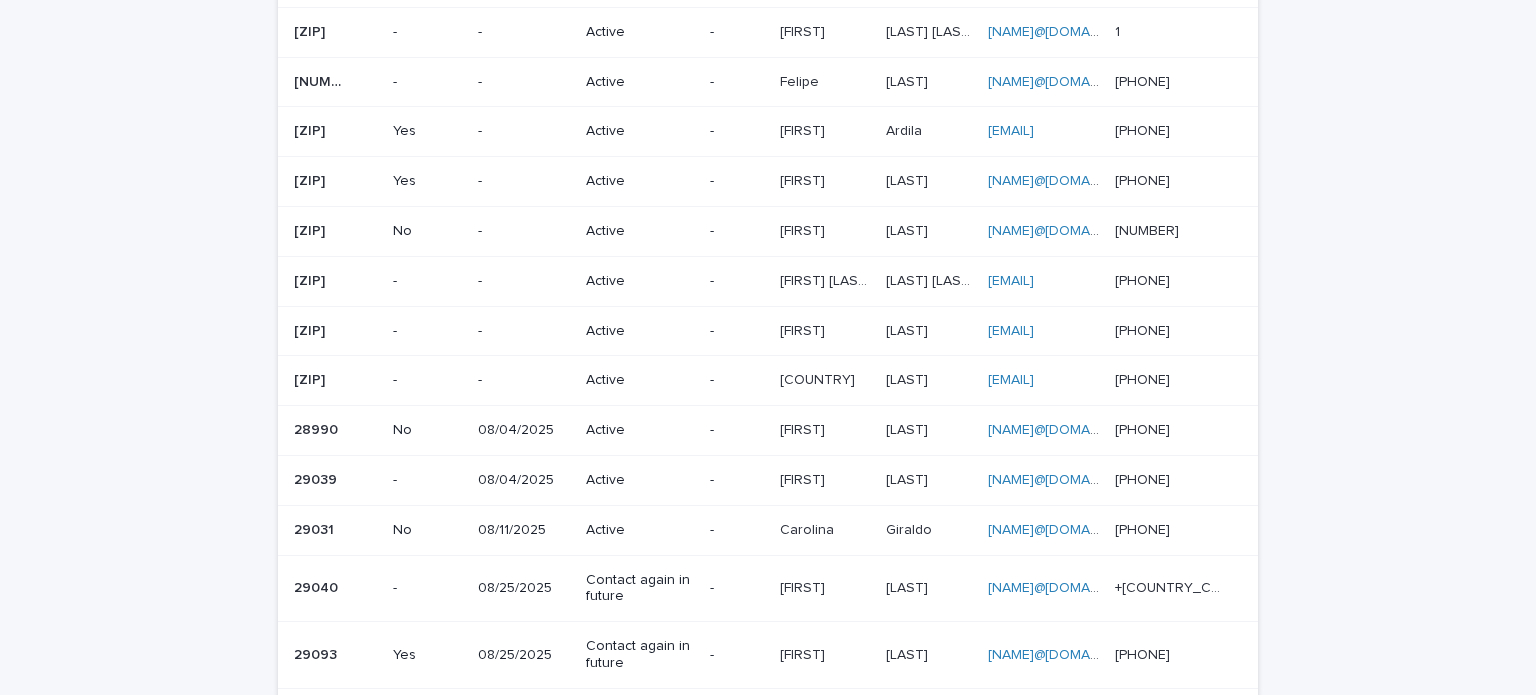 click on "[FIRST]" at bounding box center [804, 179] 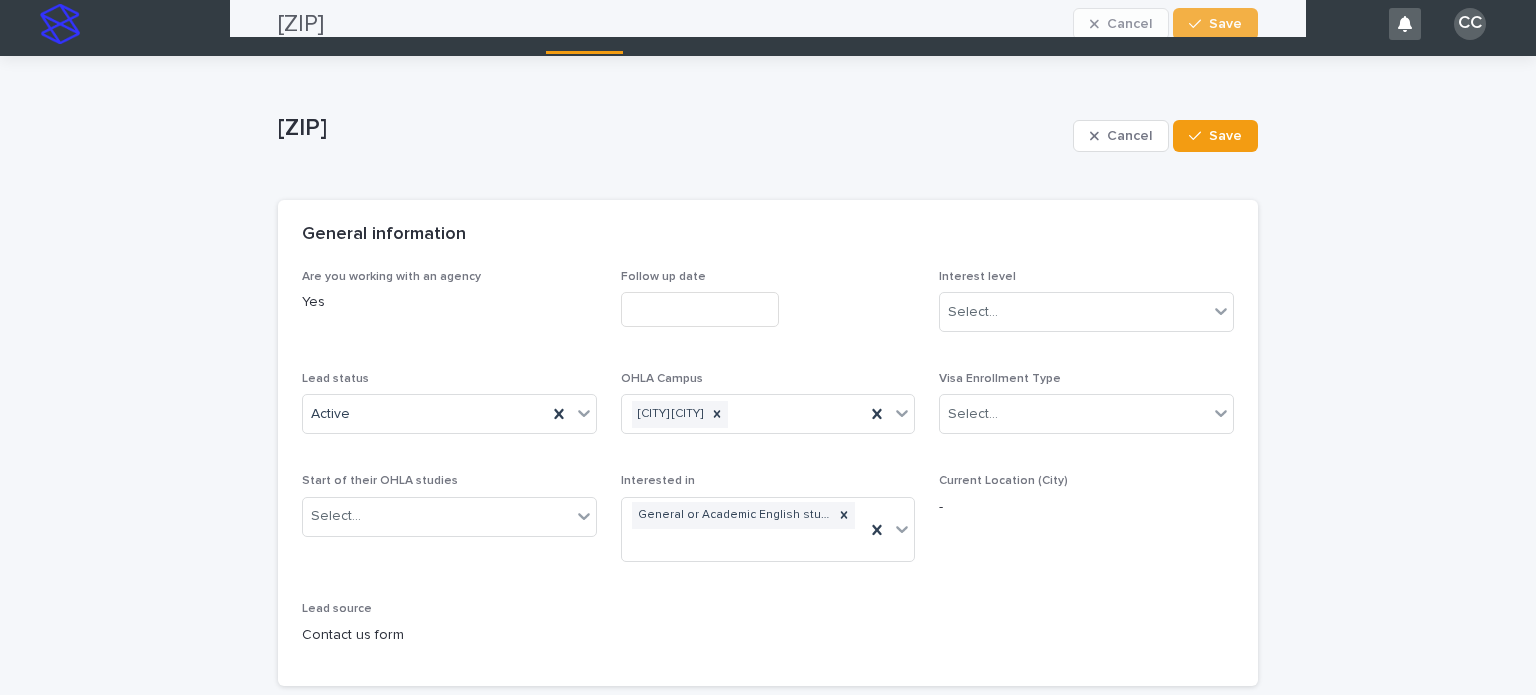 scroll, scrollTop: 0, scrollLeft: 0, axis: both 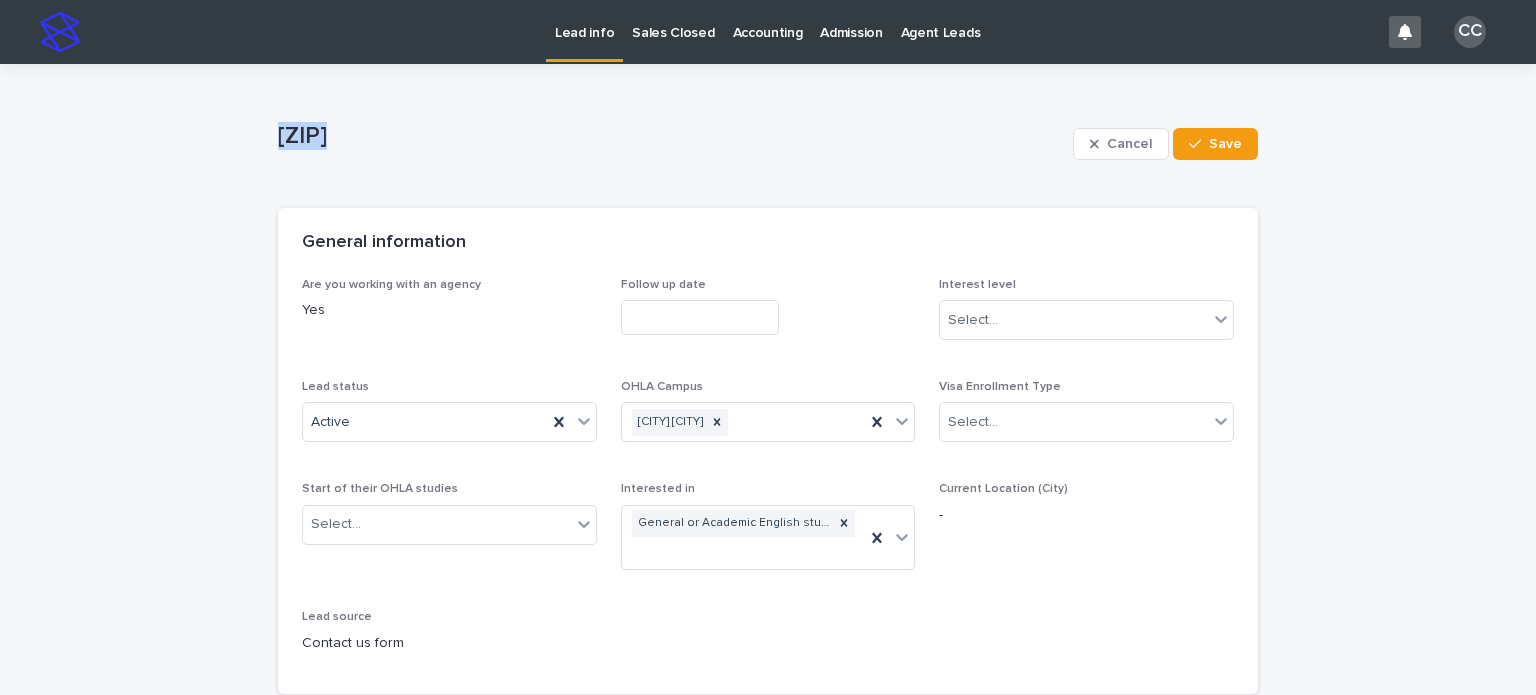 drag, startPoint x: 287, startPoint y: 133, endPoint x: 260, endPoint y: 133, distance: 27 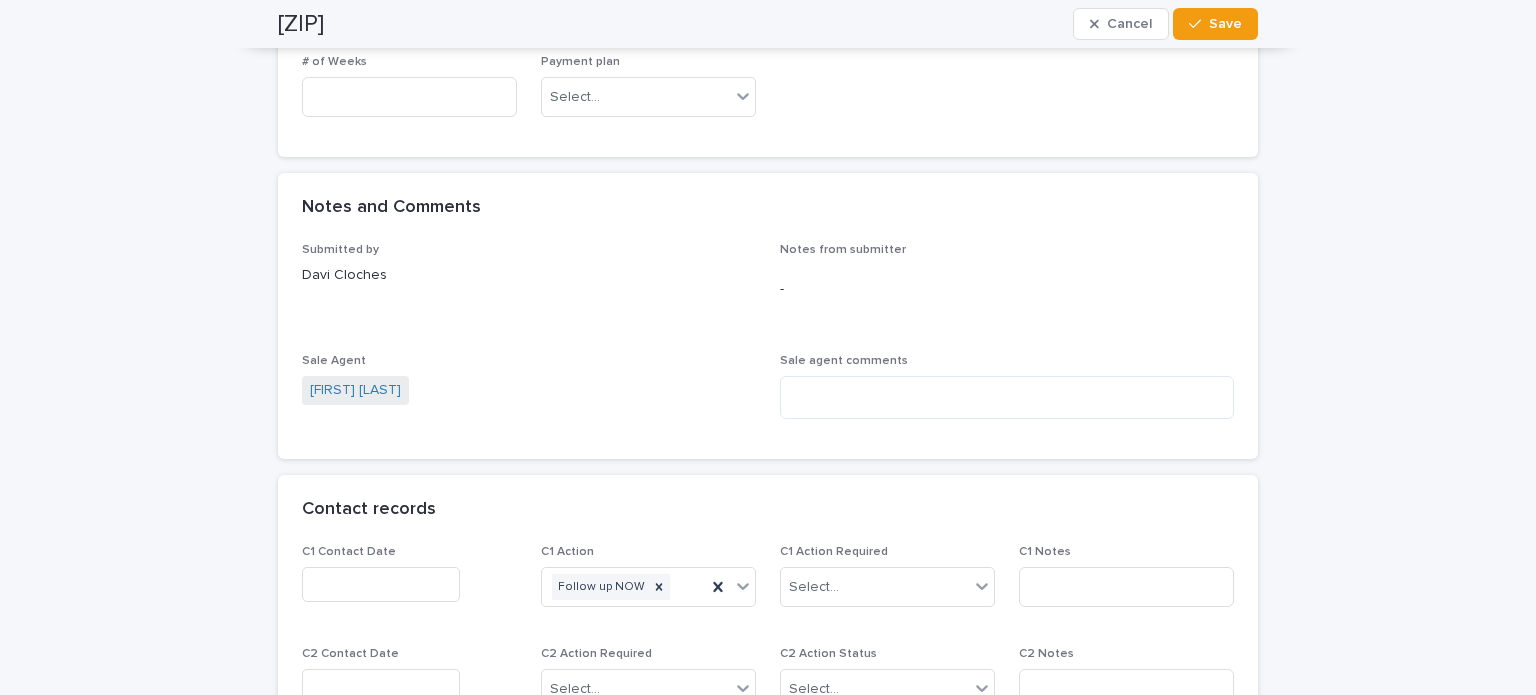 scroll, scrollTop: 1500, scrollLeft: 0, axis: vertical 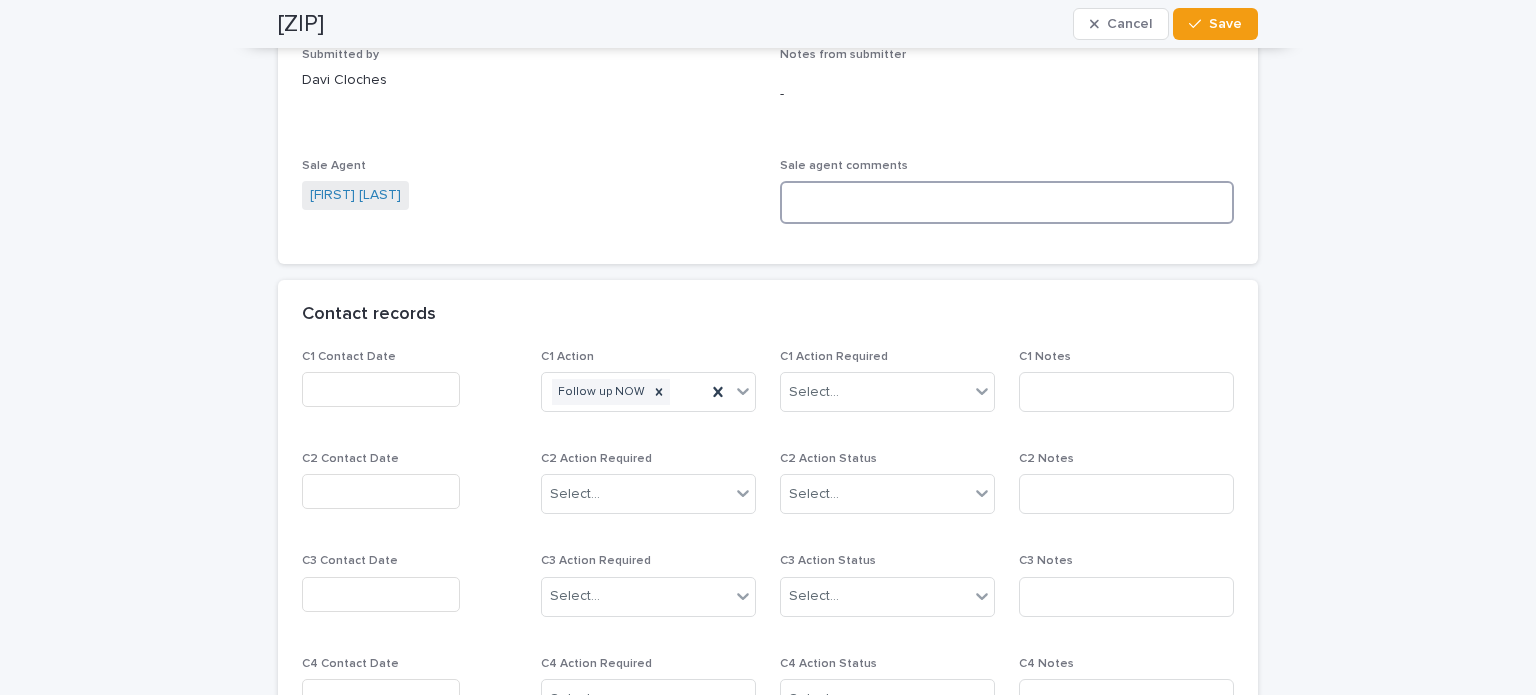 click at bounding box center [1007, 202] 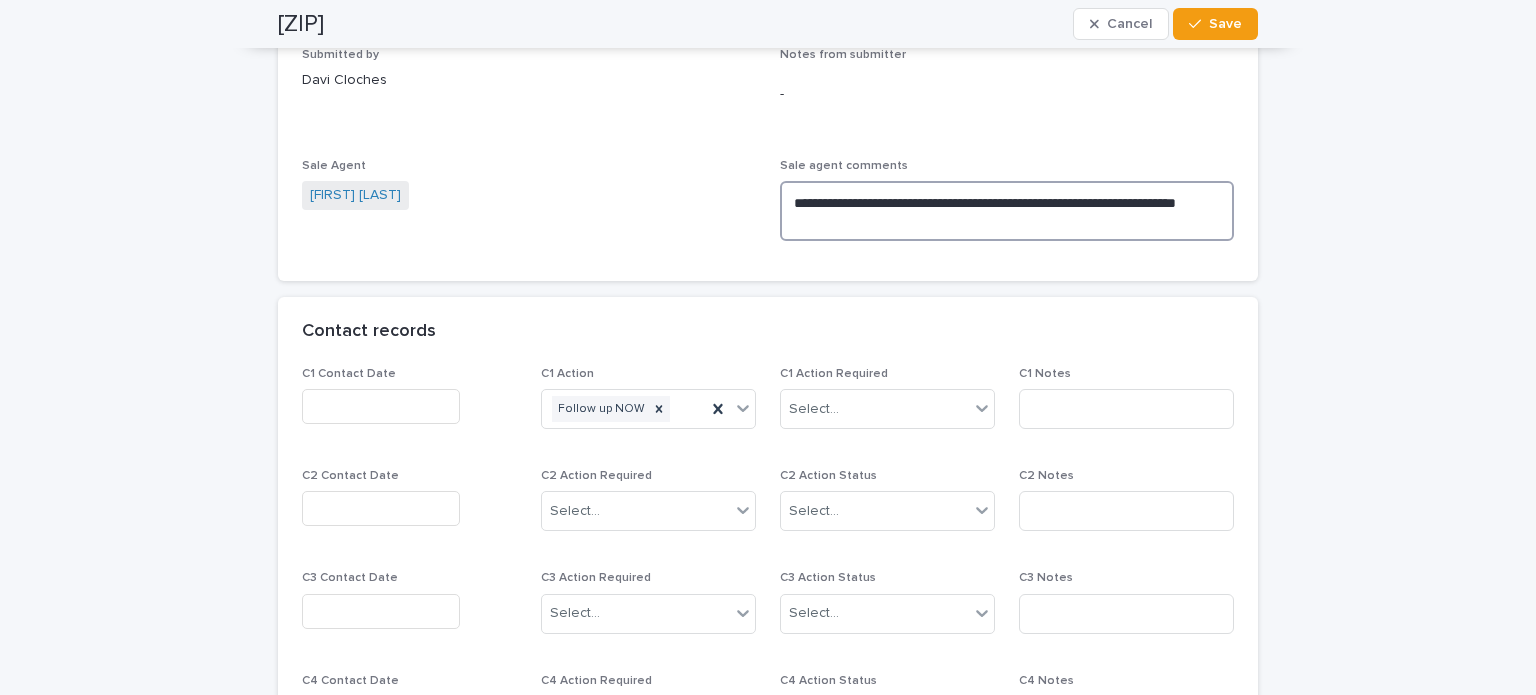 type on "**********" 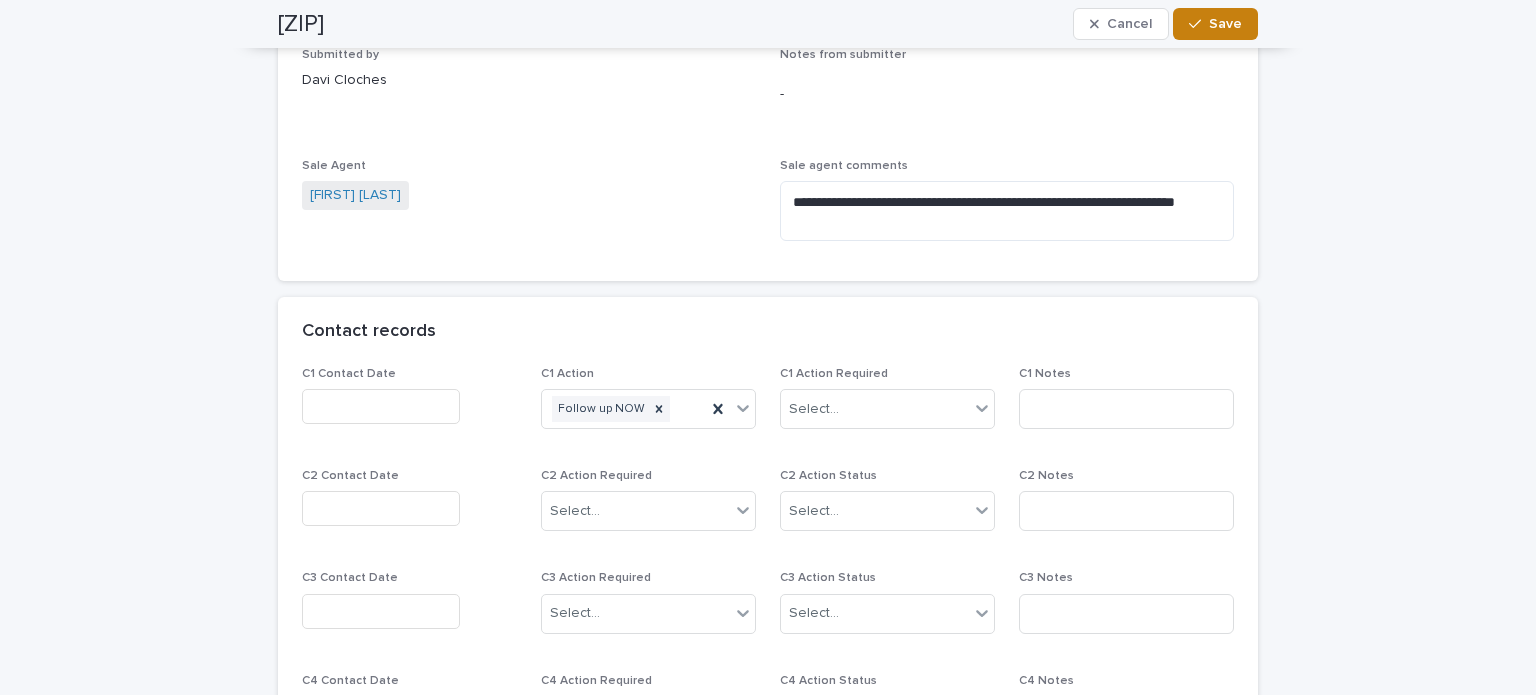click on "Save" at bounding box center [1225, 24] 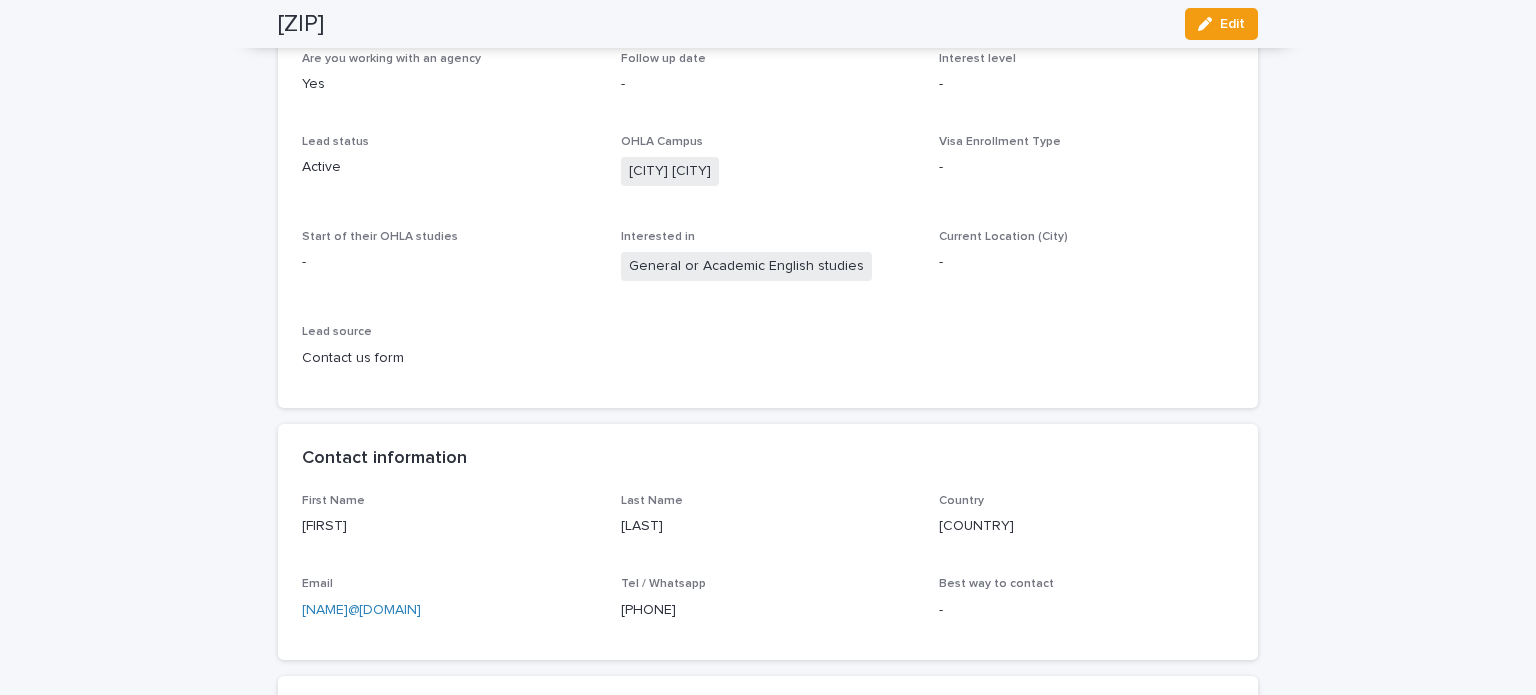 scroll, scrollTop: 0, scrollLeft: 0, axis: both 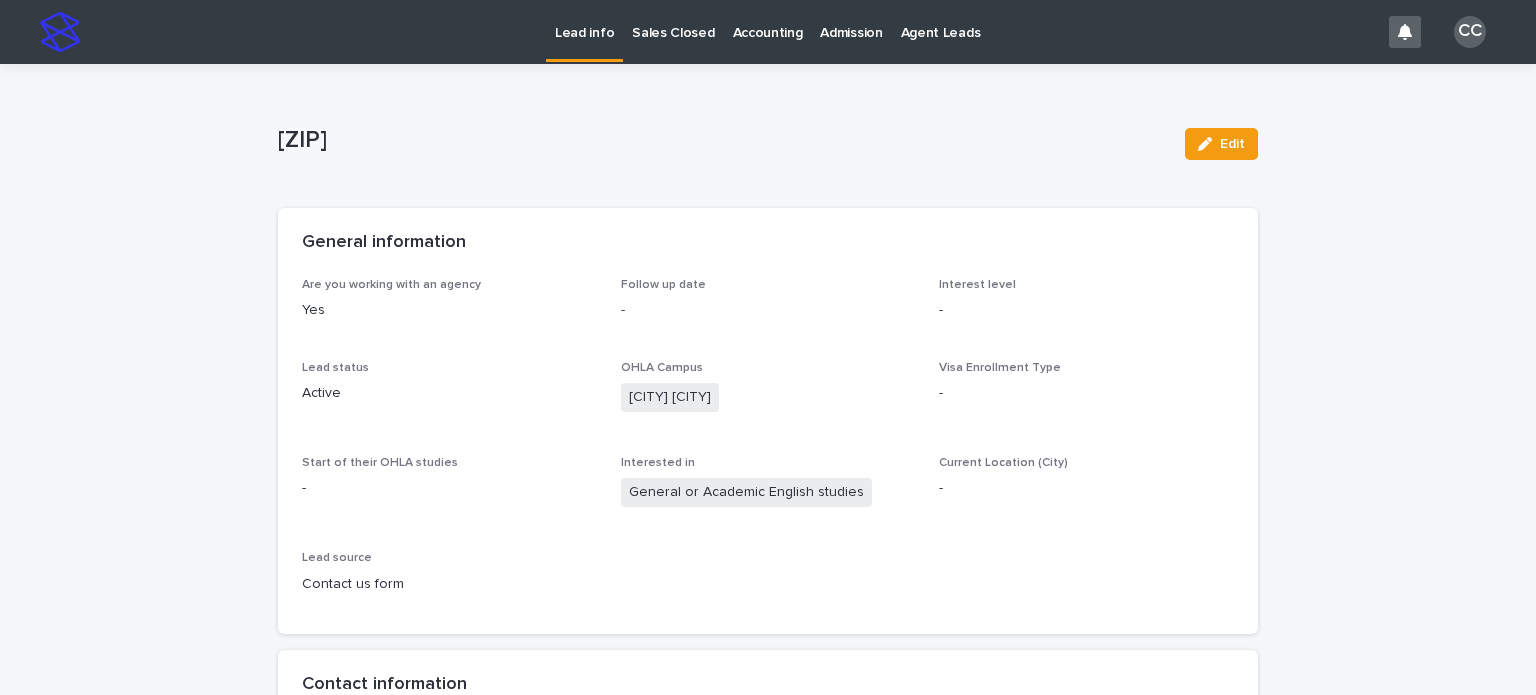 click on "Lead info" at bounding box center (584, 29) 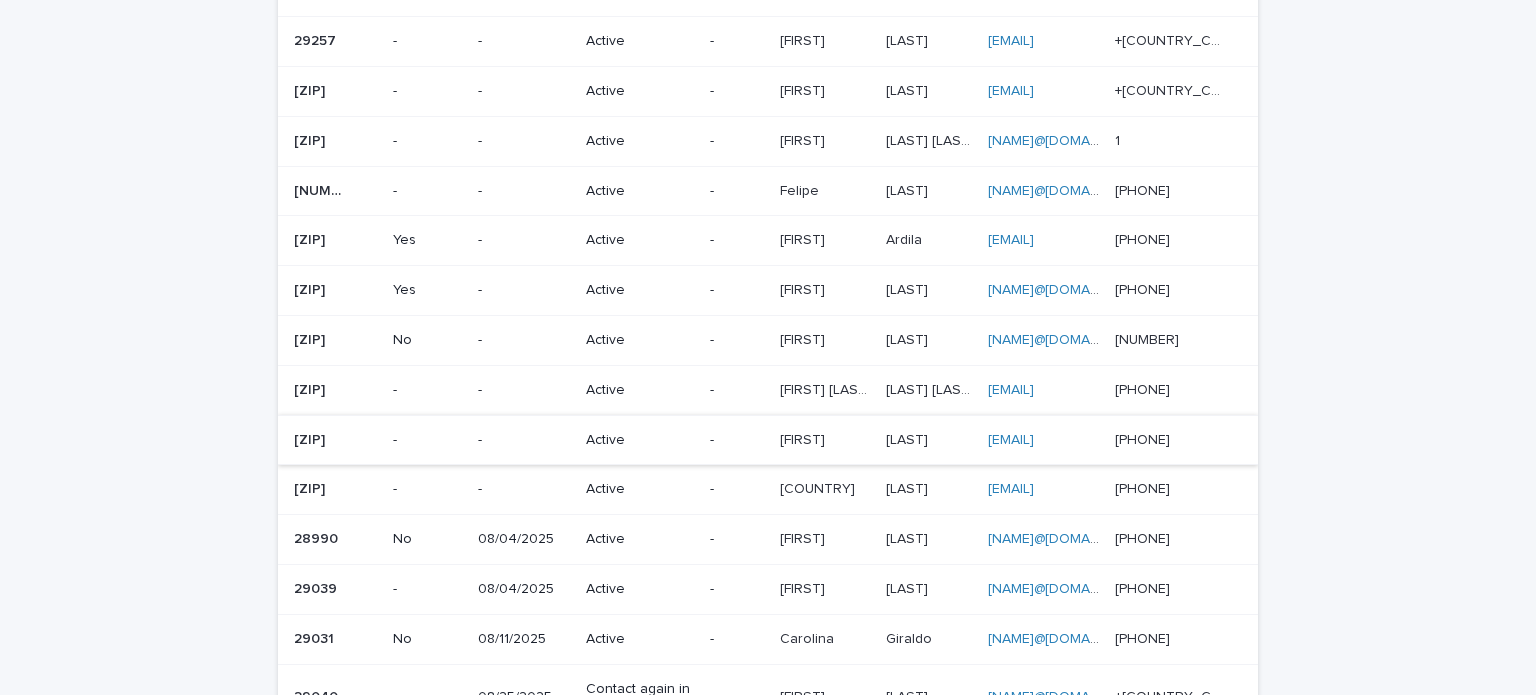 scroll, scrollTop: 600, scrollLeft: 0, axis: vertical 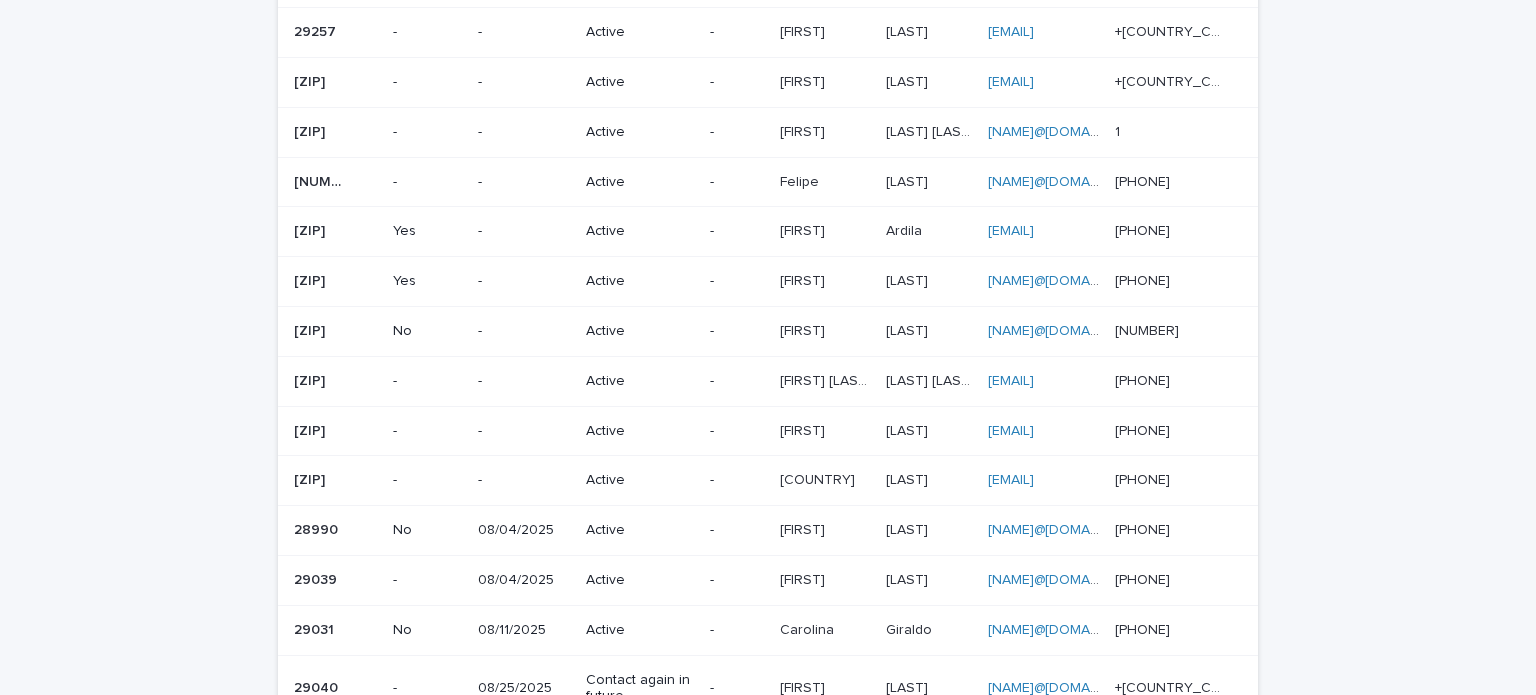 click on "[LAST]" at bounding box center (909, 429) 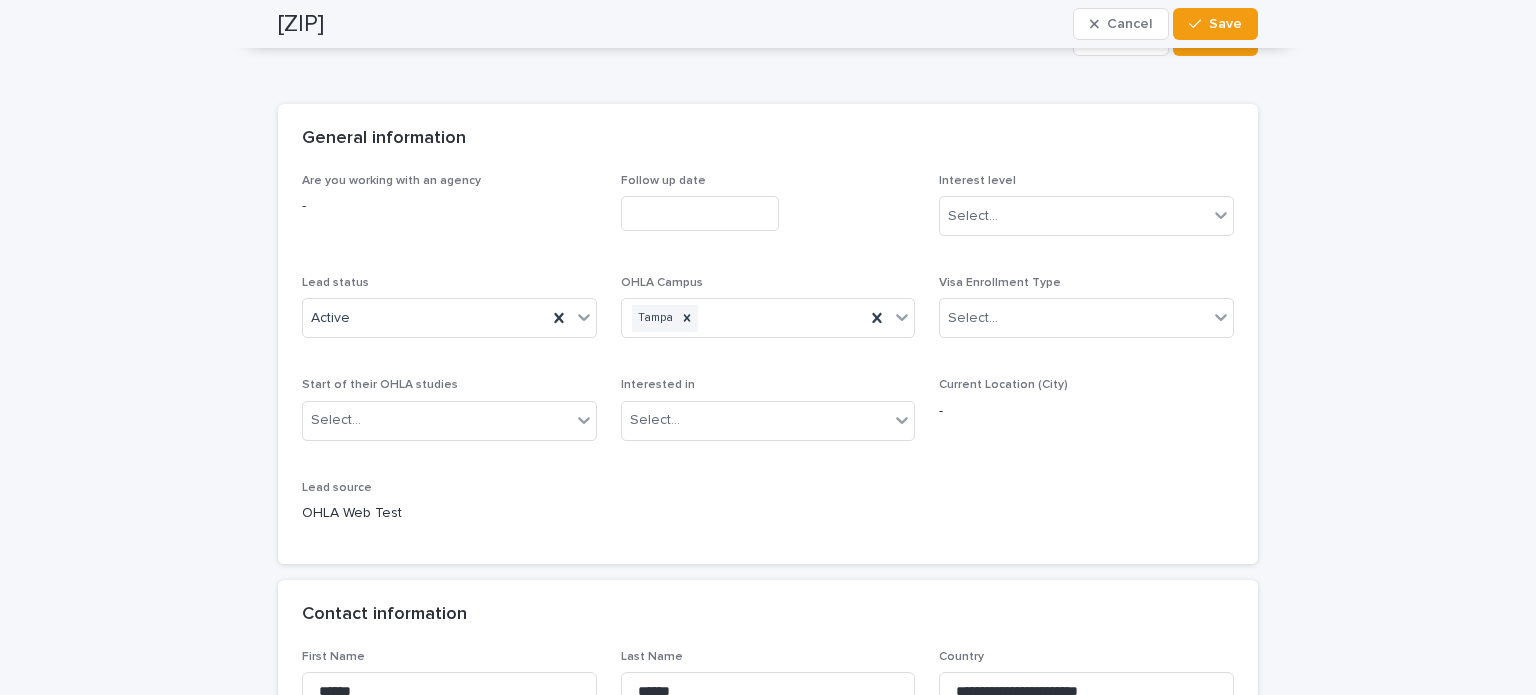 scroll, scrollTop: 0, scrollLeft: 0, axis: both 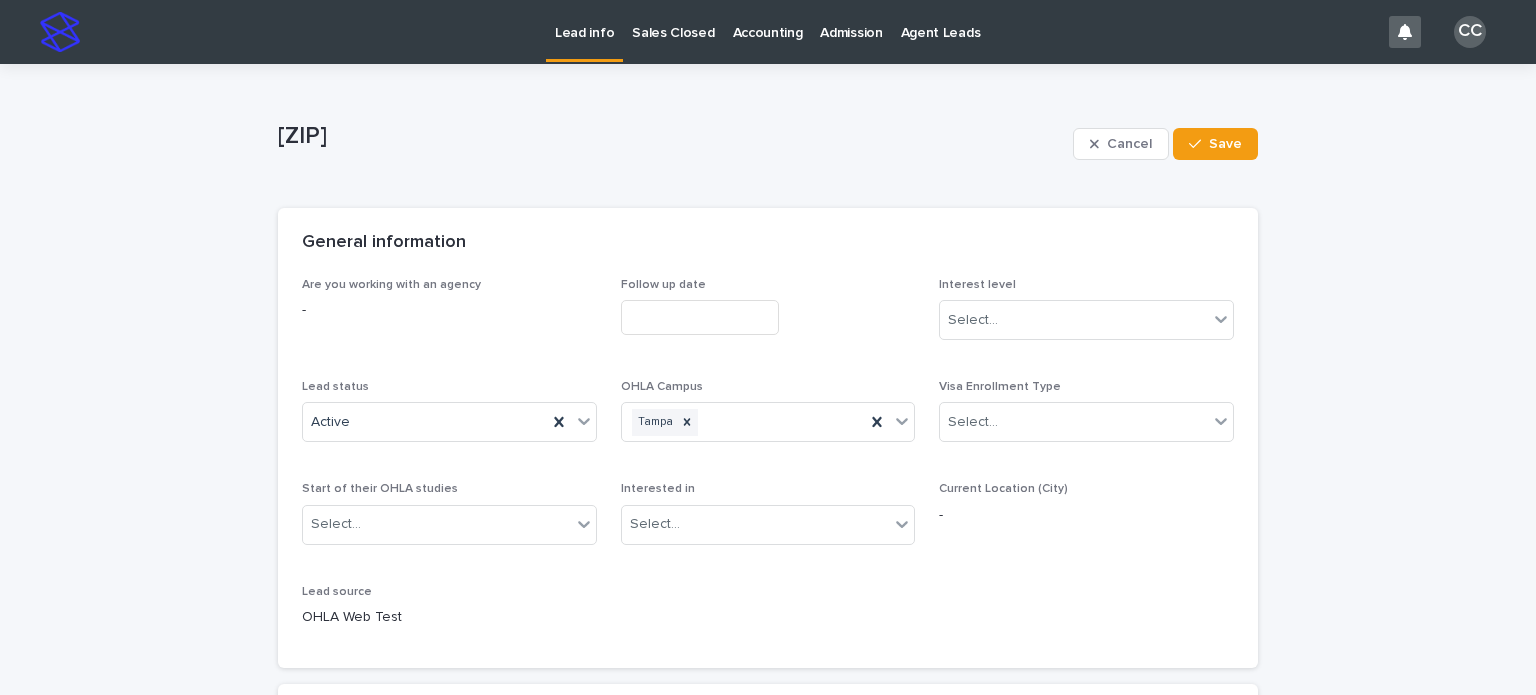 click on "Lead info" at bounding box center [584, 29] 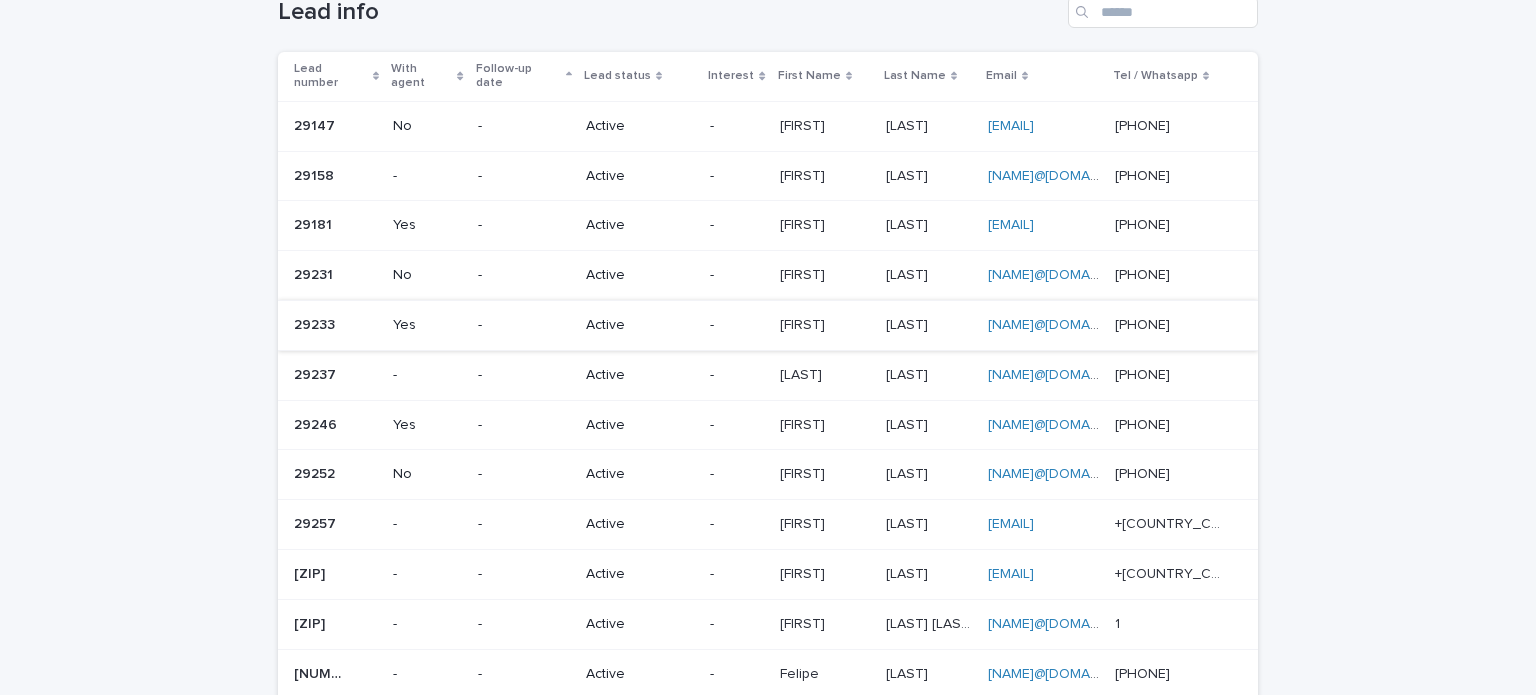 scroll, scrollTop: 0, scrollLeft: 0, axis: both 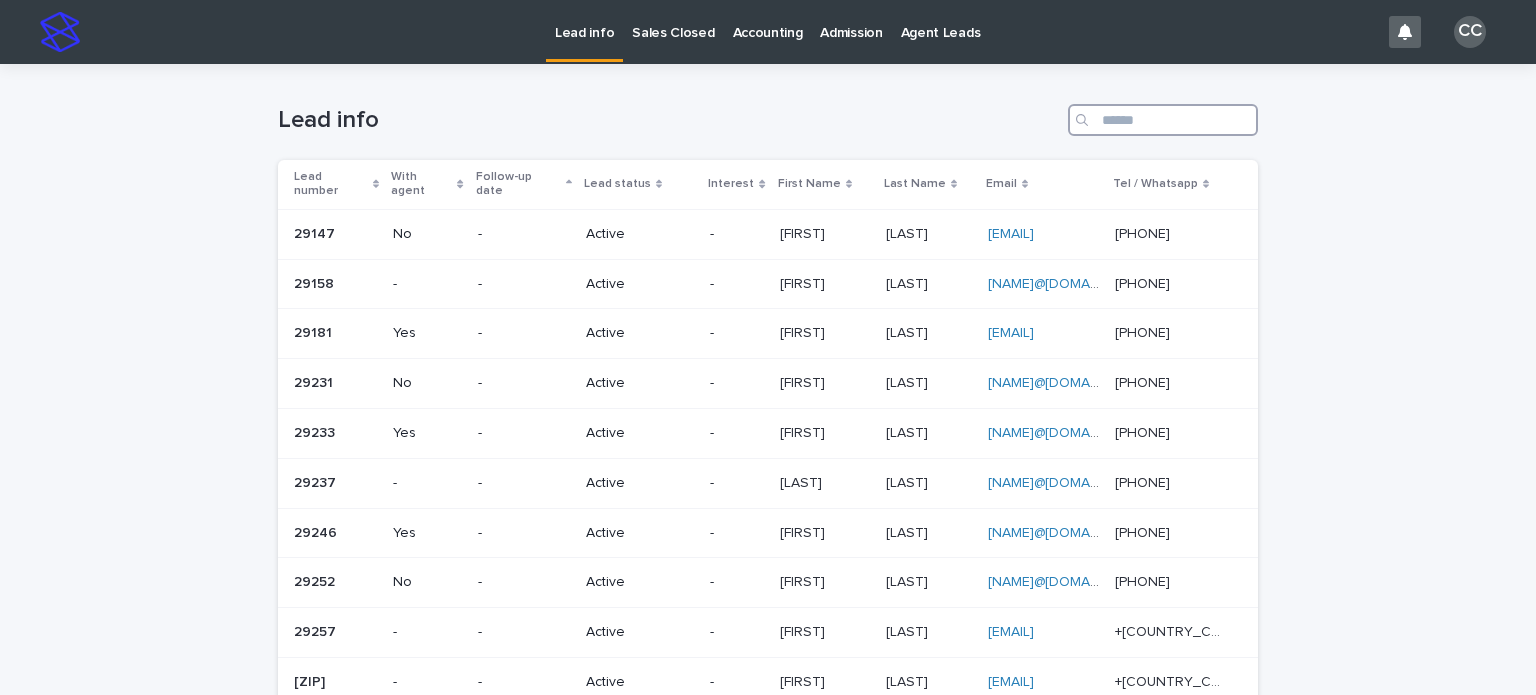 click at bounding box center [1163, 120] 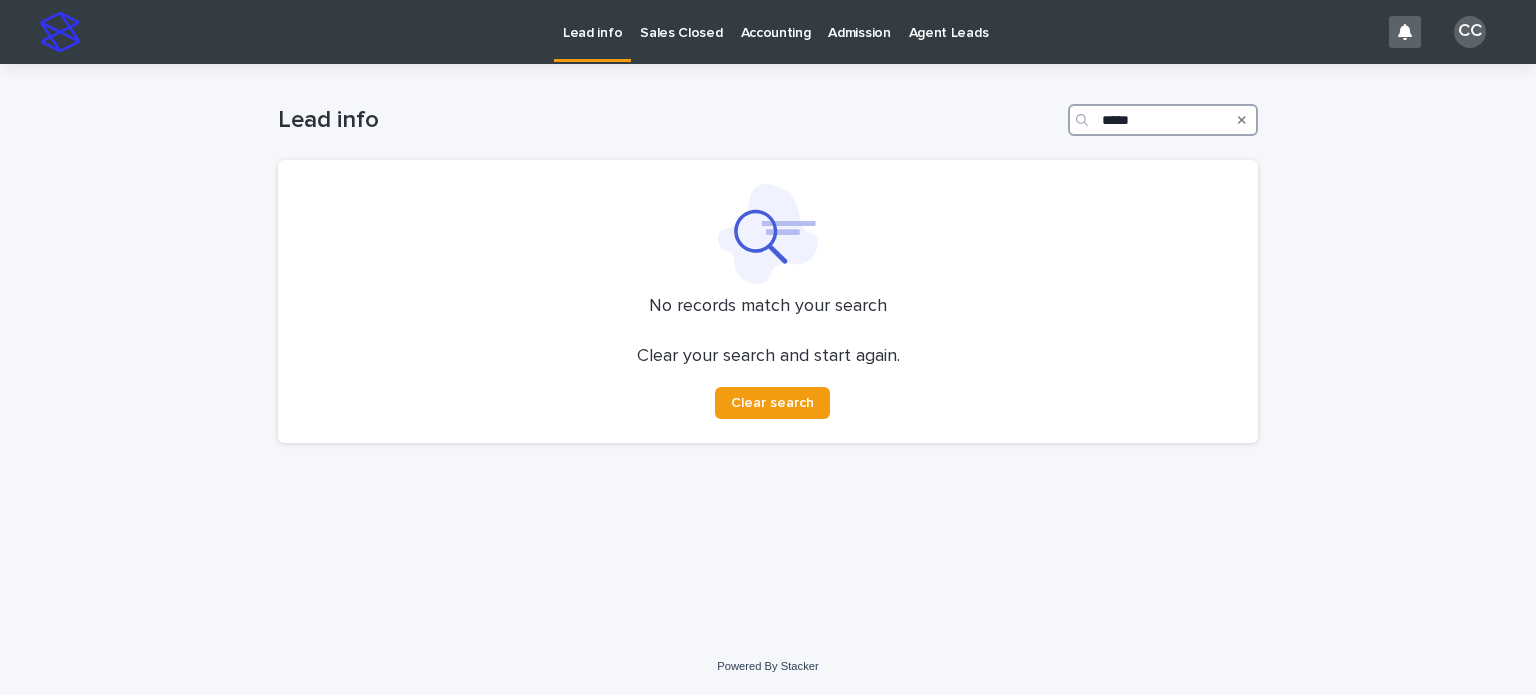 type on "*****" 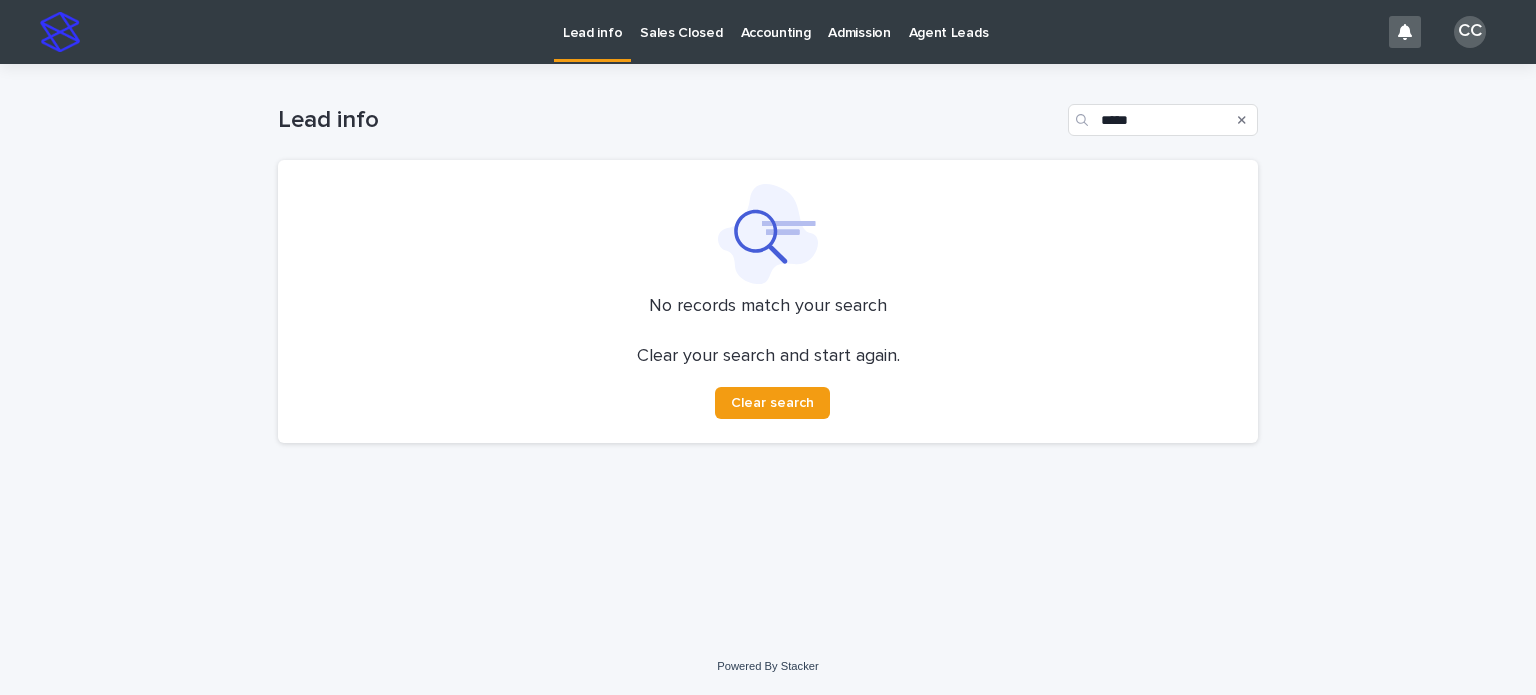 click on "Lead info" at bounding box center [669, 120] 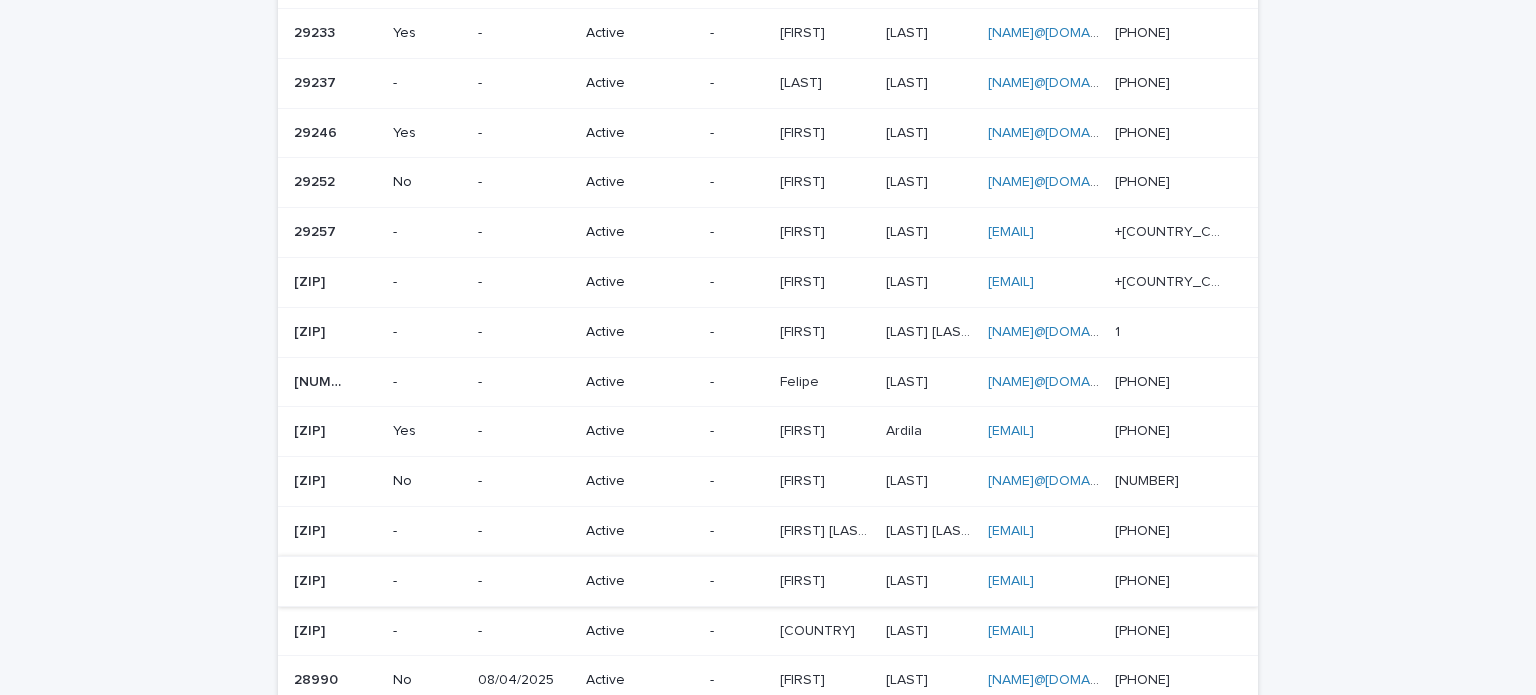 scroll, scrollTop: 500, scrollLeft: 0, axis: vertical 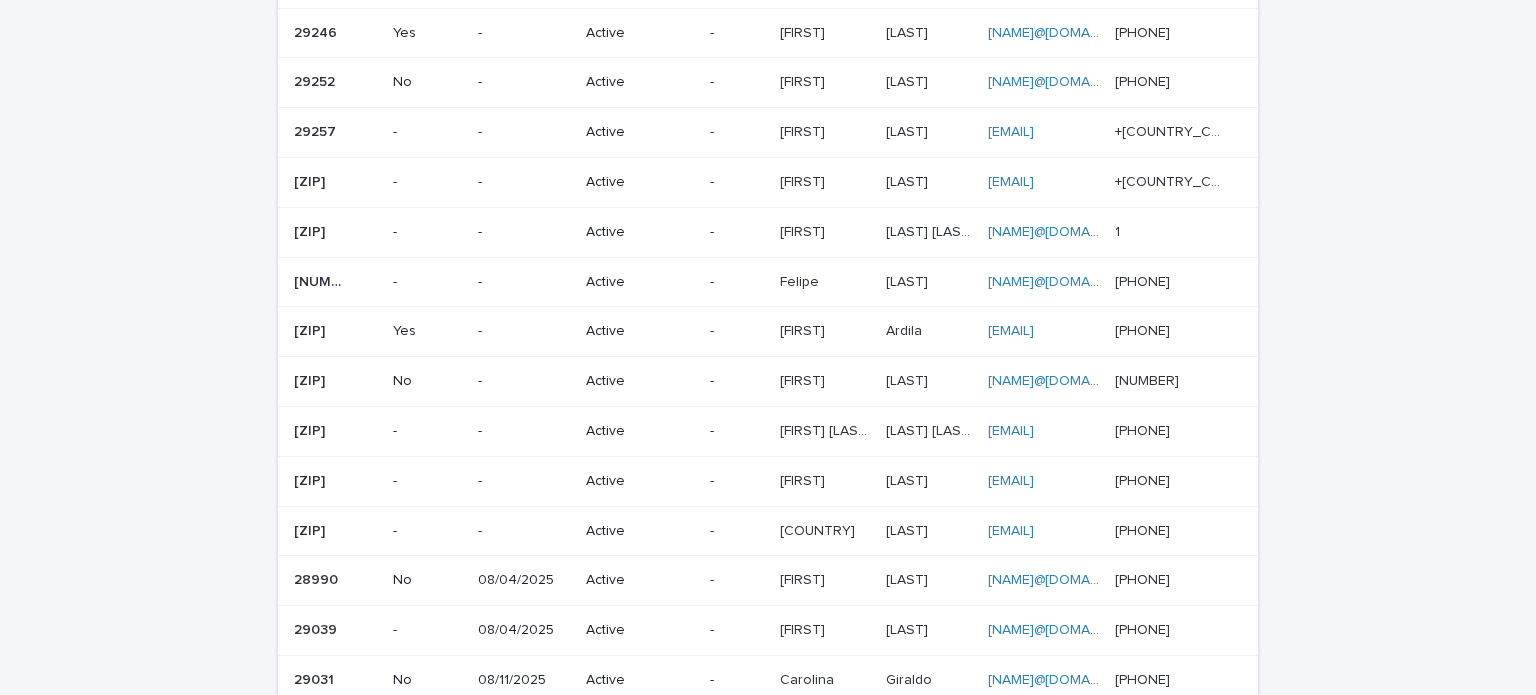 click on "[FIRST] [LAST]" at bounding box center [827, 429] 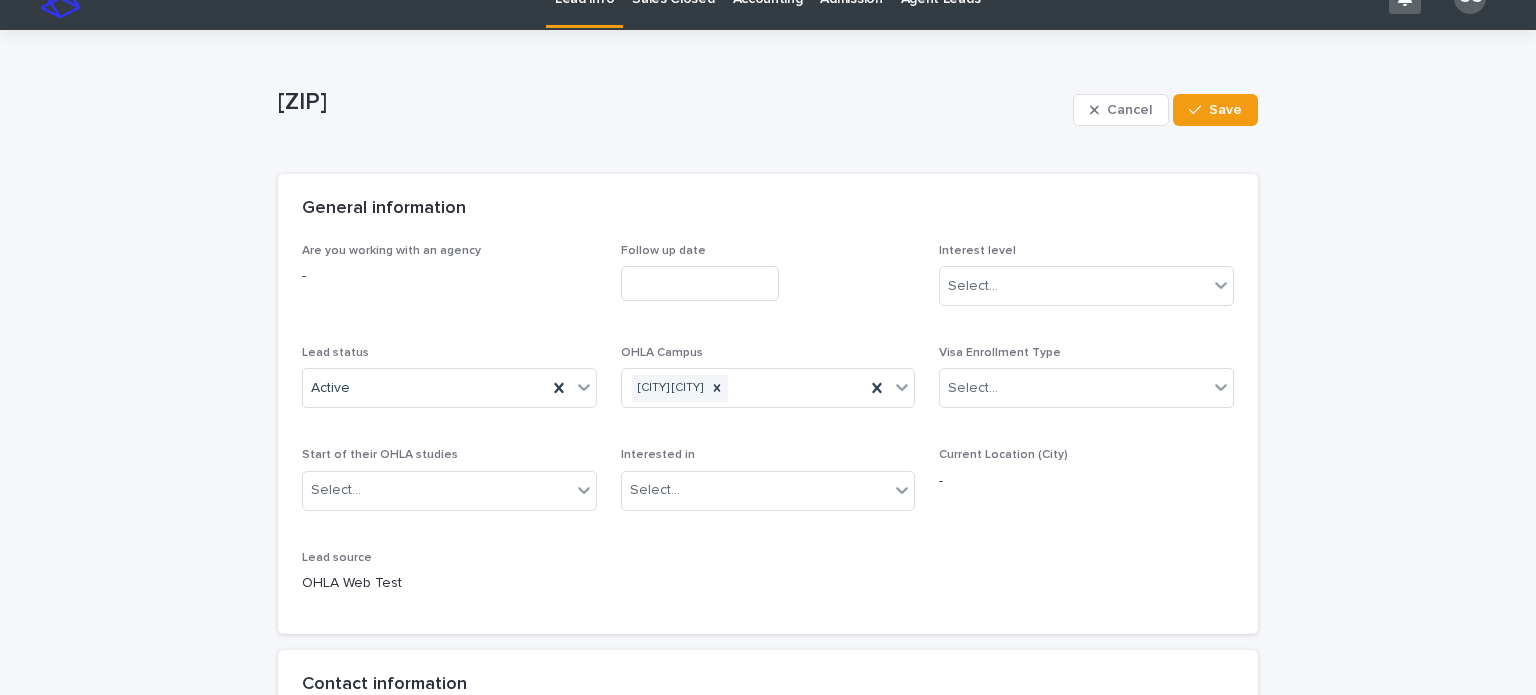 scroll, scrollTop: 0, scrollLeft: 0, axis: both 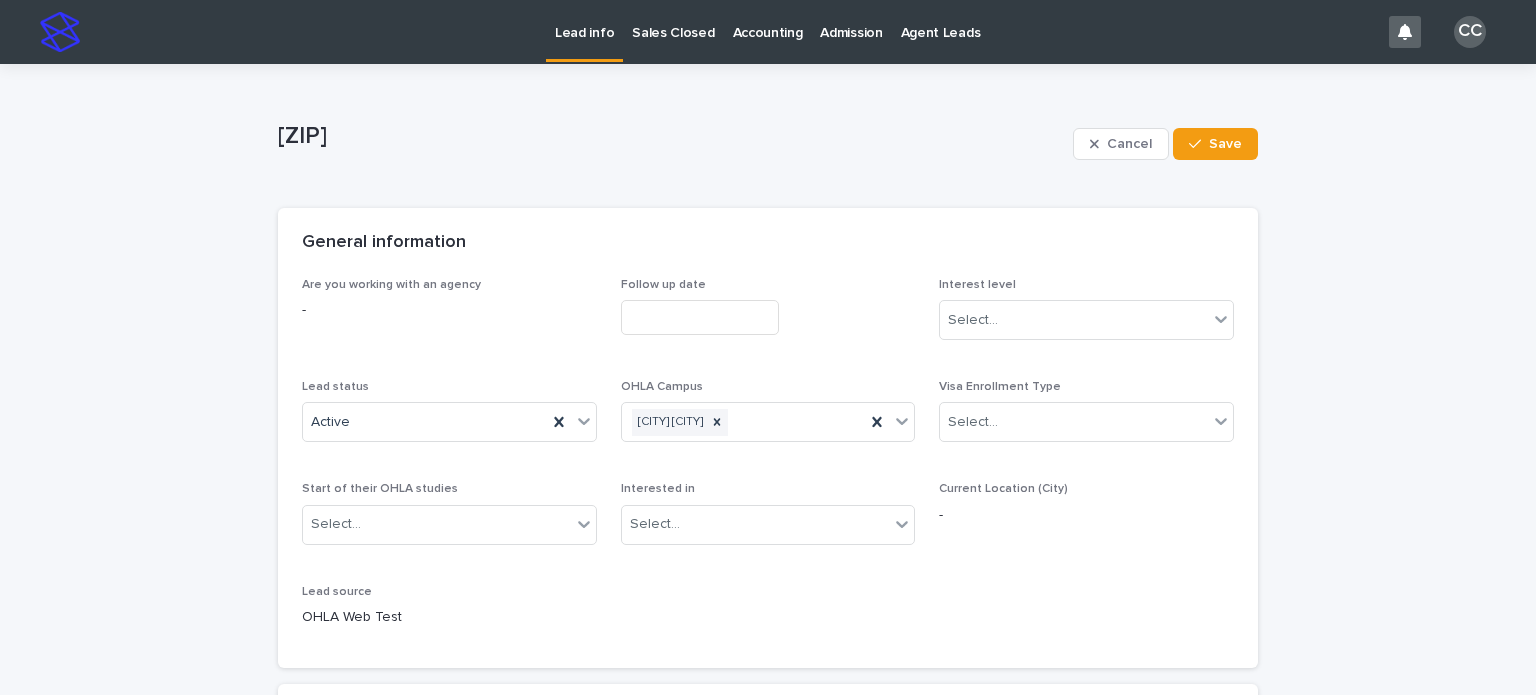 click on "Lead info" at bounding box center [584, 29] 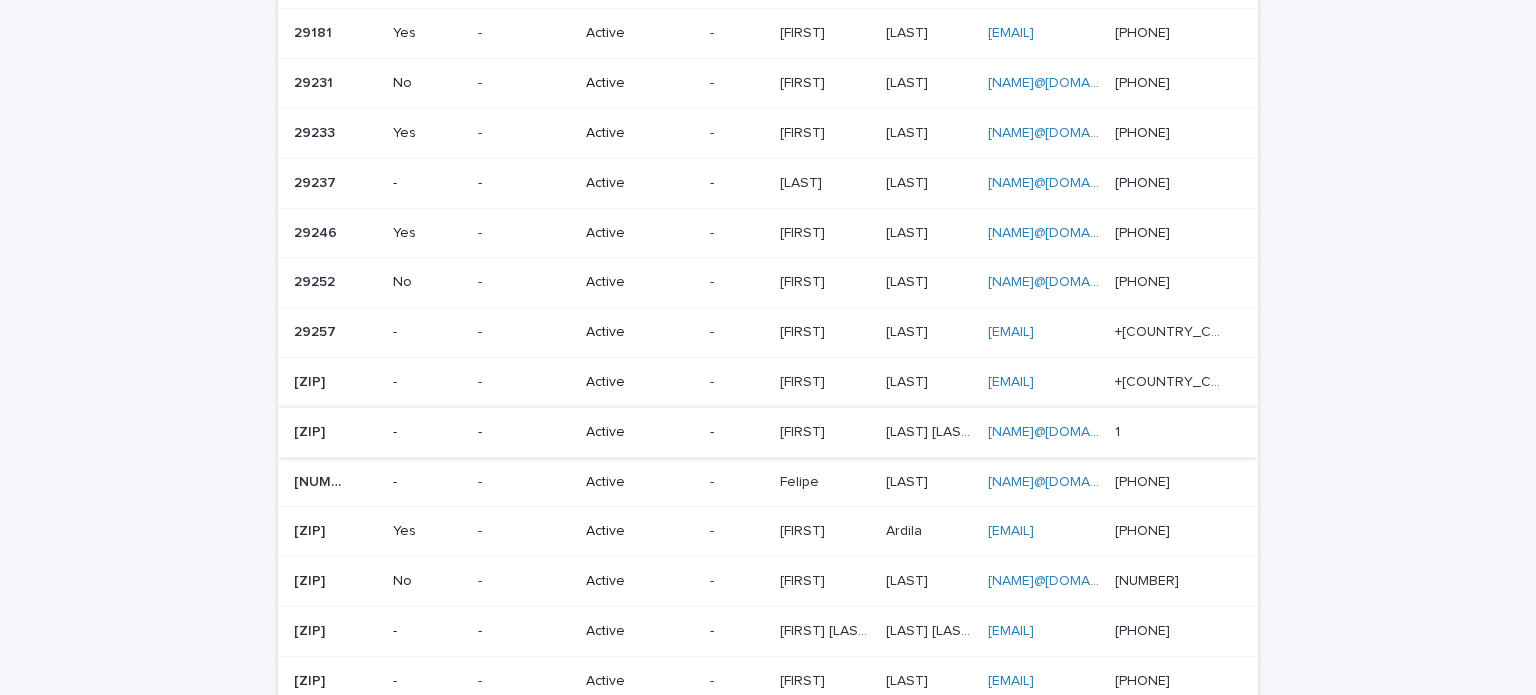 scroll, scrollTop: 500, scrollLeft: 0, axis: vertical 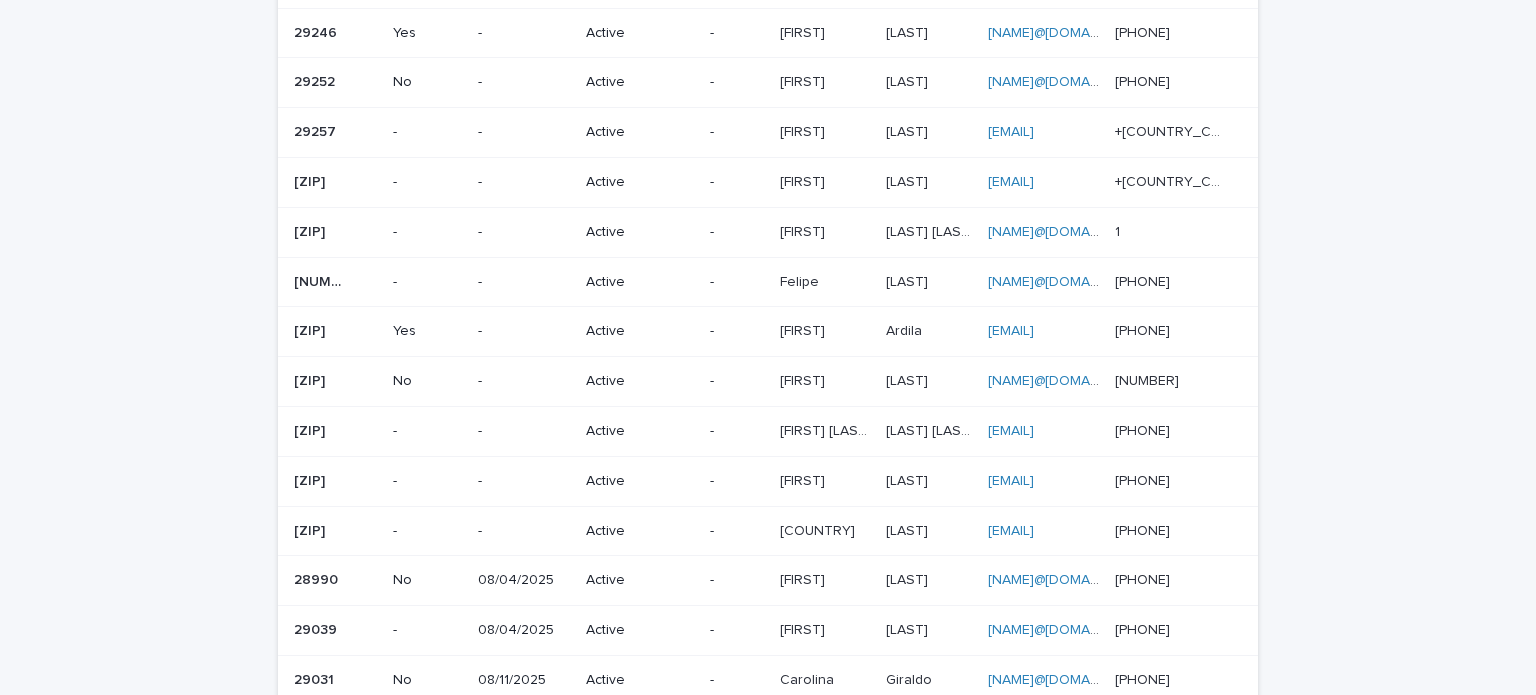 click on "[FIRST]" at bounding box center [804, 379] 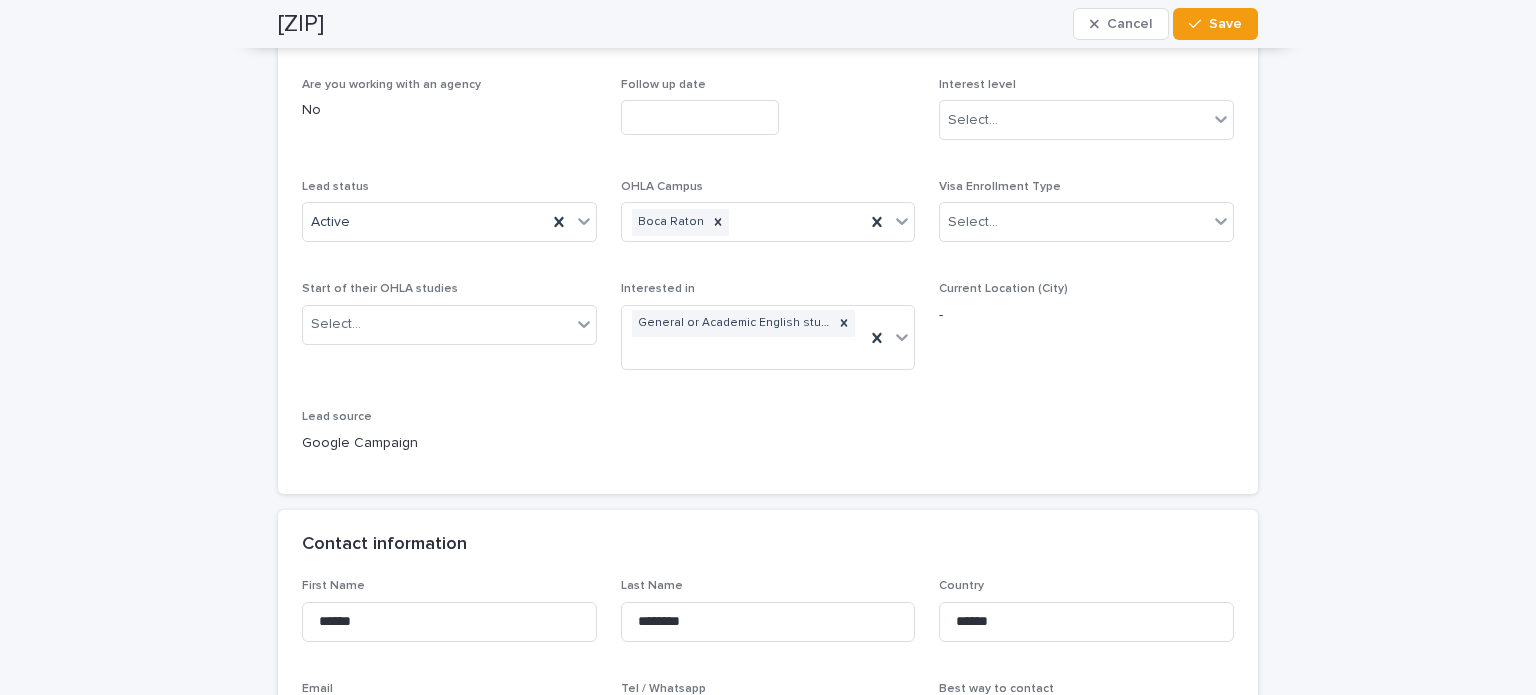 scroll, scrollTop: 0, scrollLeft: 0, axis: both 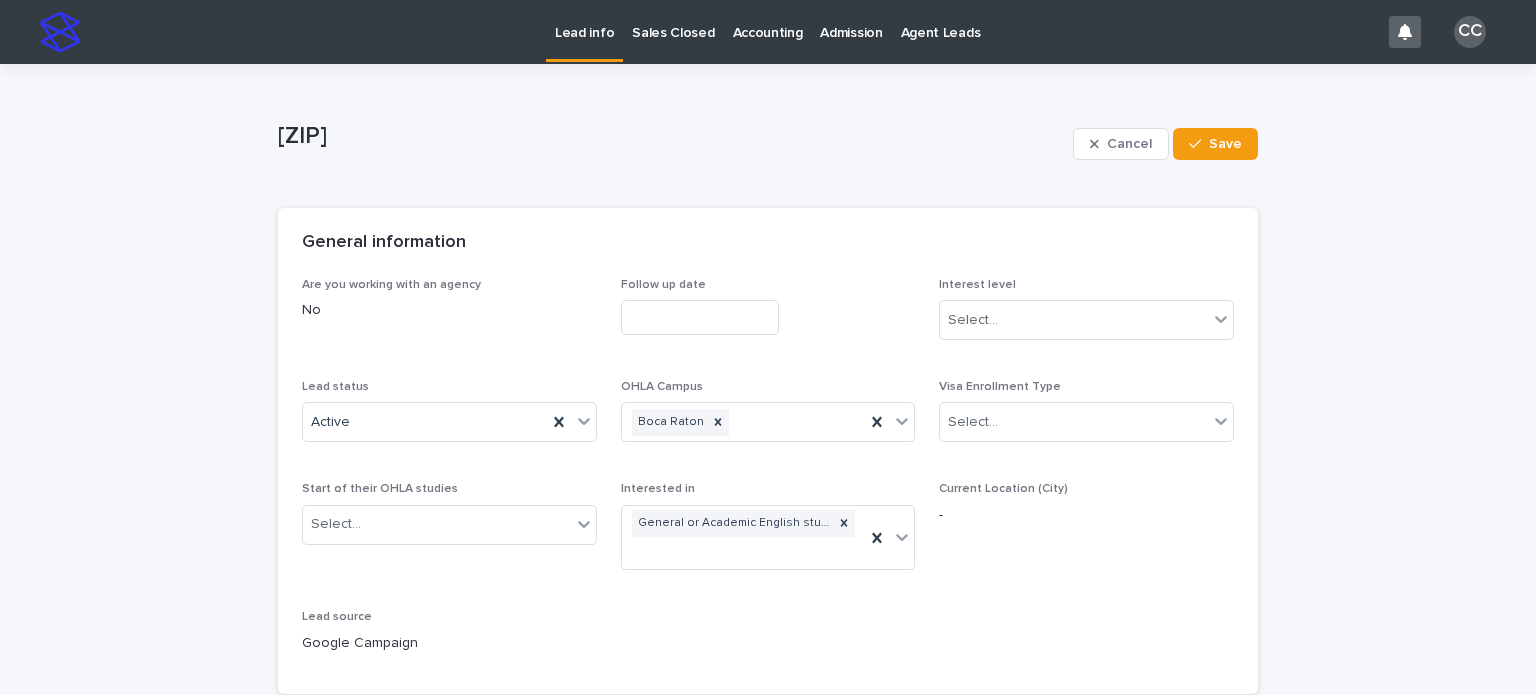 click on "Lead info" at bounding box center (584, 21) 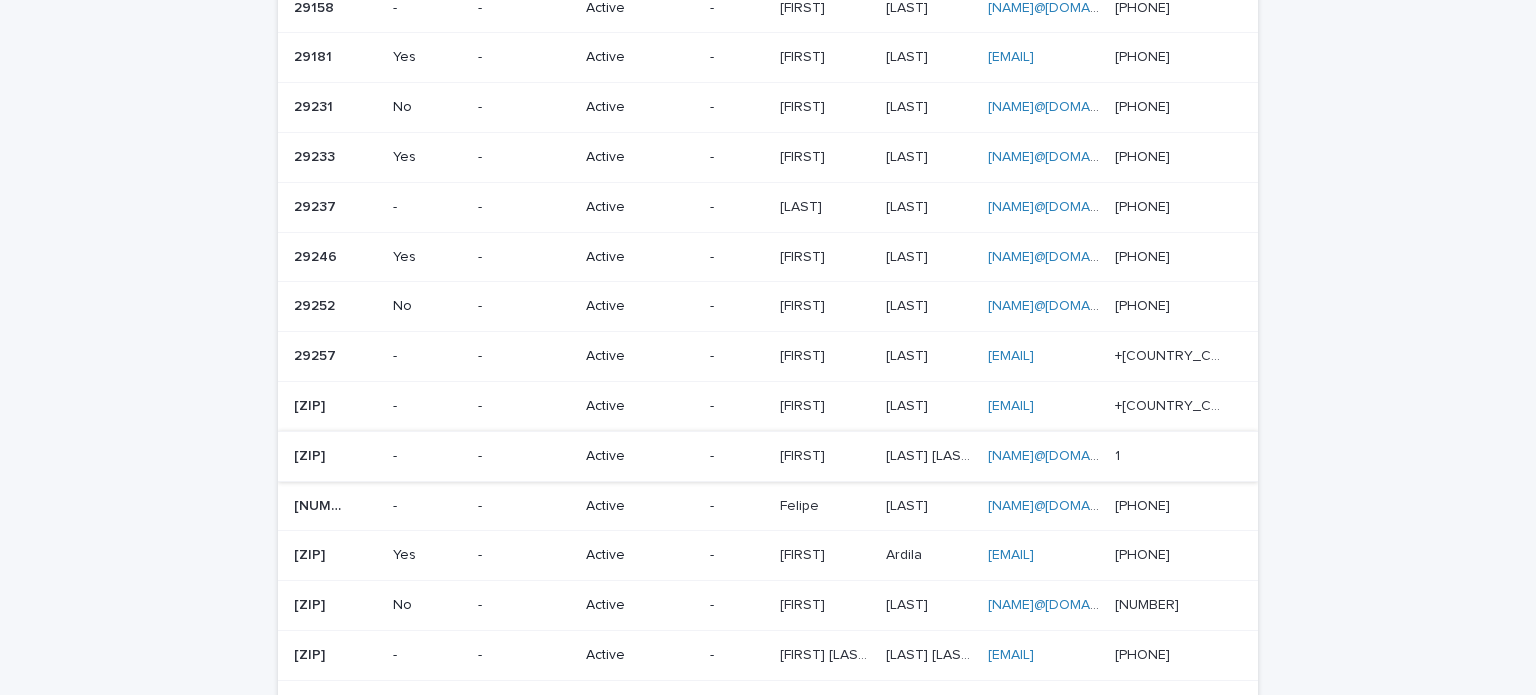 scroll, scrollTop: 300, scrollLeft: 0, axis: vertical 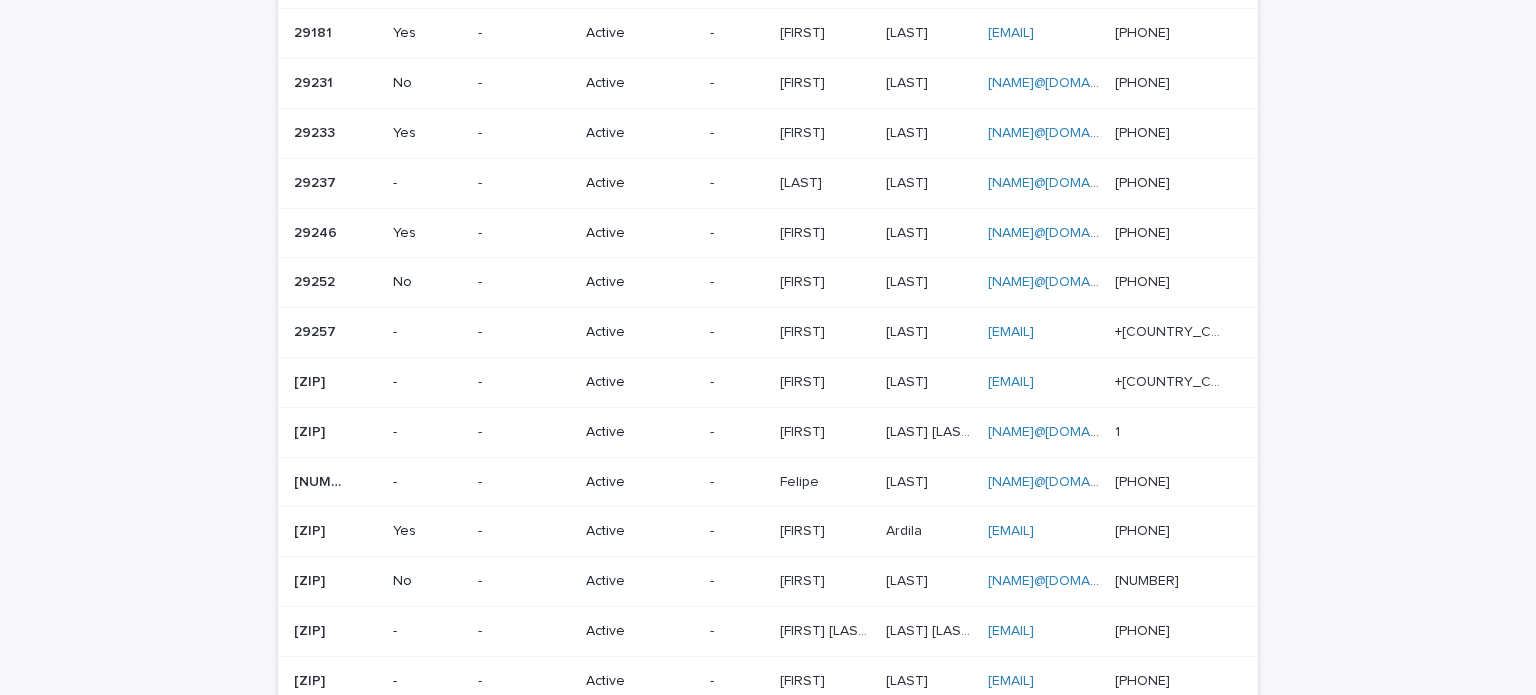 click on "[FIRST]" at bounding box center [804, 529] 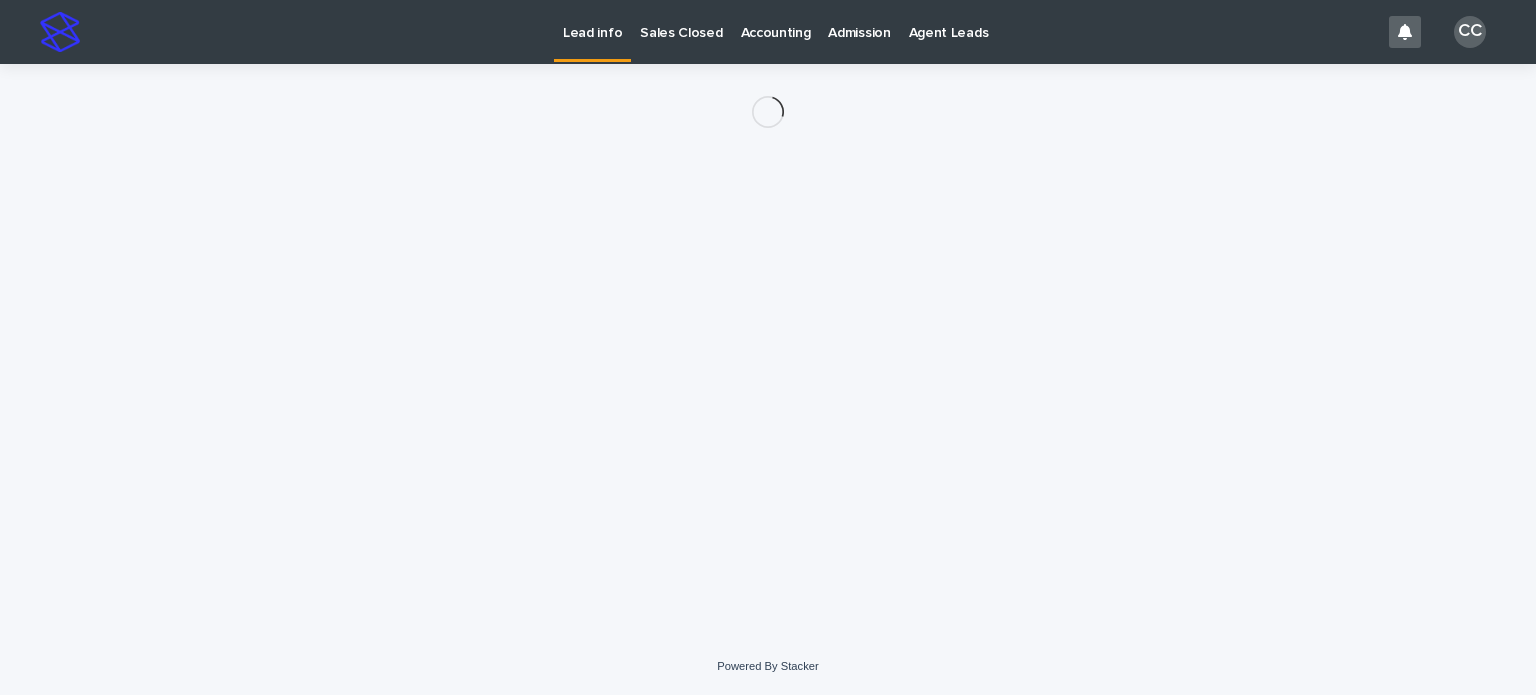 scroll, scrollTop: 0, scrollLeft: 0, axis: both 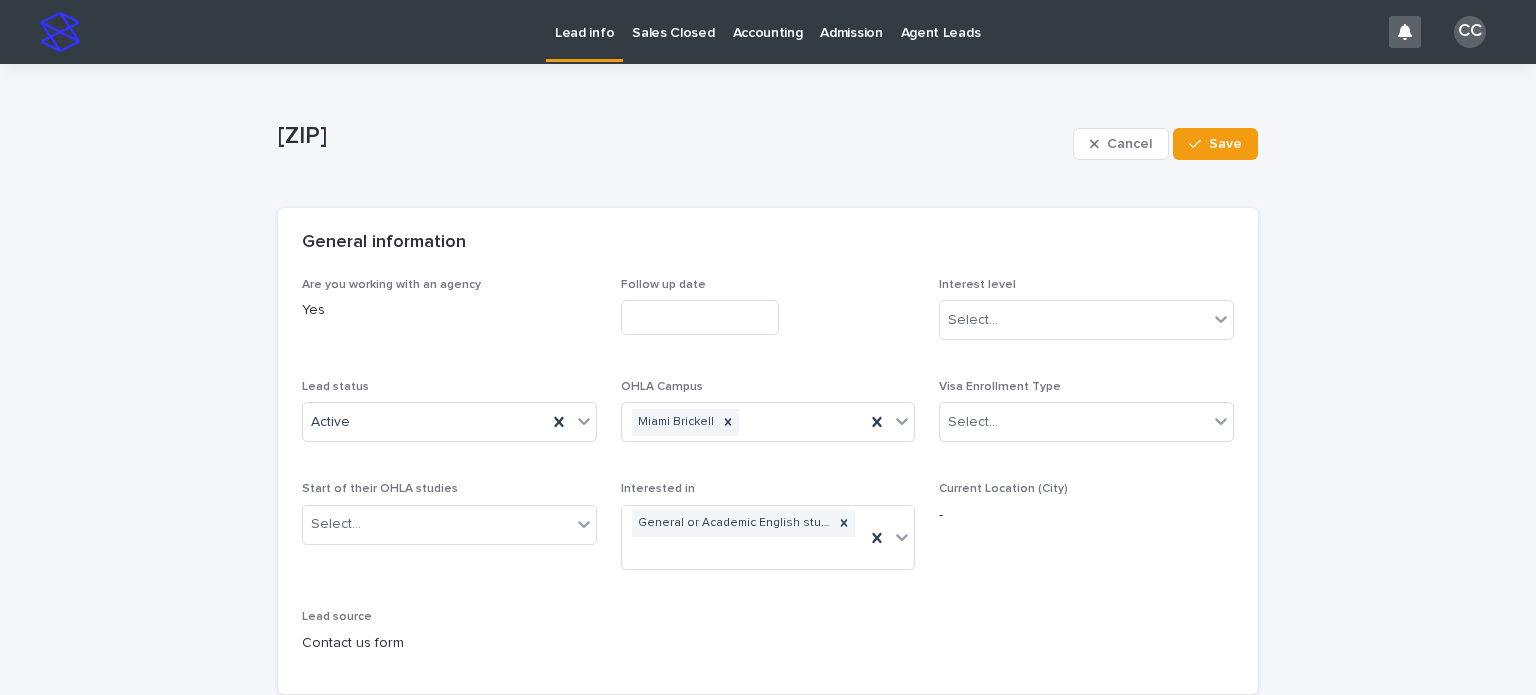 click on "Lead info" at bounding box center (584, 29) 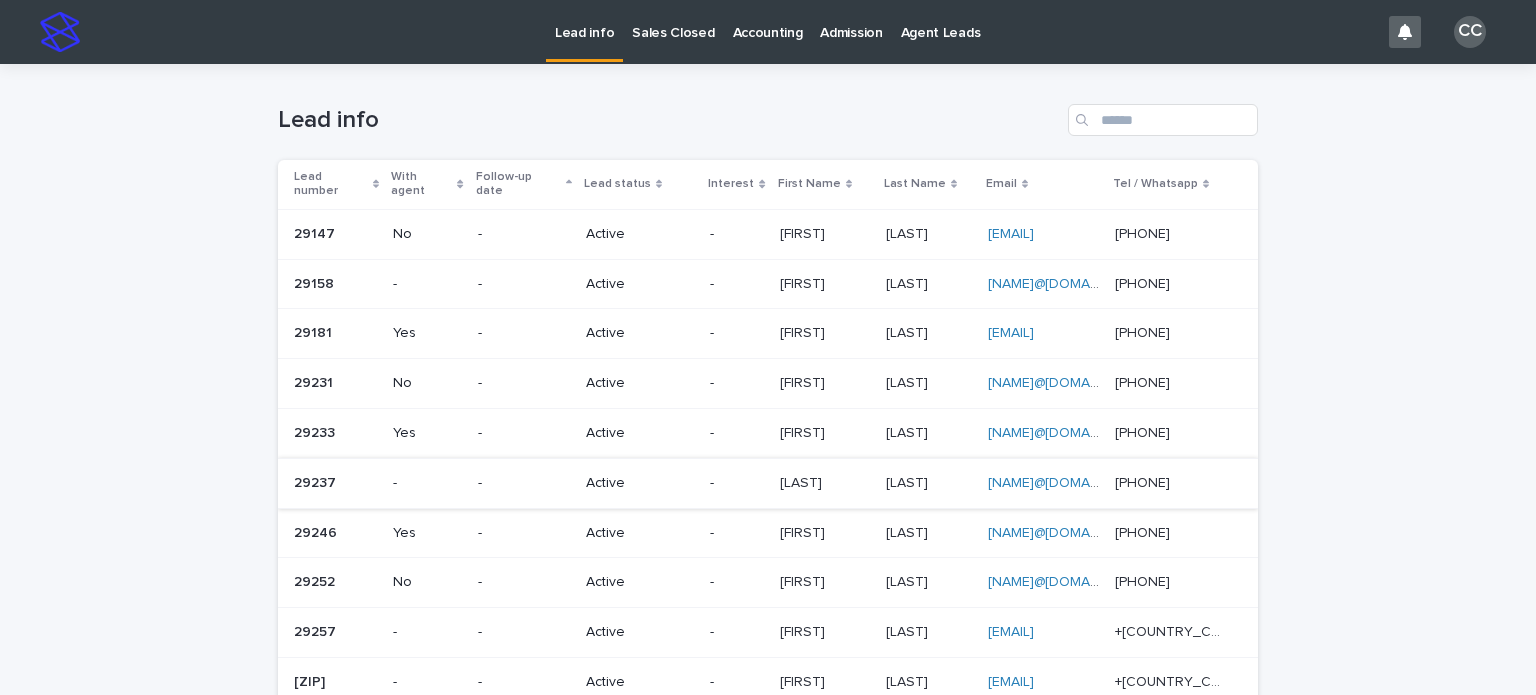 scroll, scrollTop: 200, scrollLeft: 0, axis: vertical 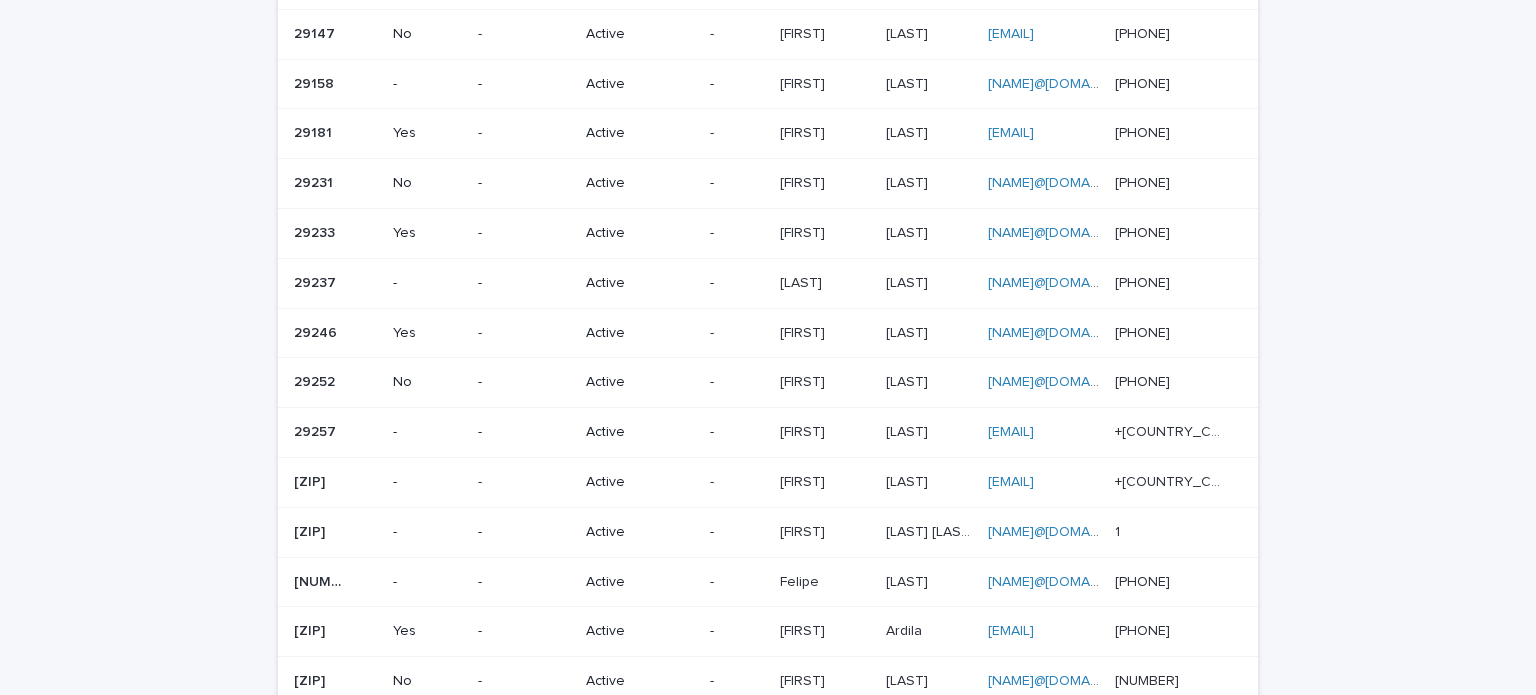 click on "[LAST]" at bounding box center (909, 480) 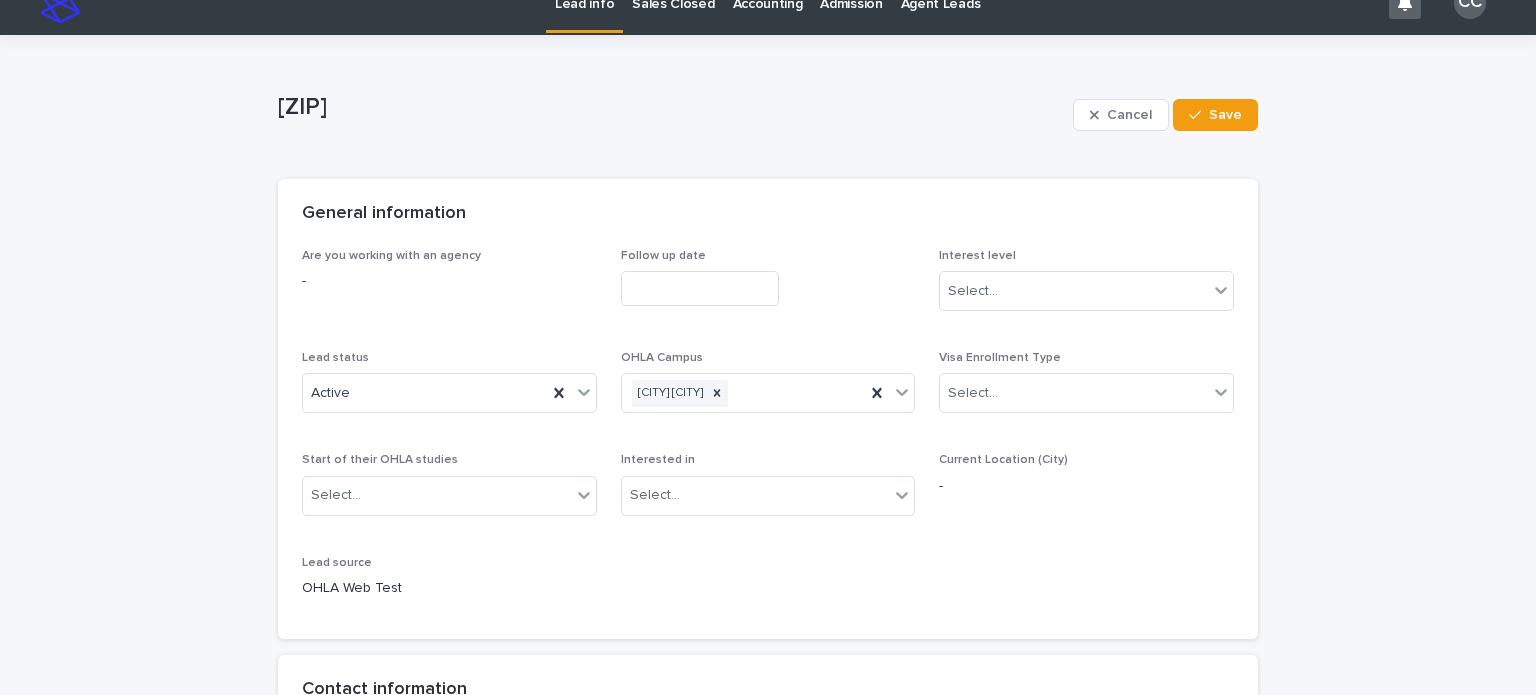 scroll, scrollTop: 0, scrollLeft: 0, axis: both 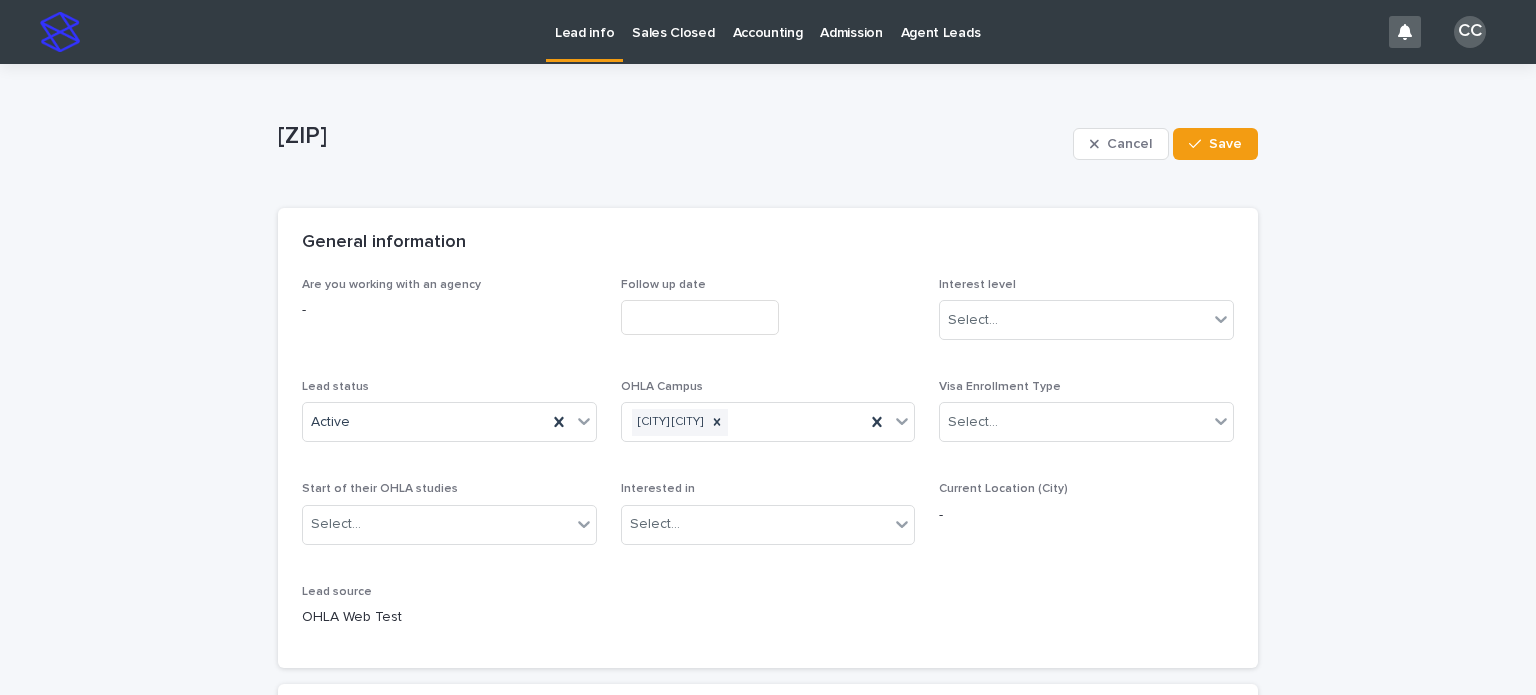 click on "Lead info" at bounding box center (584, 29) 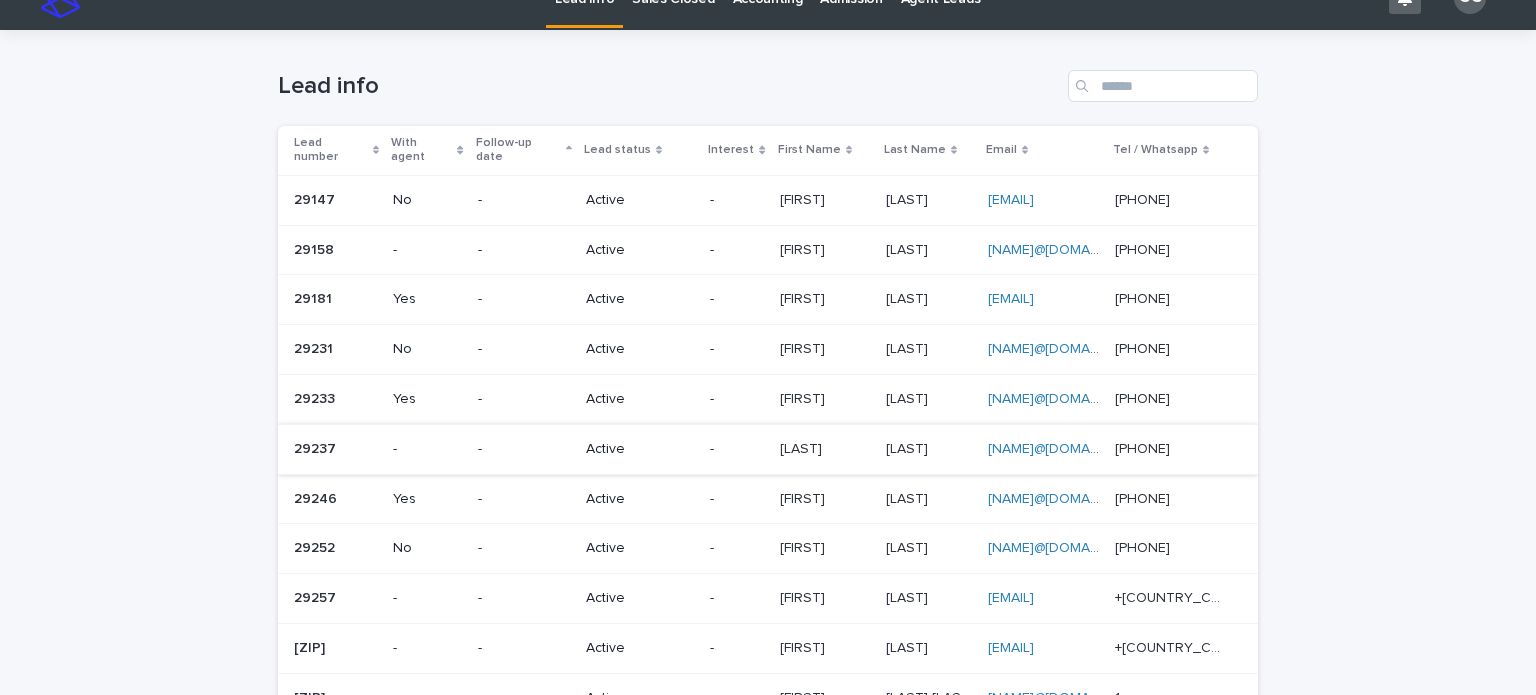 scroll, scrollTop: 0, scrollLeft: 0, axis: both 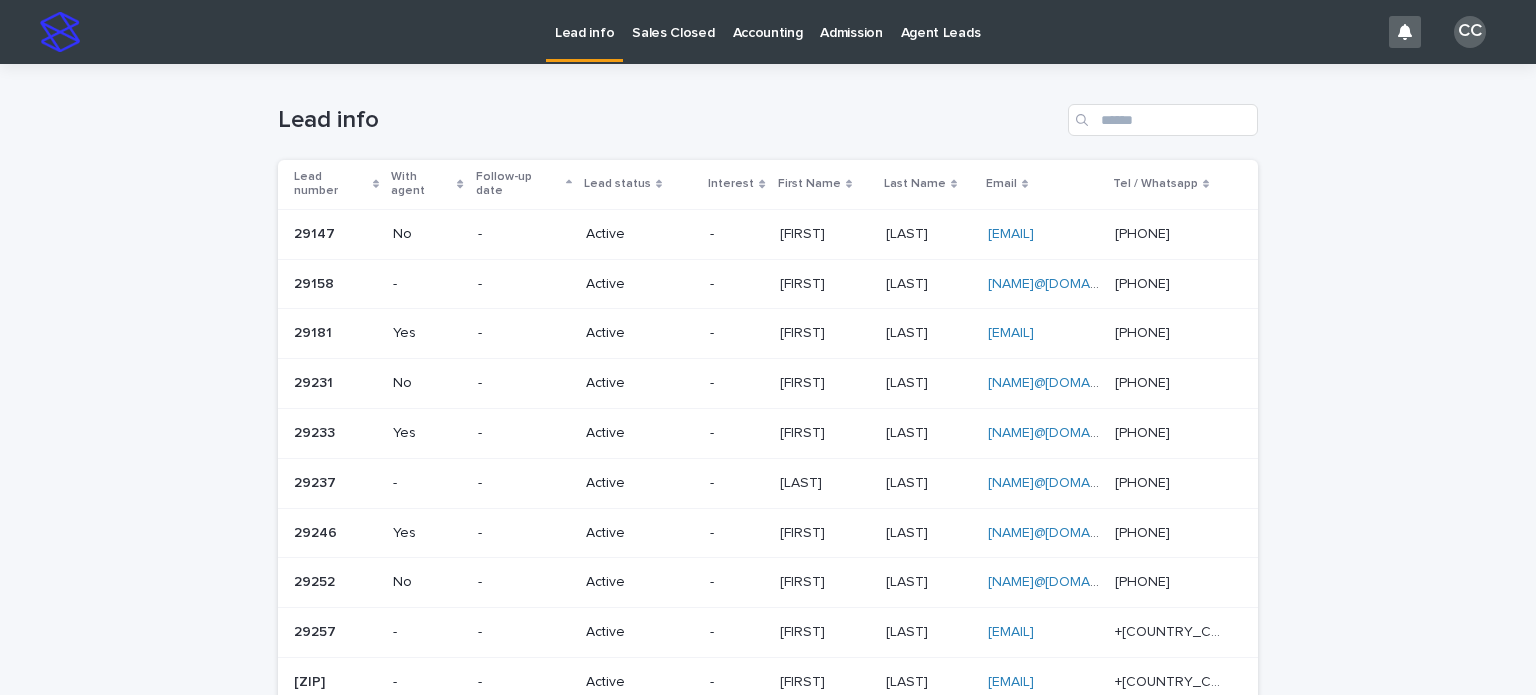 click on "Lead info" at bounding box center (584, 21) 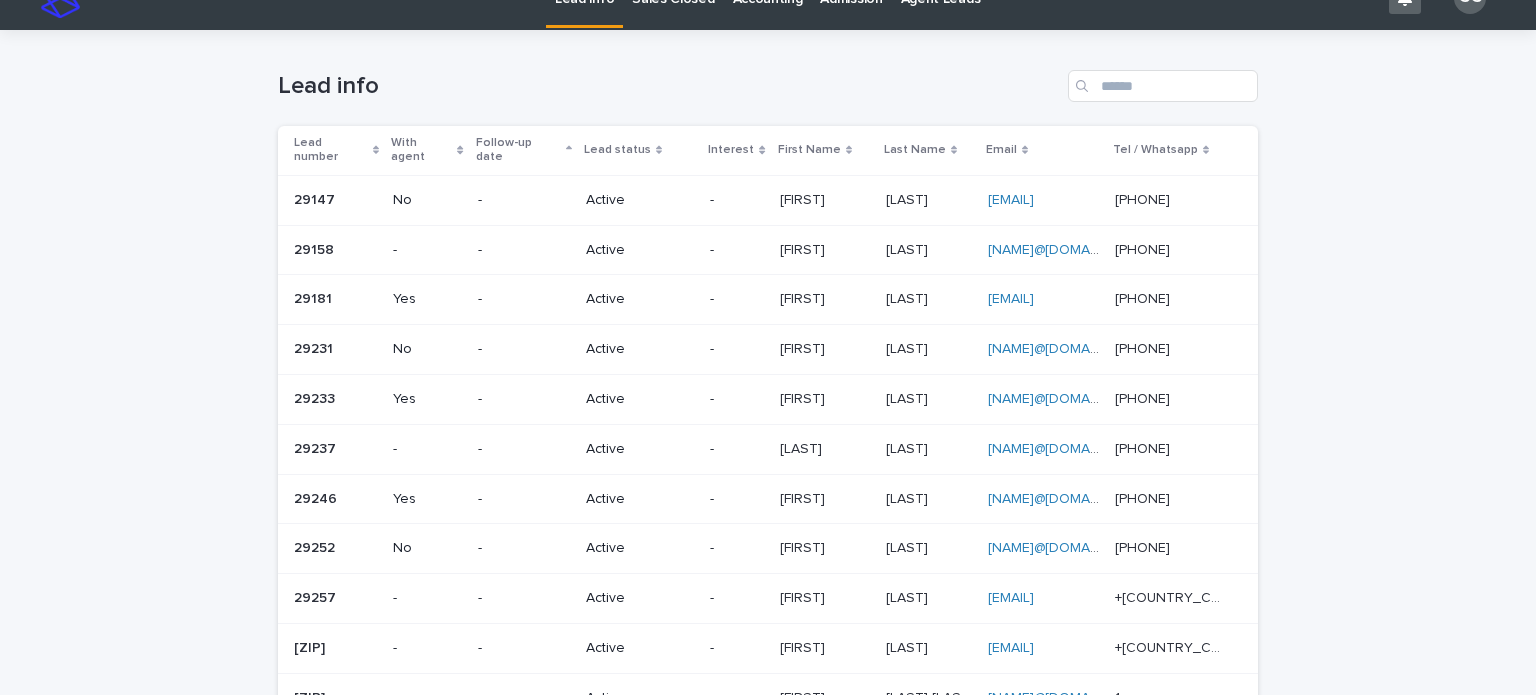 scroll, scrollTop: 0, scrollLeft: 0, axis: both 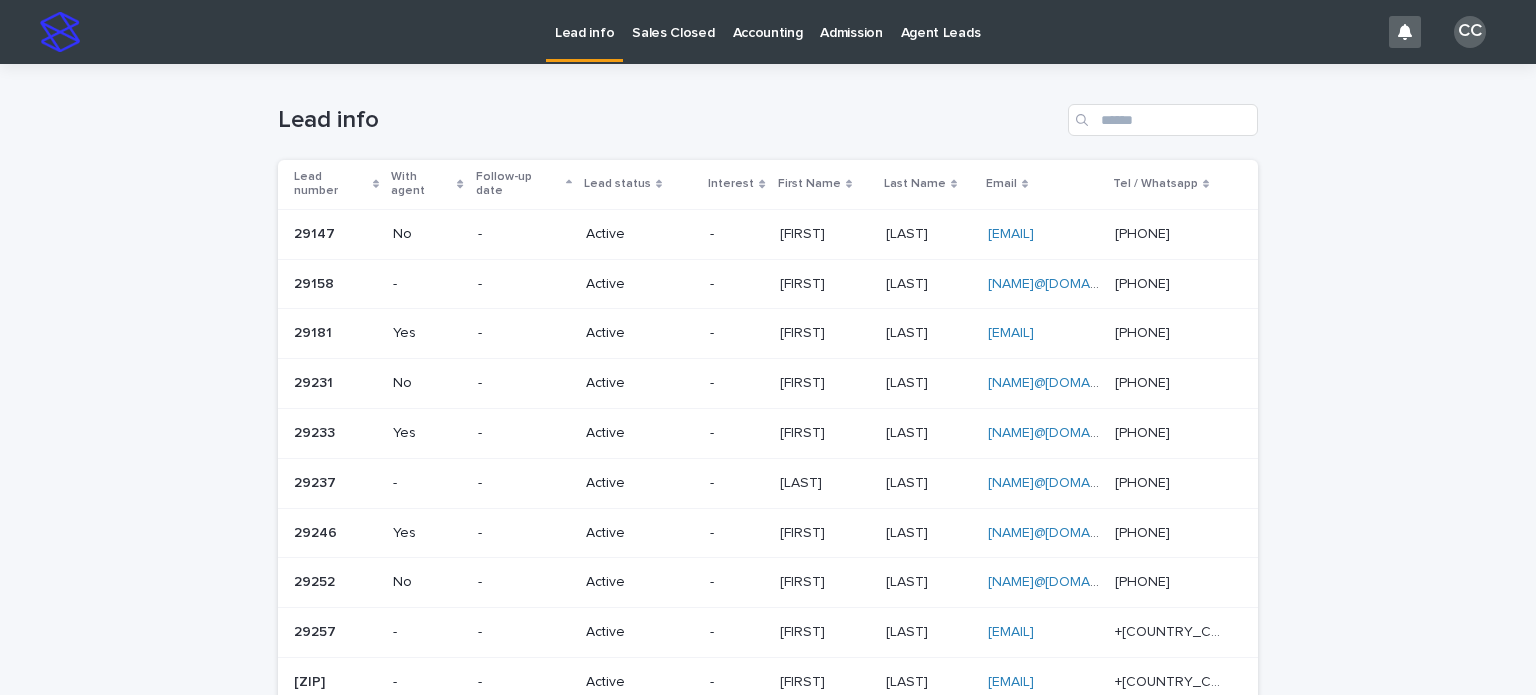 click on "Sales Closed" at bounding box center [673, 21] 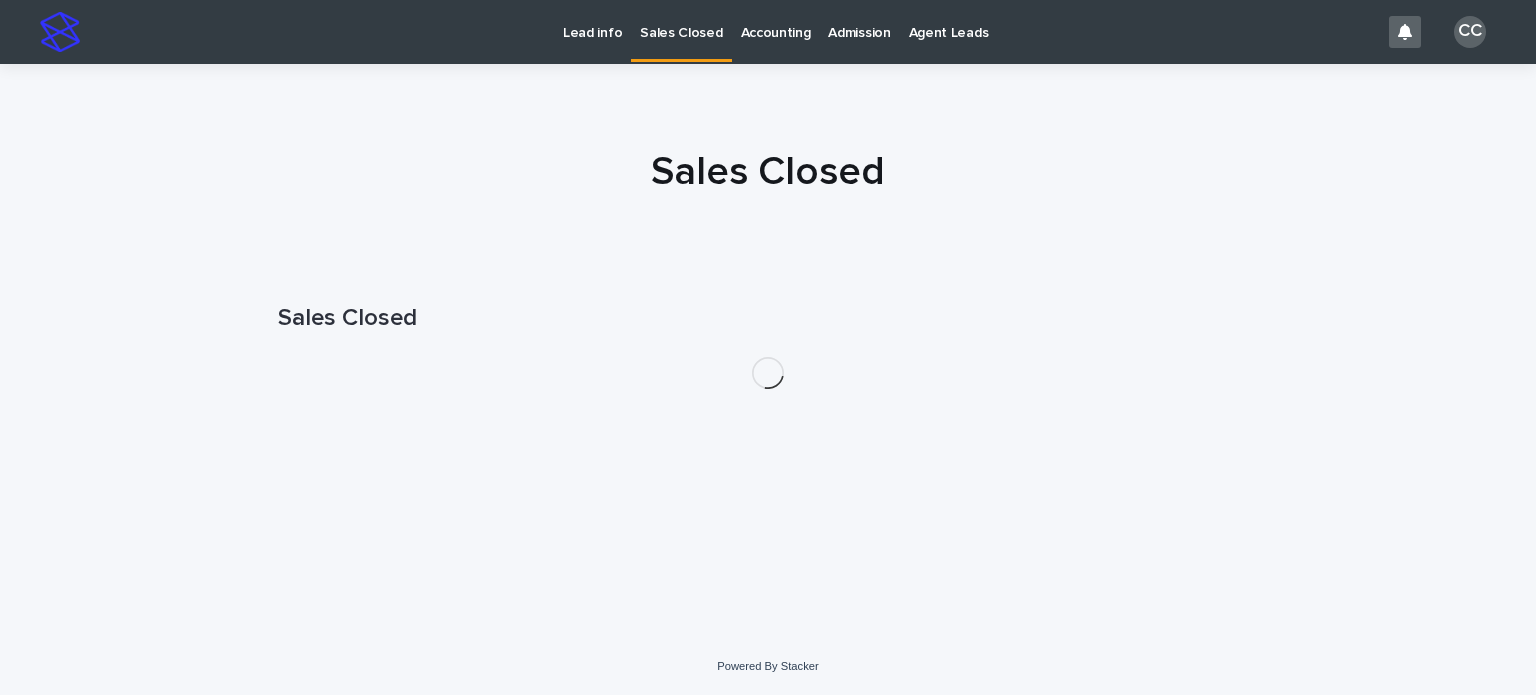 click on "Lead info" at bounding box center (592, 21) 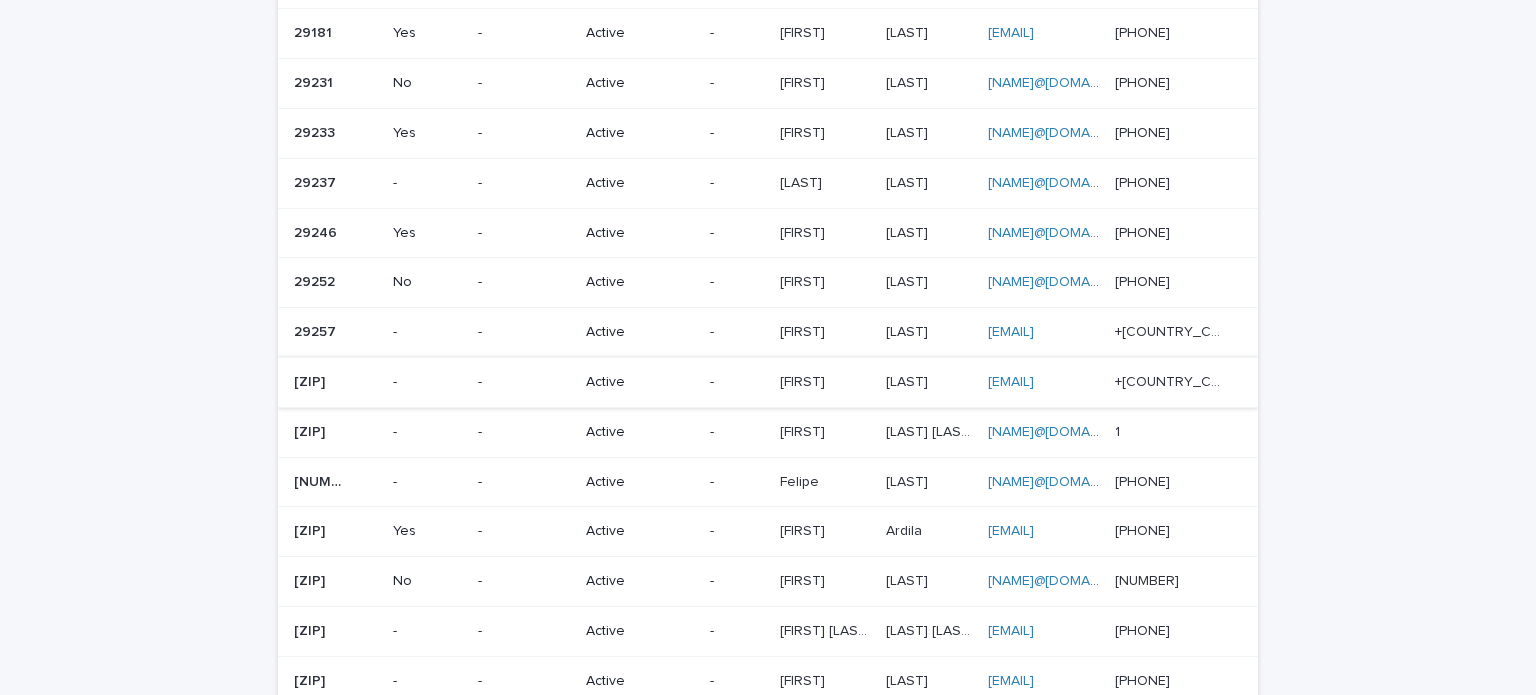 scroll, scrollTop: 0, scrollLeft: 0, axis: both 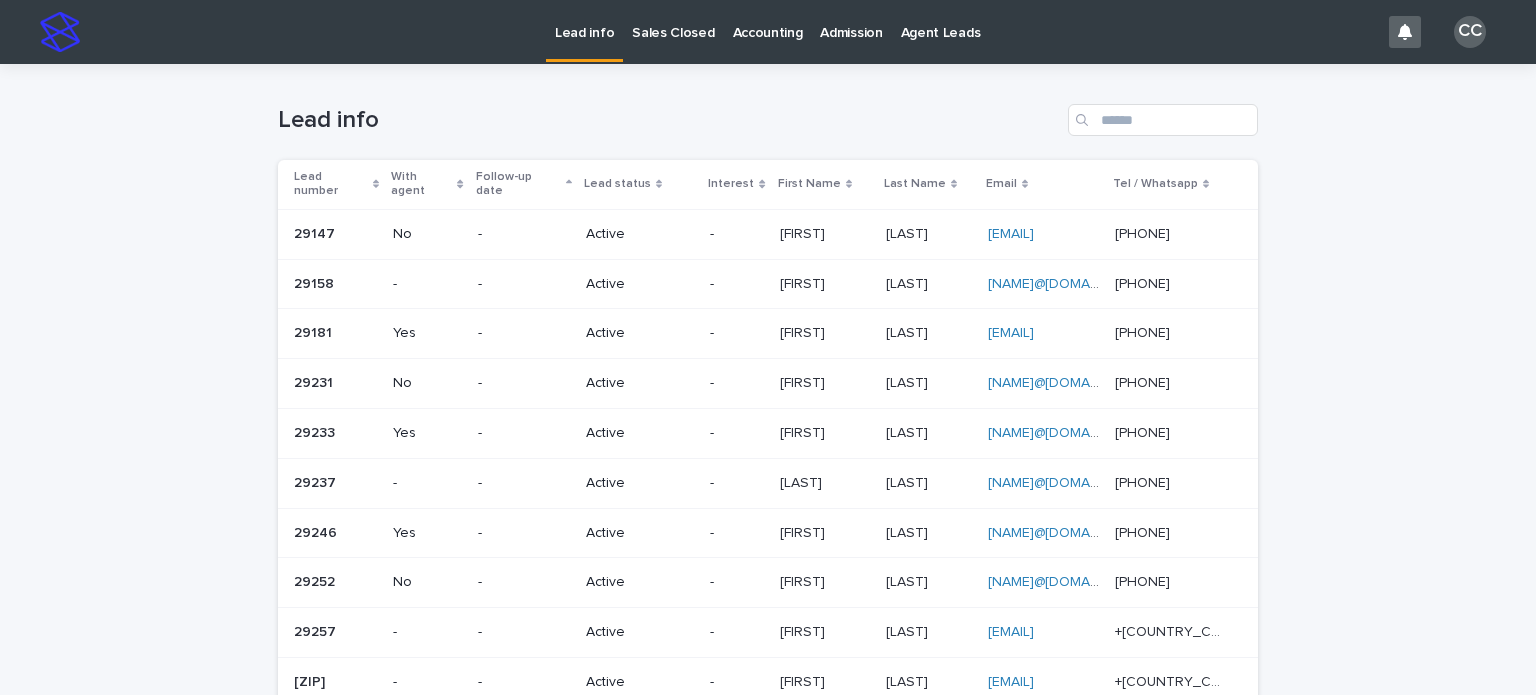 click on "Sales Closed" at bounding box center [673, 21] 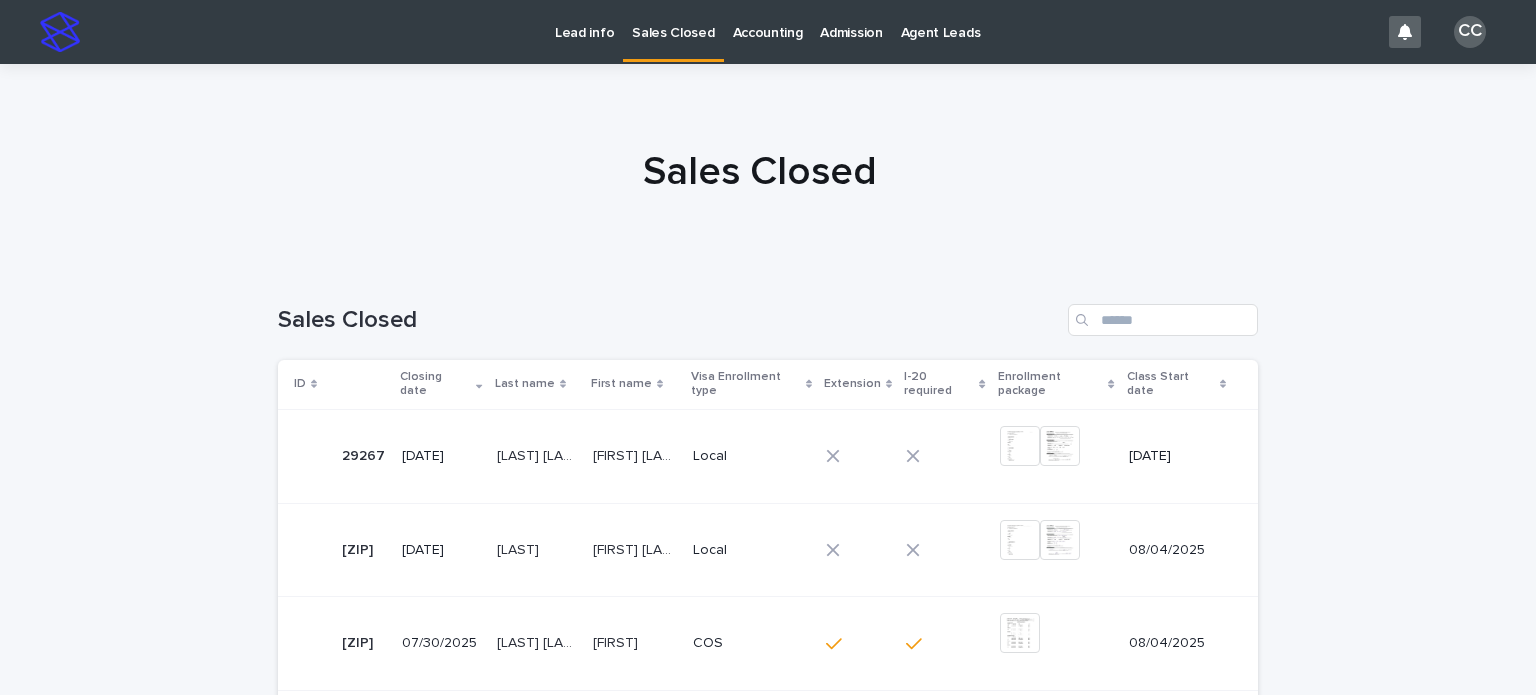 click on "Lead info" at bounding box center [584, 21] 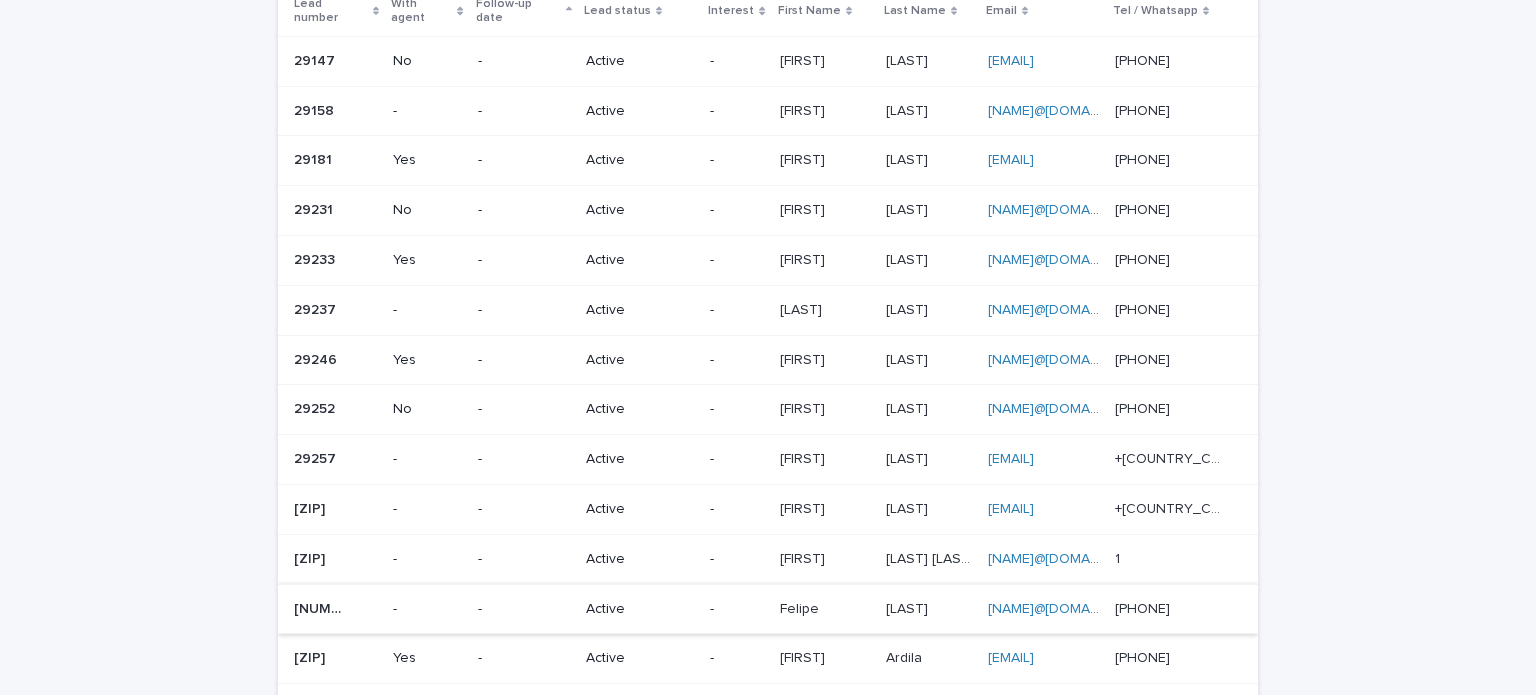 scroll, scrollTop: 0, scrollLeft: 0, axis: both 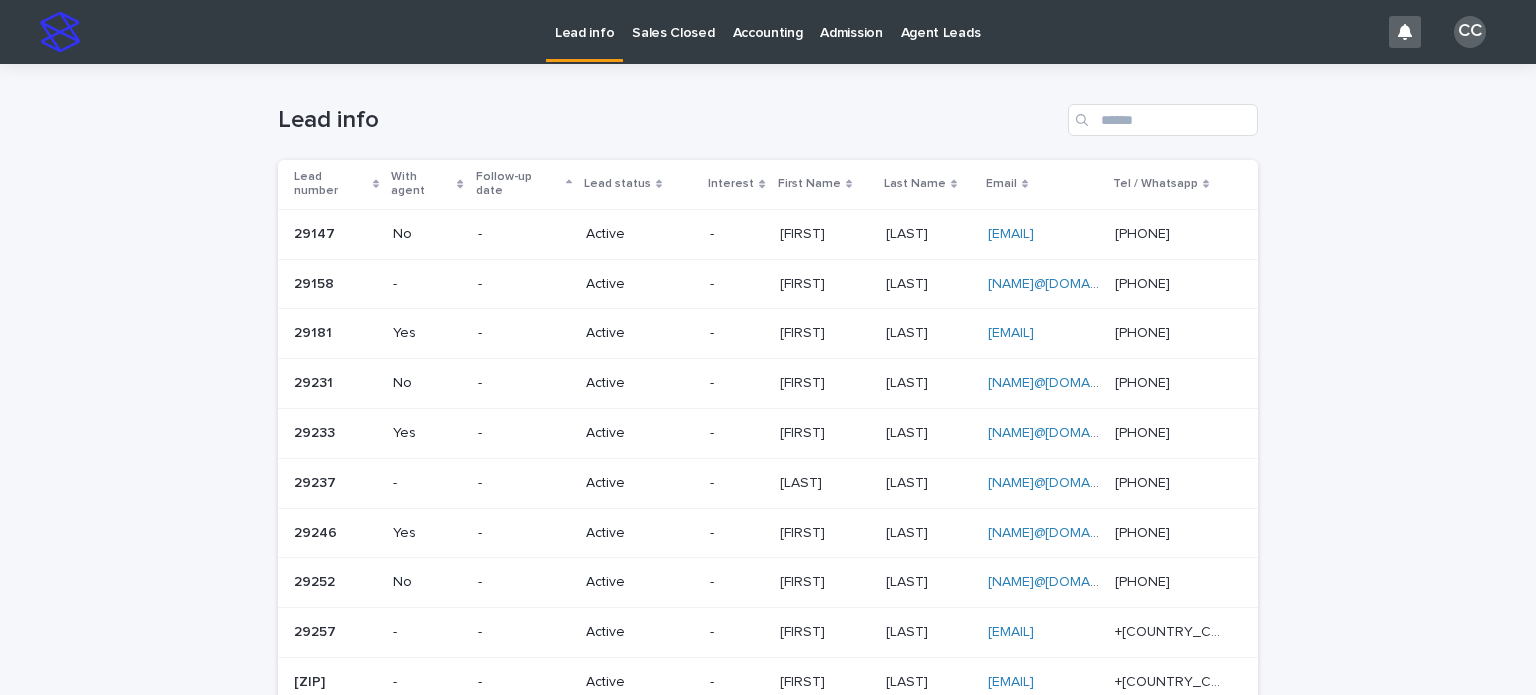 click on "Sales Closed" at bounding box center [673, 21] 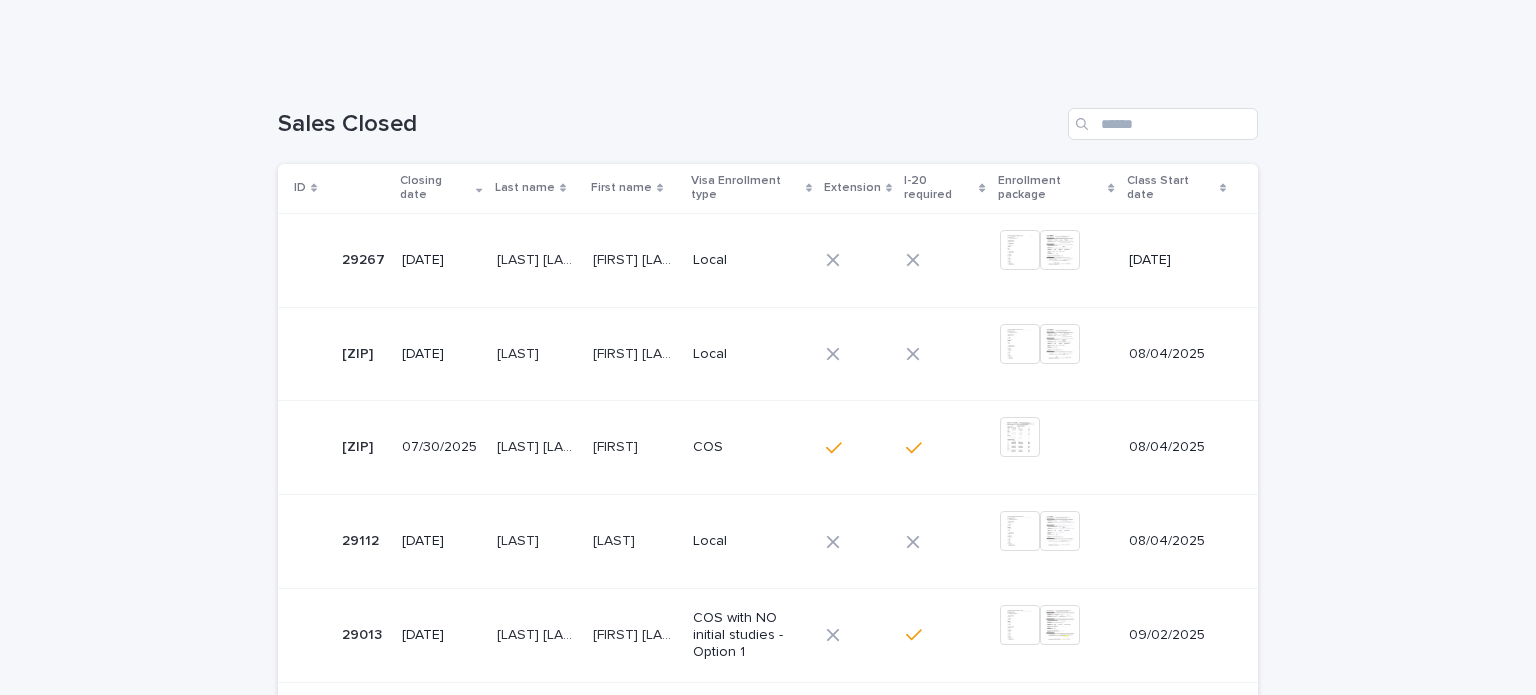 scroll, scrollTop: 0, scrollLeft: 0, axis: both 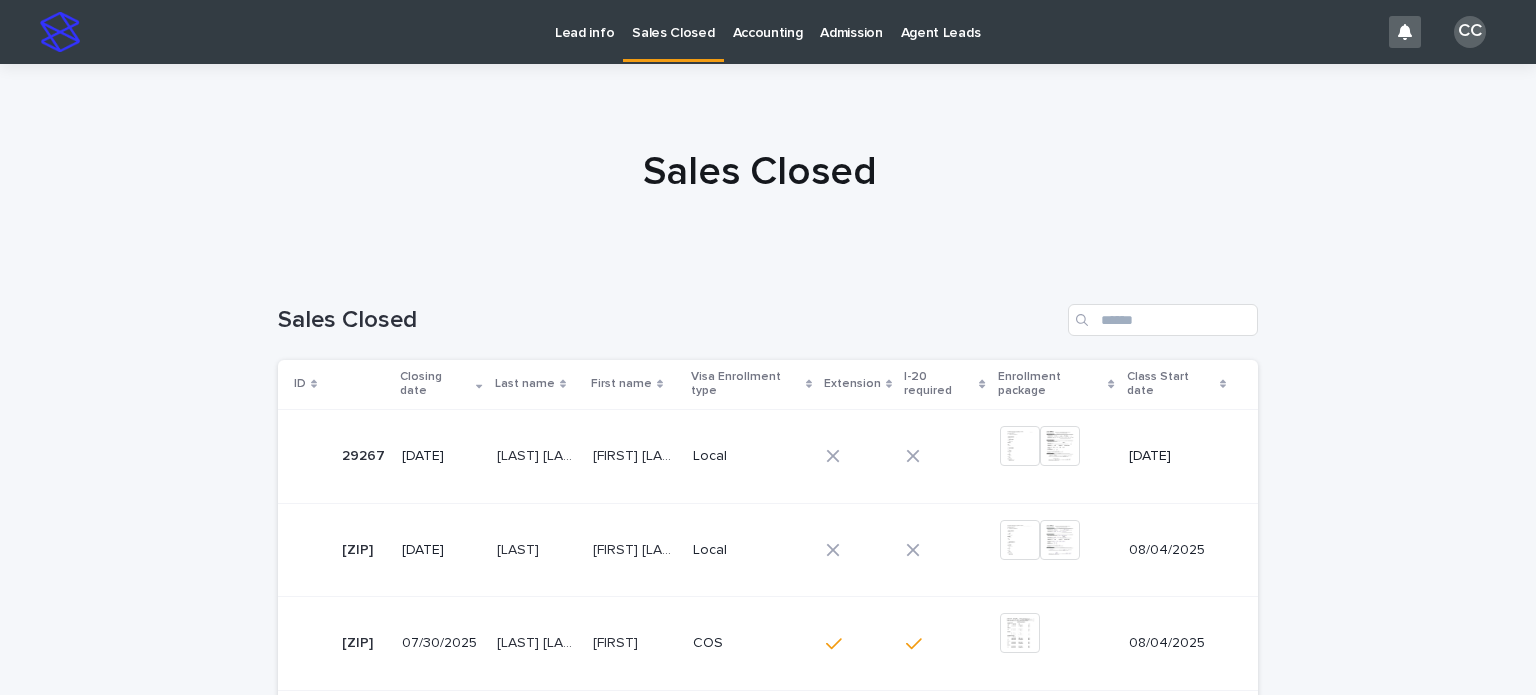 click on "Lead info" at bounding box center (584, 21) 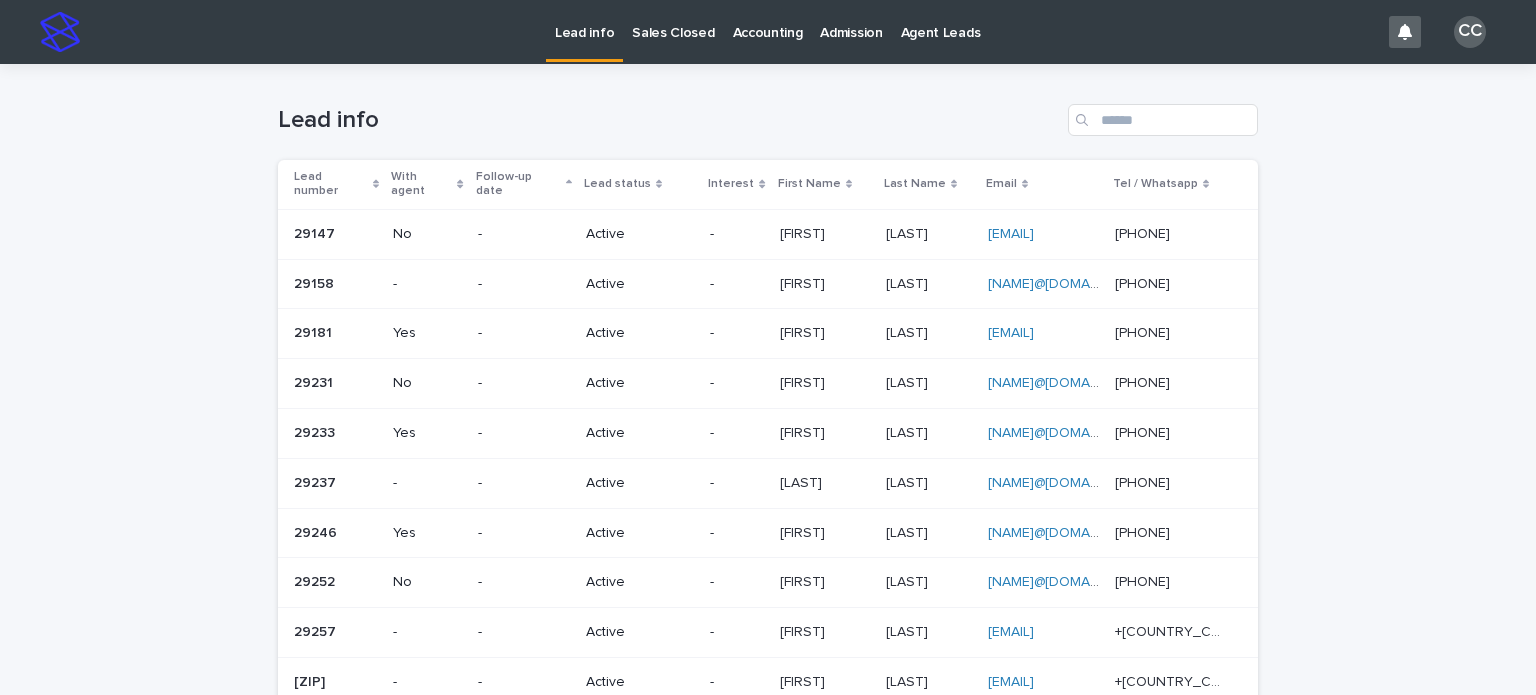 click on "Sales Closed" at bounding box center (673, 31) 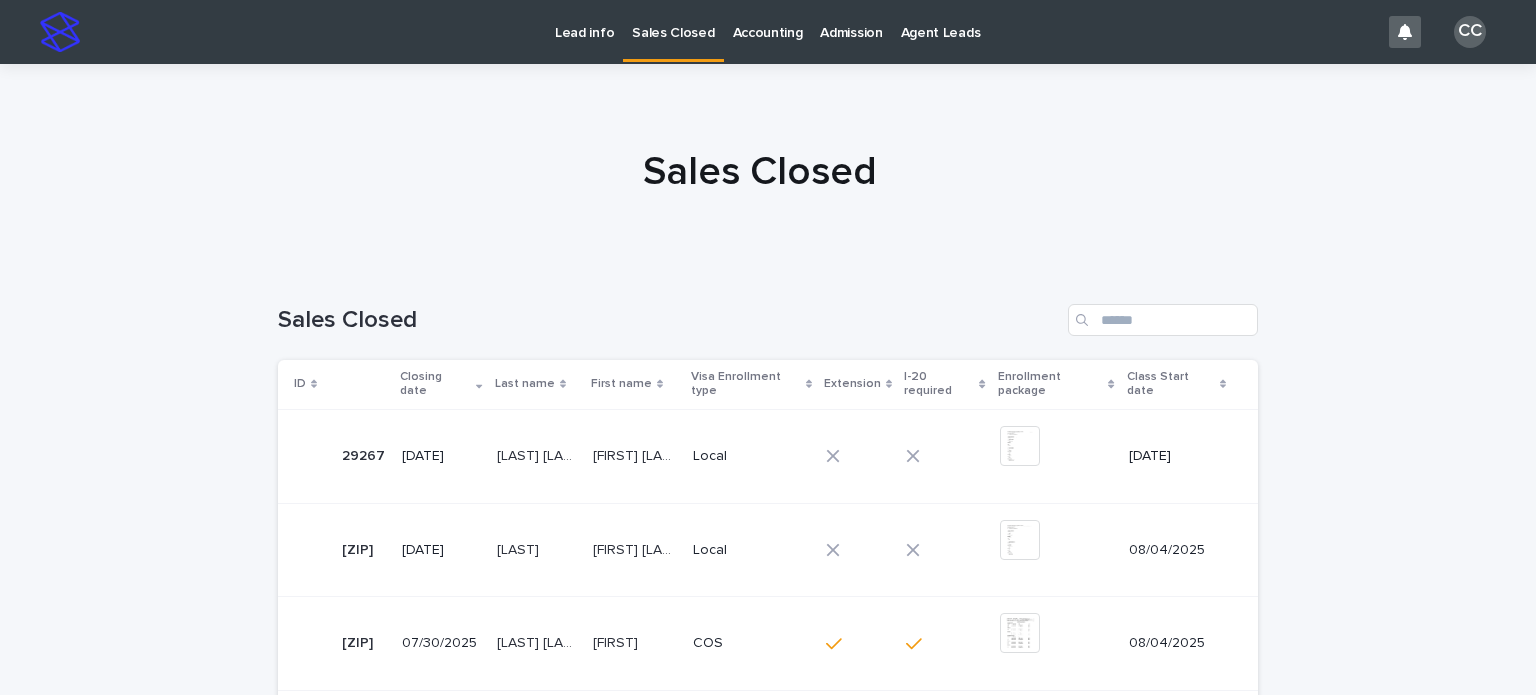 click on "Lead info" at bounding box center (584, 31) 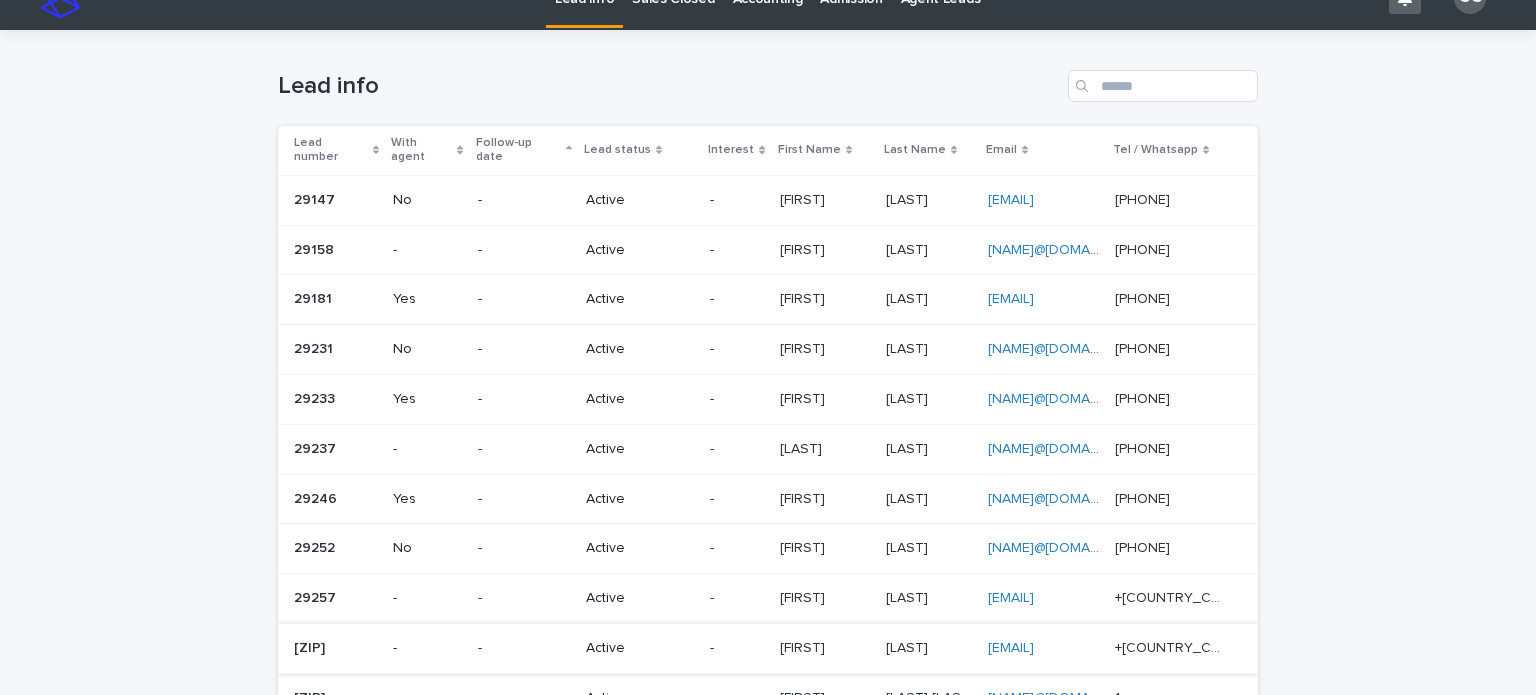 scroll, scrollTop: 0, scrollLeft: 0, axis: both 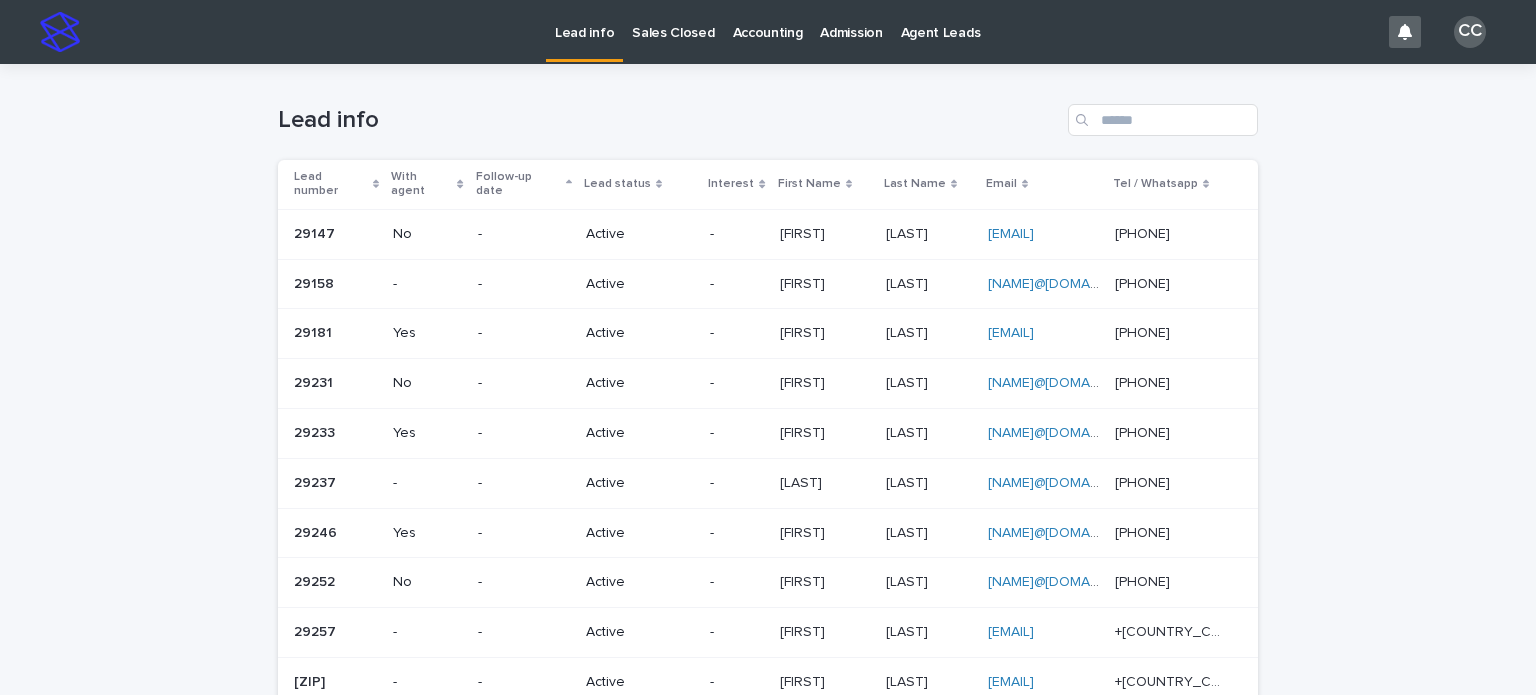 click on "-" at bounding box center [736, 234] 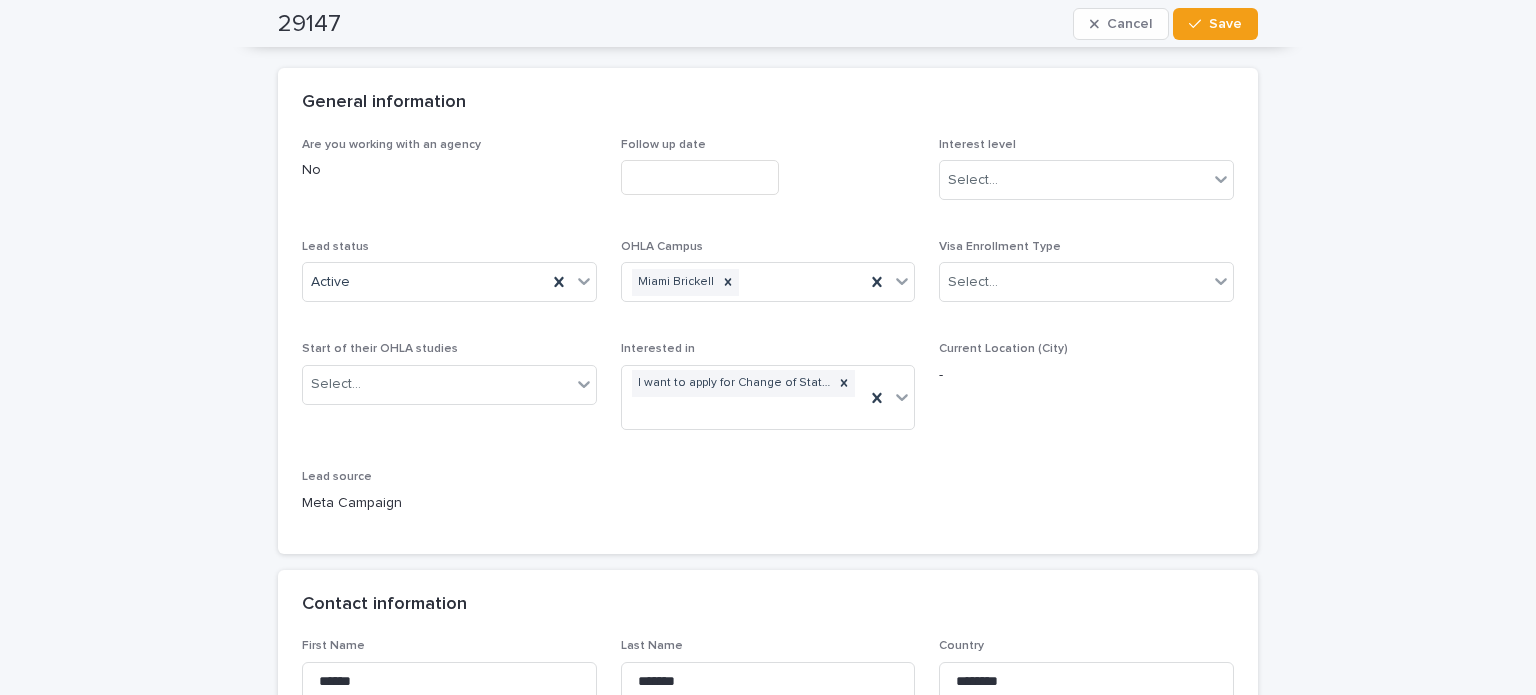 scroll, scrollTop: 0, scrollLeft: 0, axis: both 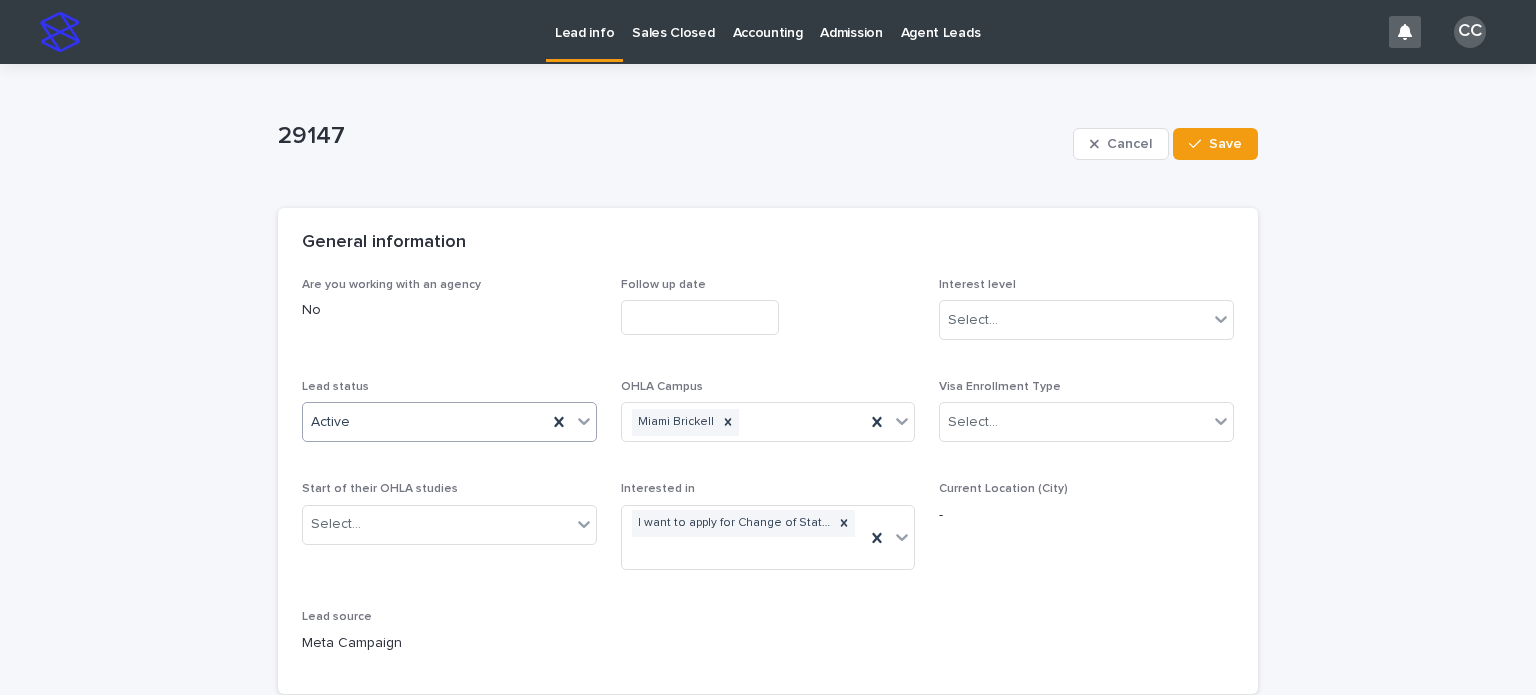 click on "Active" at bounding box center [425, 422] 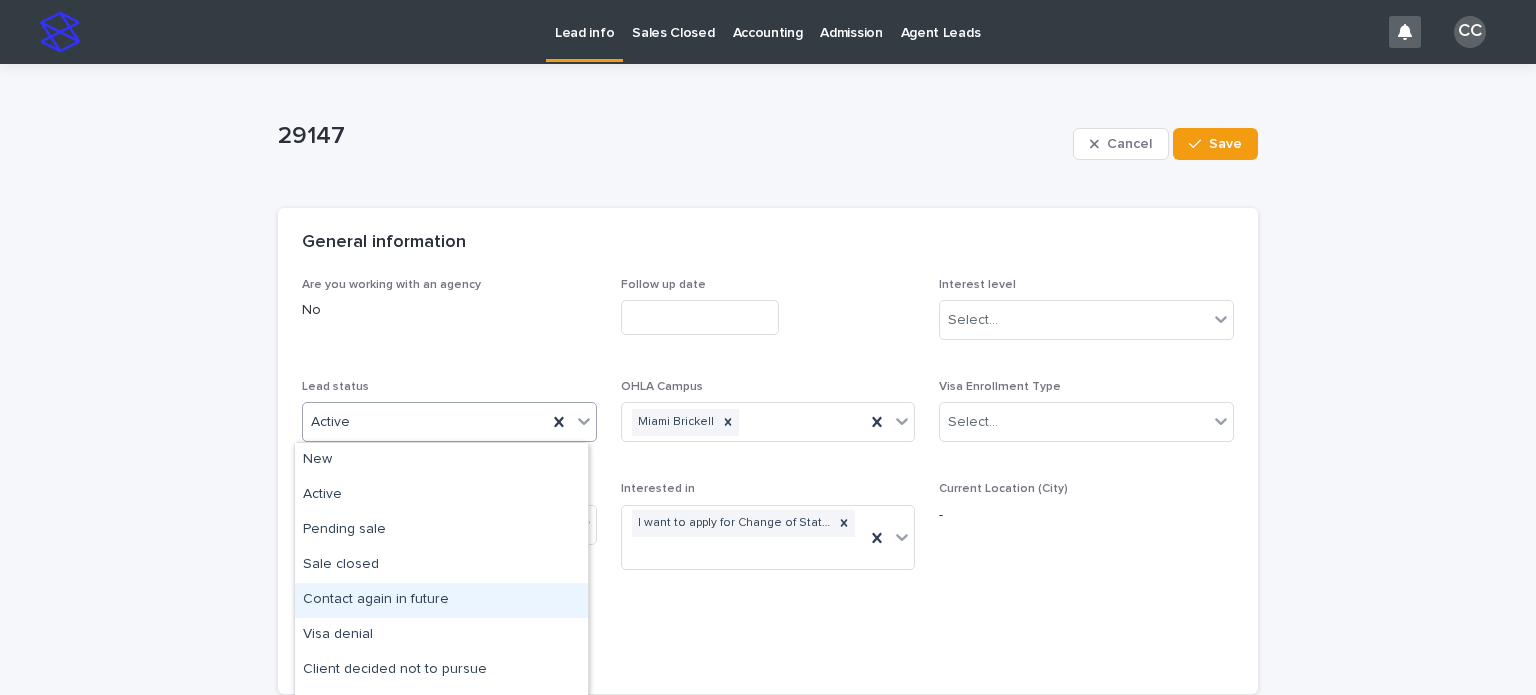 click on "Contact again in future" at bounding box center (441, 600) 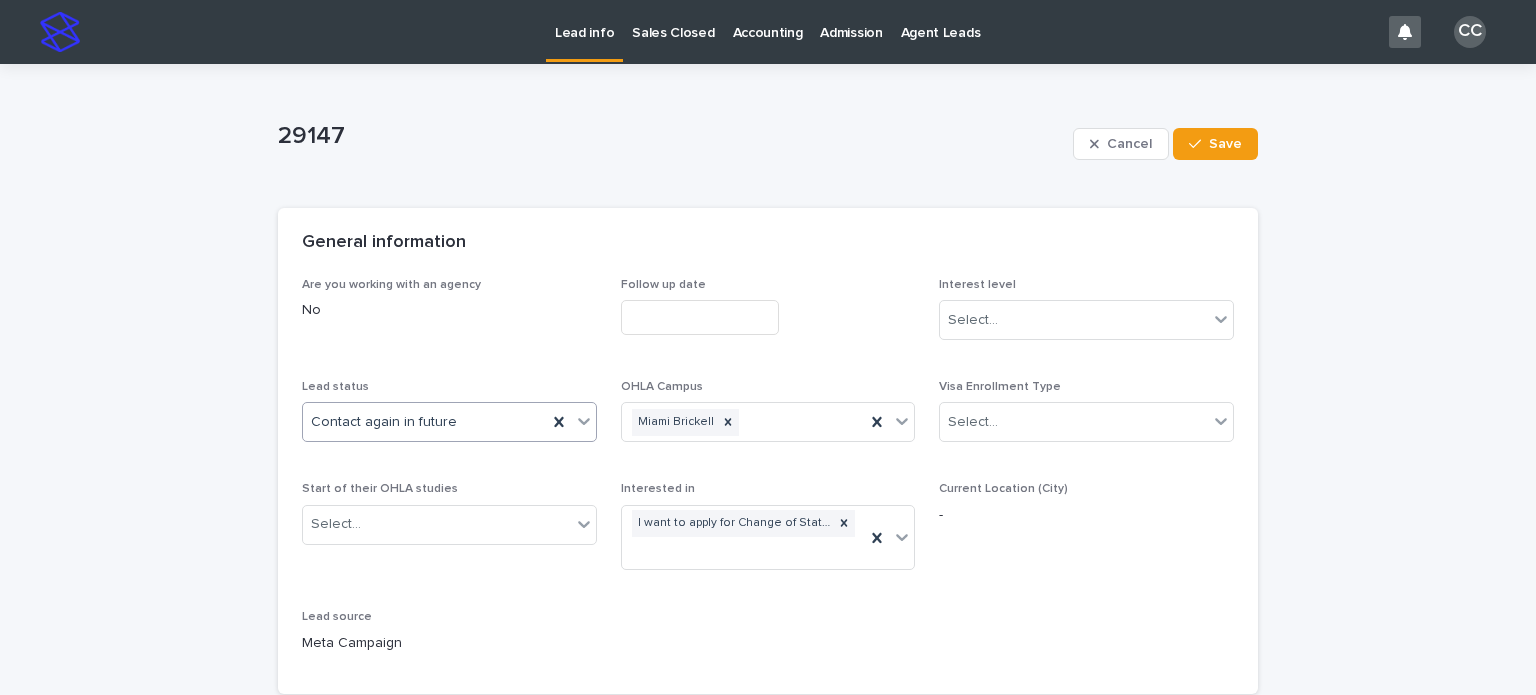 click at bounding box center (700, 317) 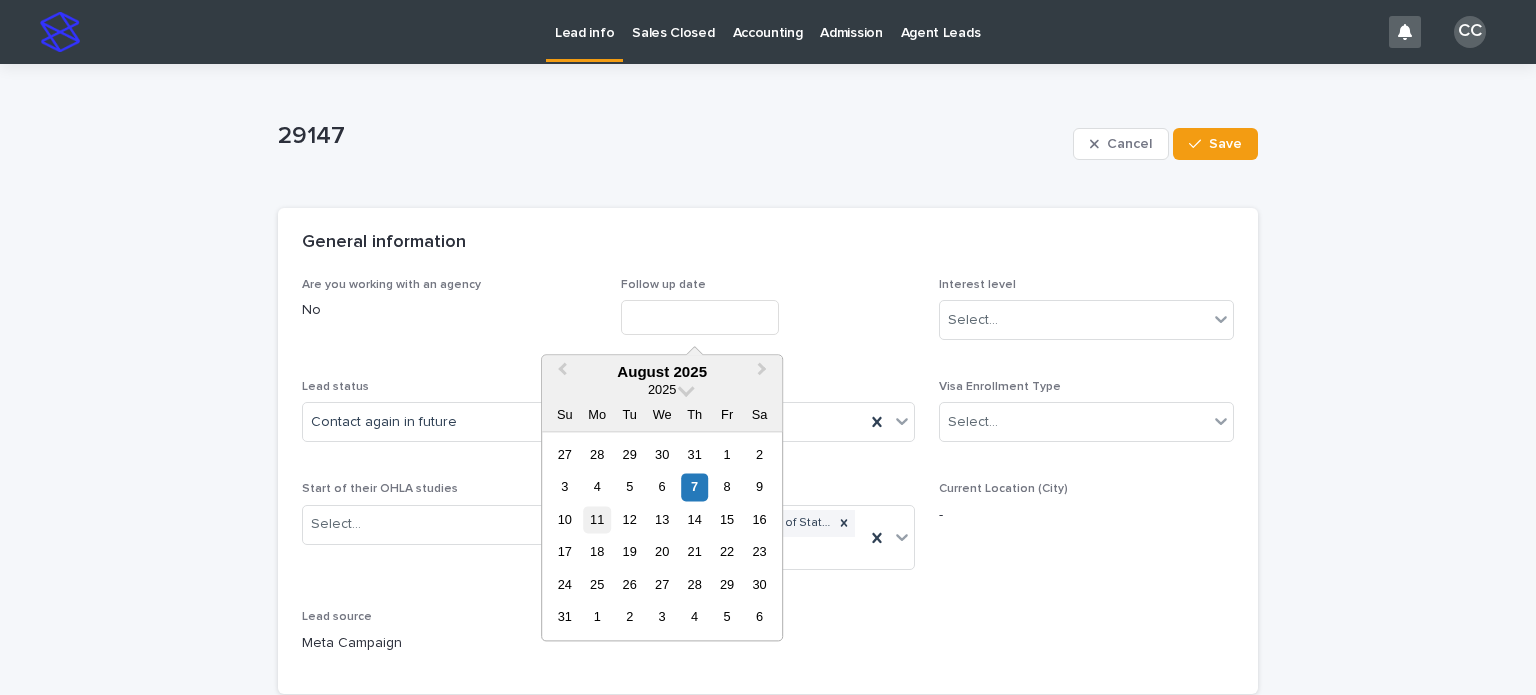 click on "11" at bounding box center (597, 519) 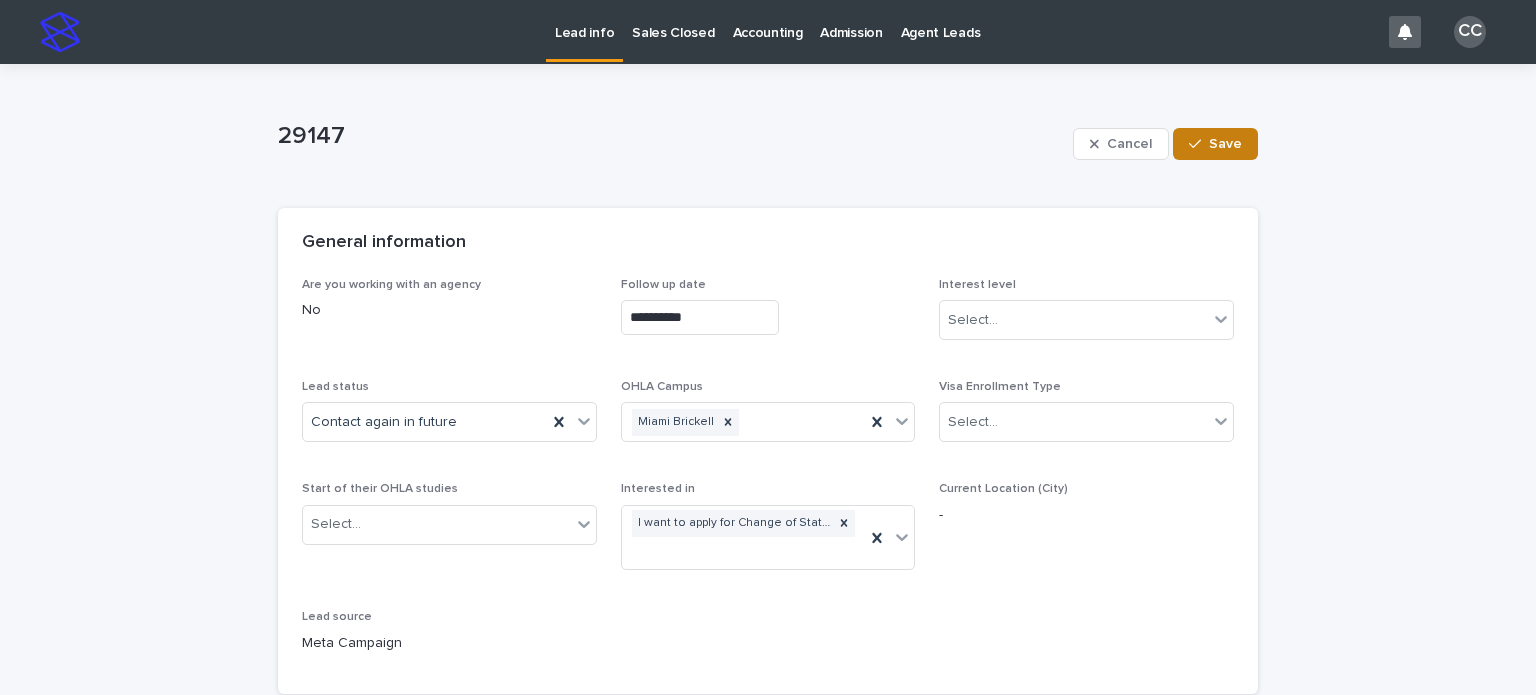 click on "Save" at bounding box center [1225, 144] 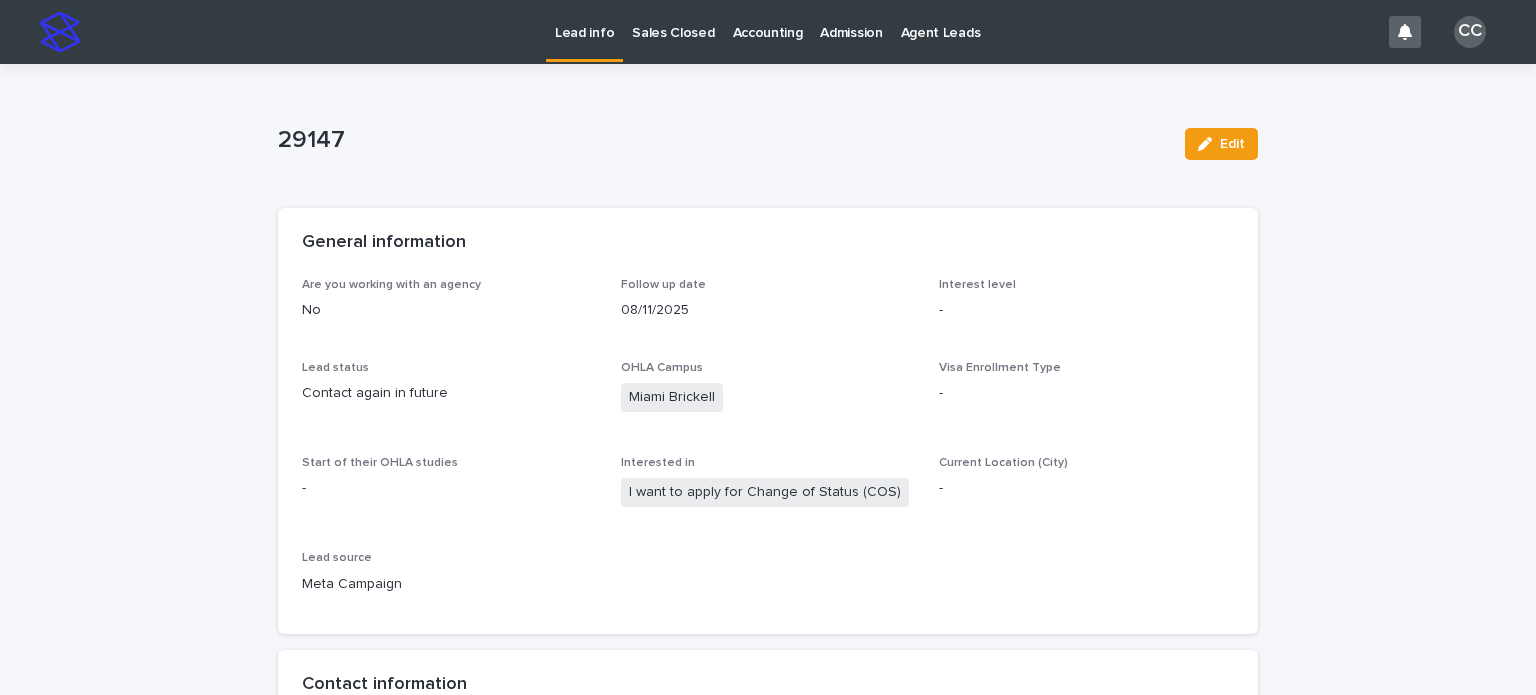 click on "Lead info" at bounding box center [584, 21] 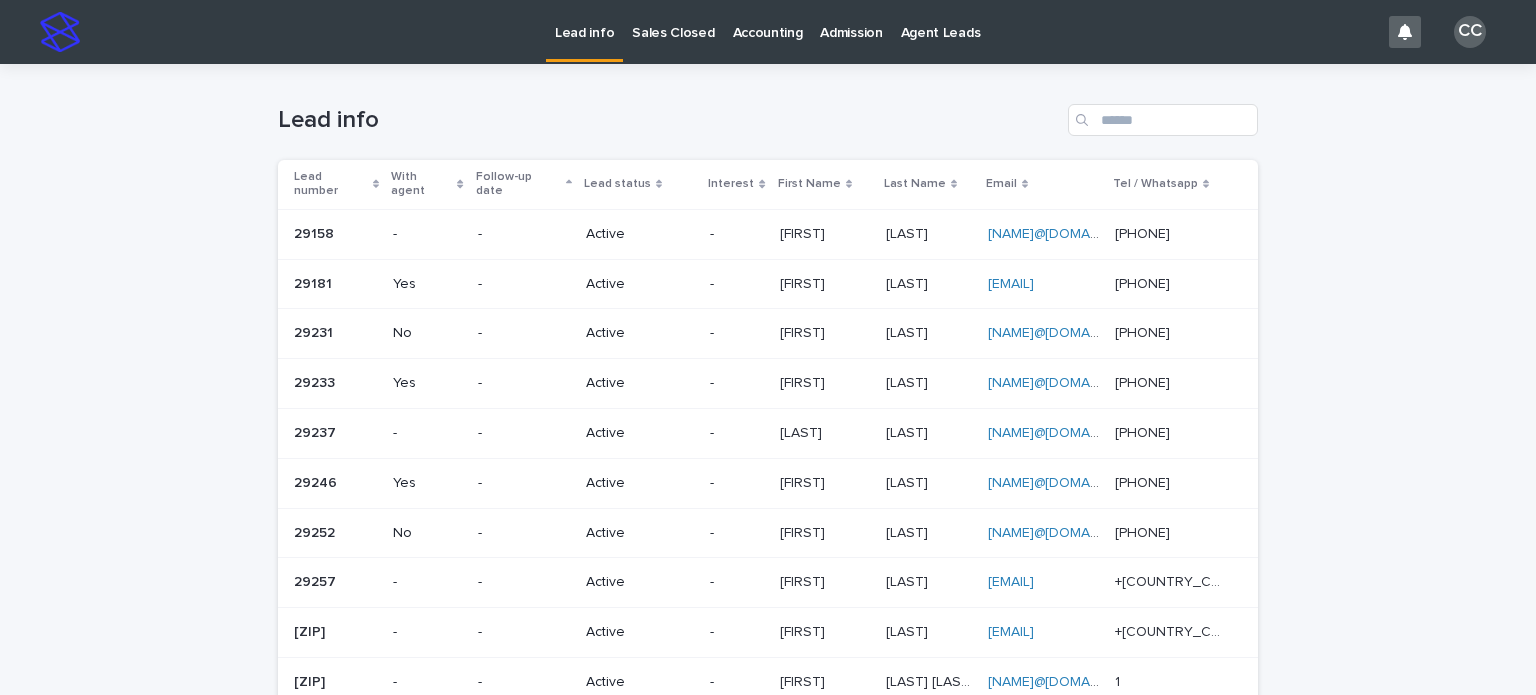 click on "Active" at bounding box center [640, 234] 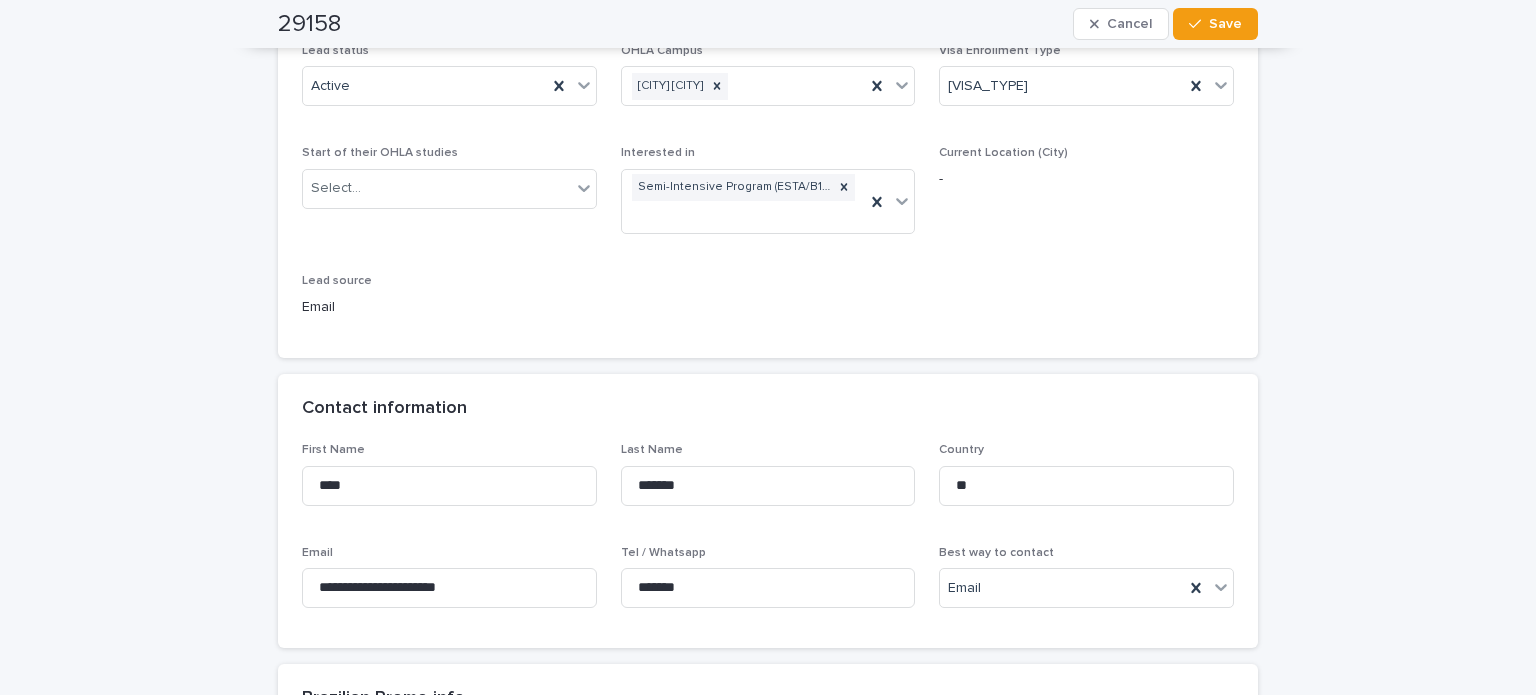 scroll, scrollTop: 500, scrollLeft: 0, axis: vertical 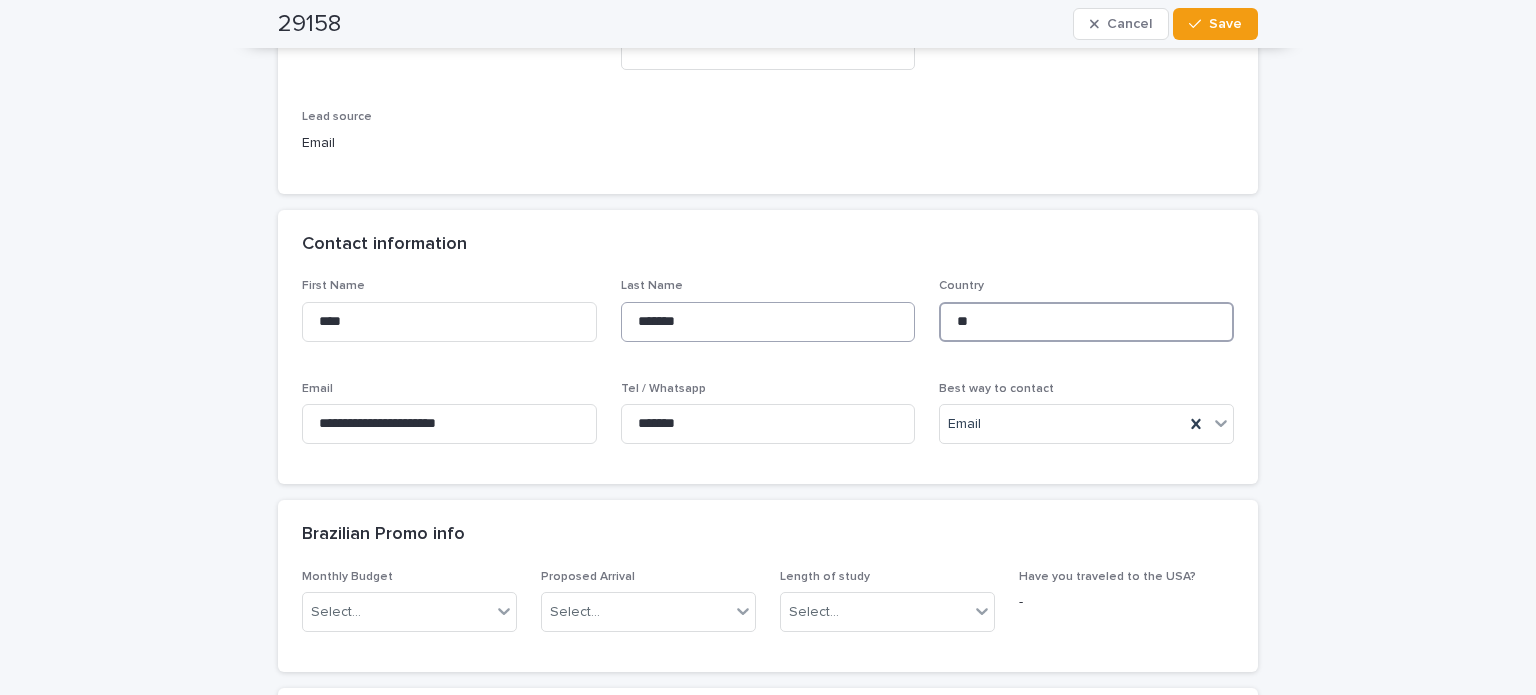 drag, startPoint x: 989, startPoint y: 321, endPoint x: 882, endPoint y: 321, distance: 107 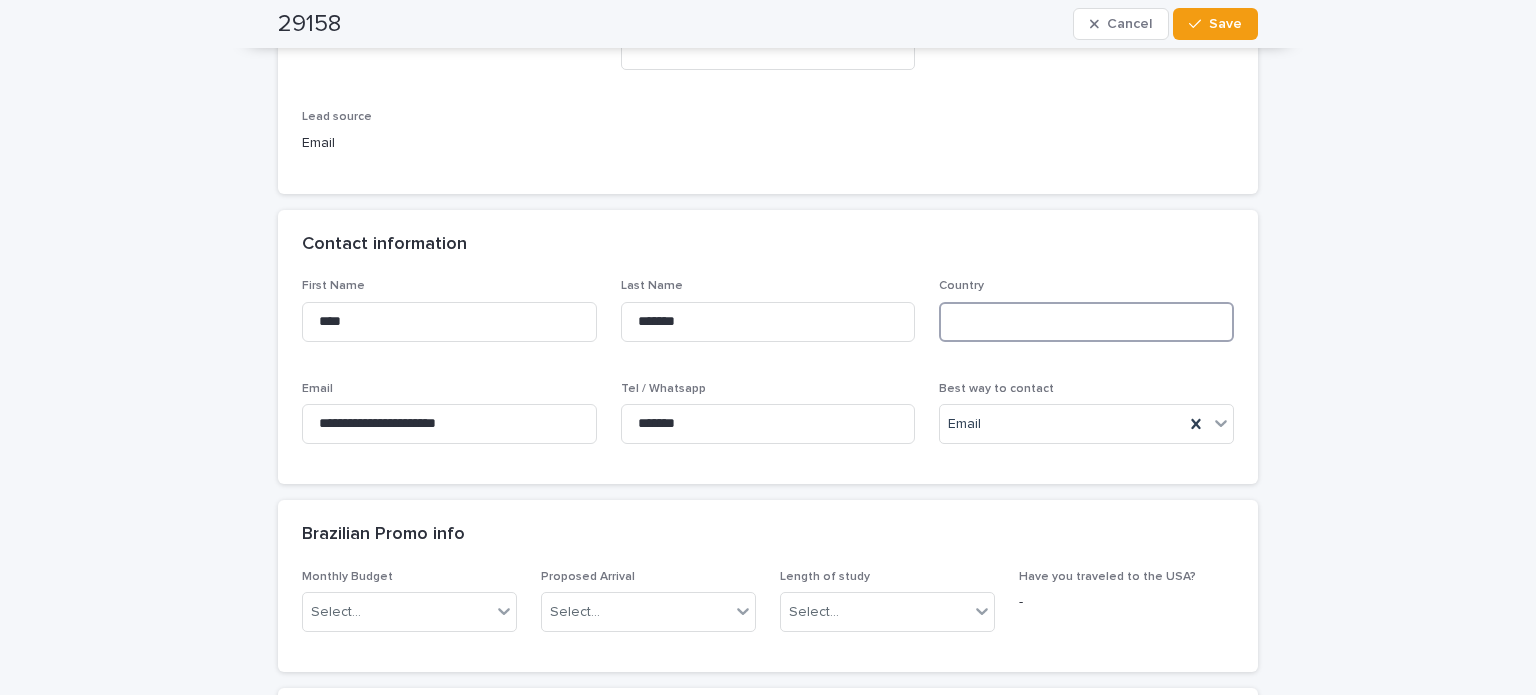 scroll, scrollTop: 700, scrollLeft: 0, axis: vertical 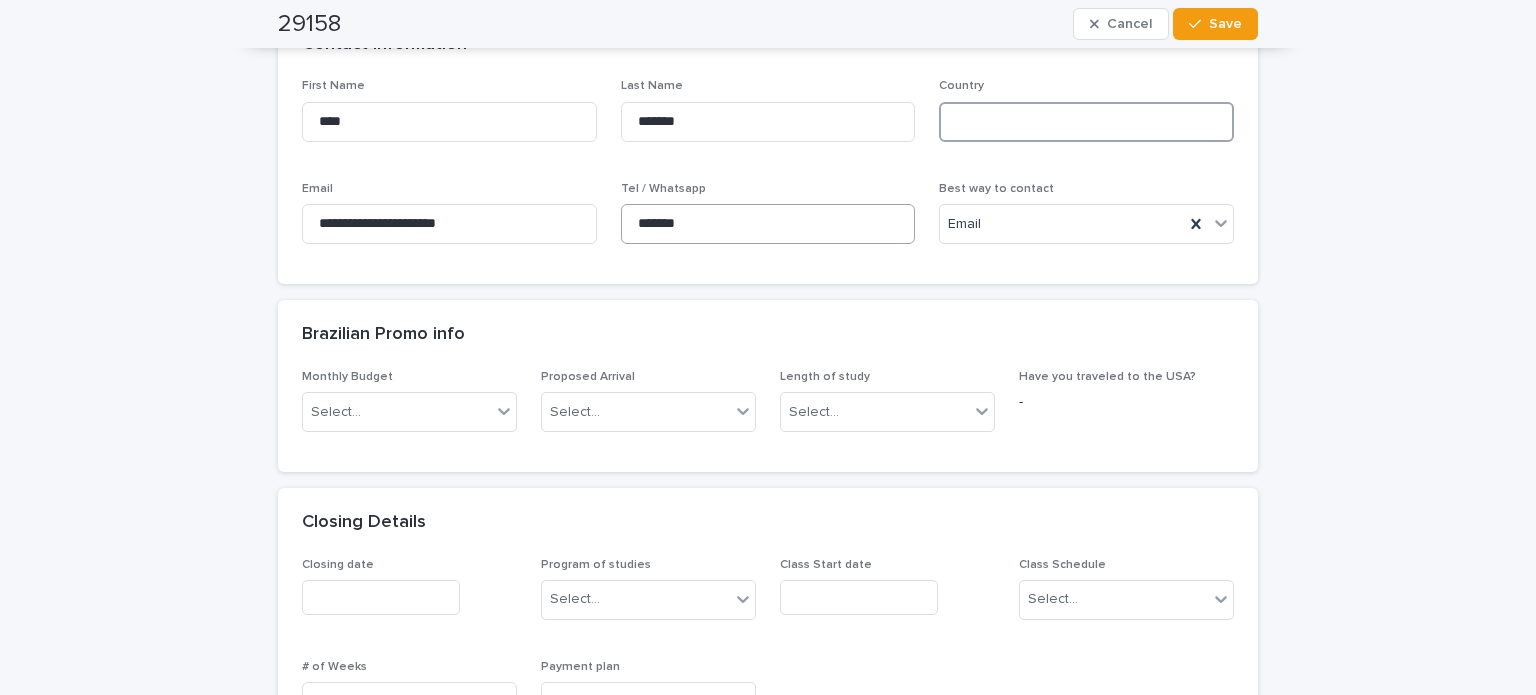 type 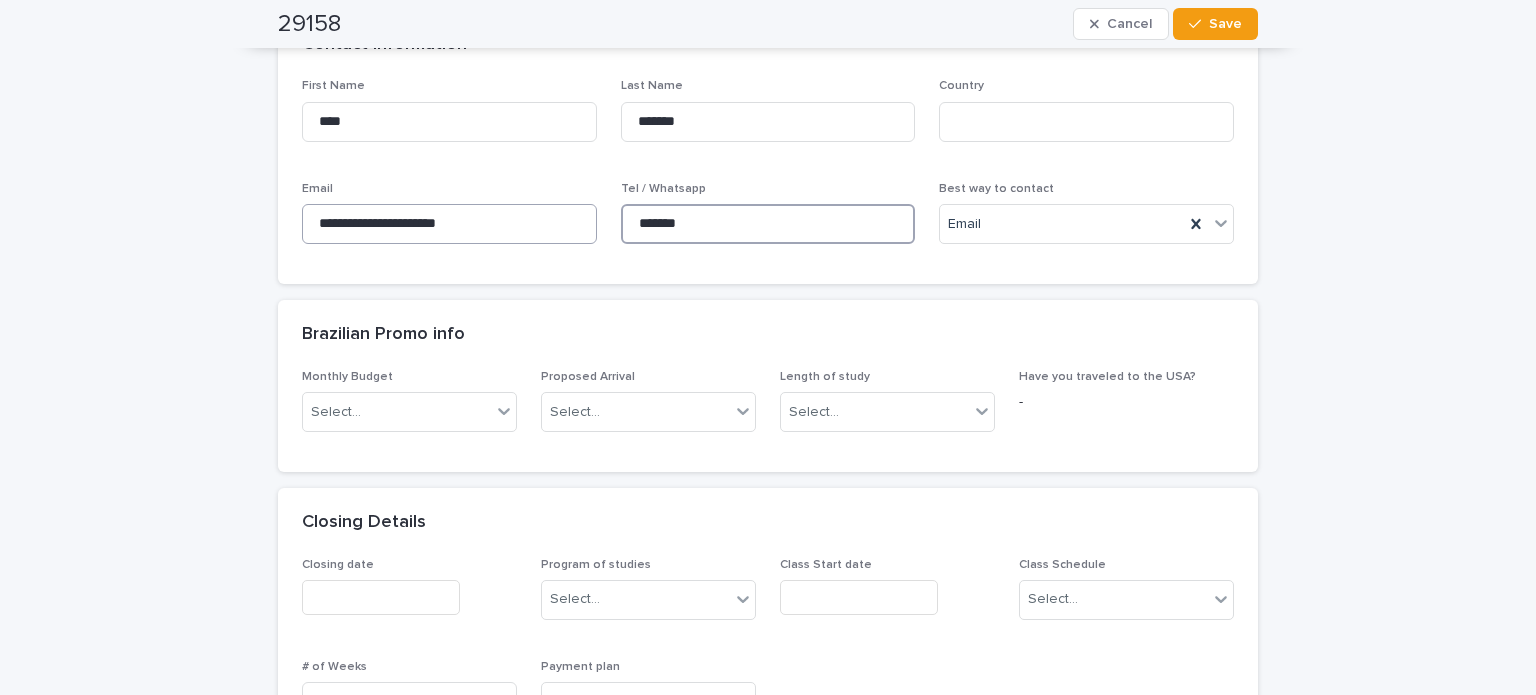 drag, startPoint x: 635, startPoint y: 220, endPoint x: 514, endPoint y: 215, distance: 121.103264 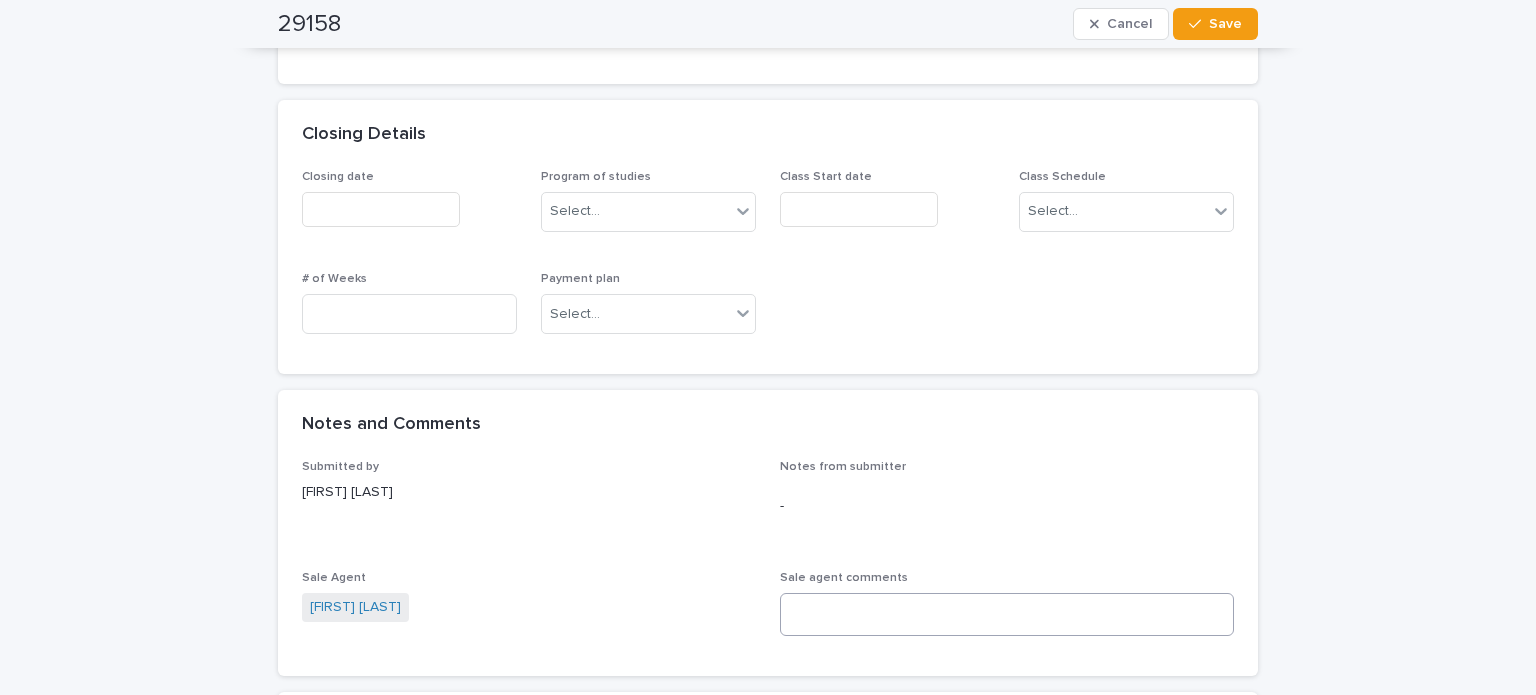 scroll, scrollTop: 1300, scrollLeft: 0, axis: vertical 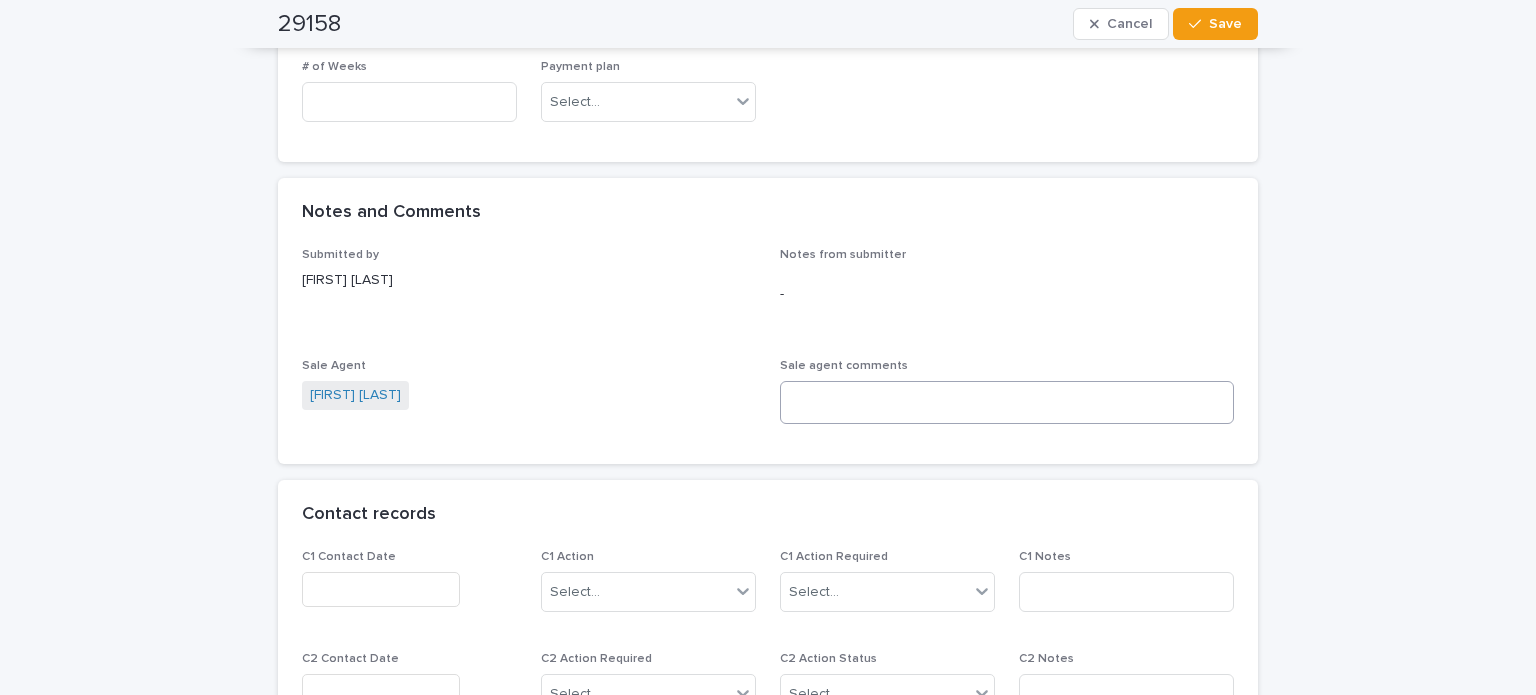 type 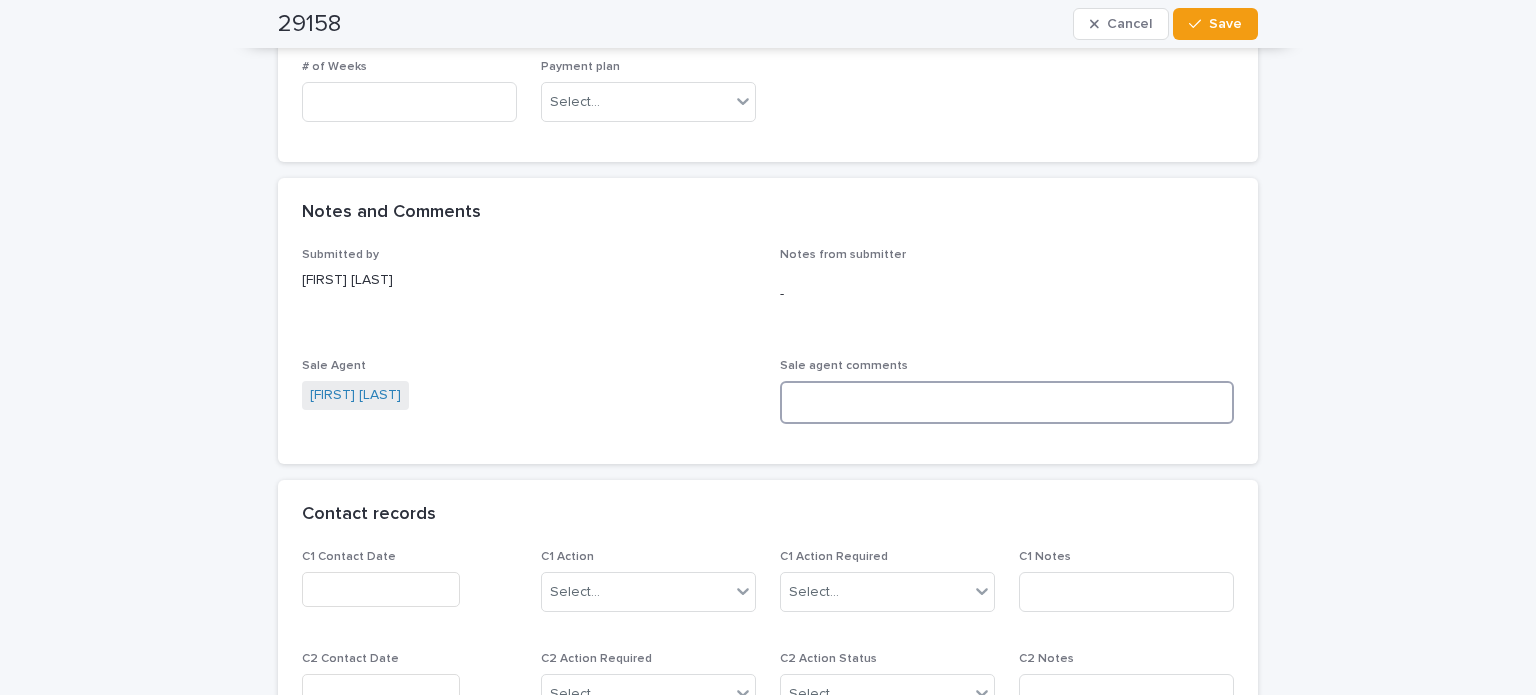 click at bounding box center [1007, 402] 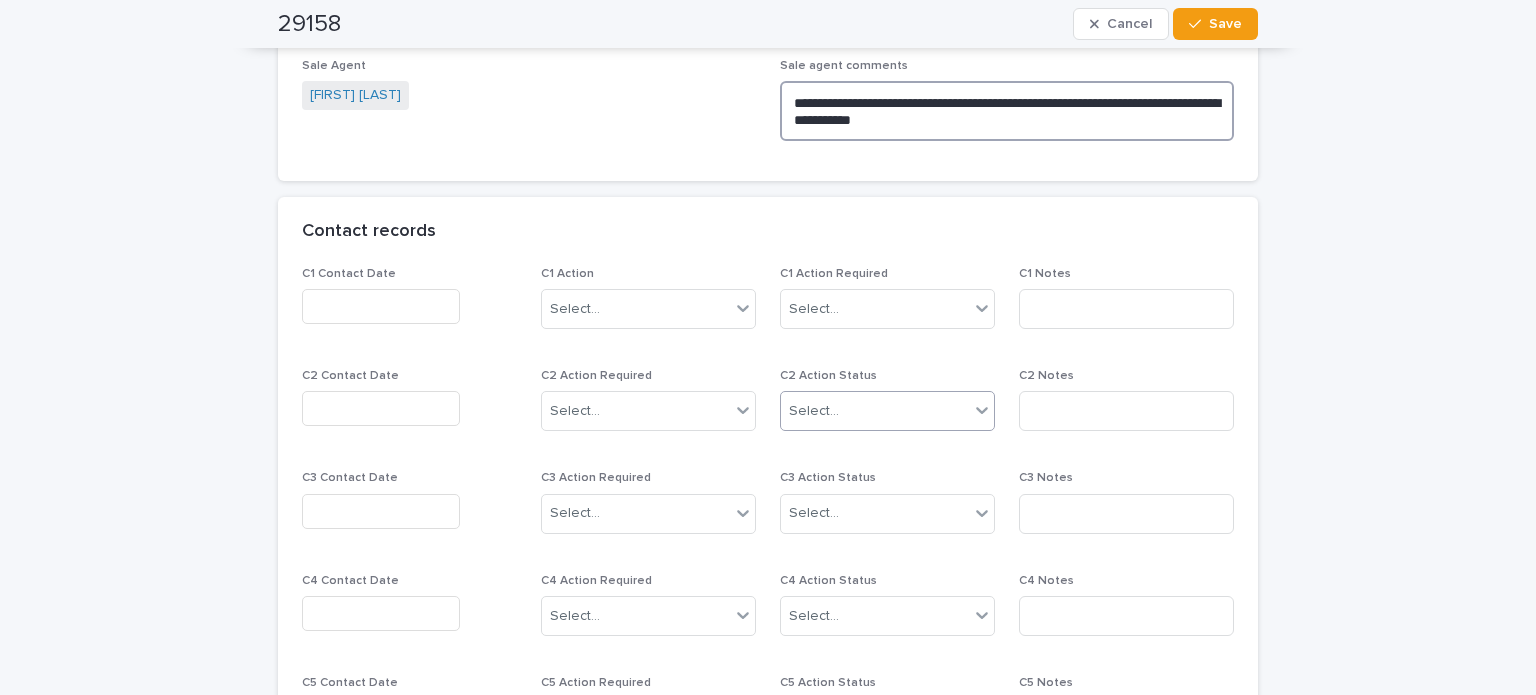 scroll, scrollTop: 1500, scrollLeft: 0, axis: vertical 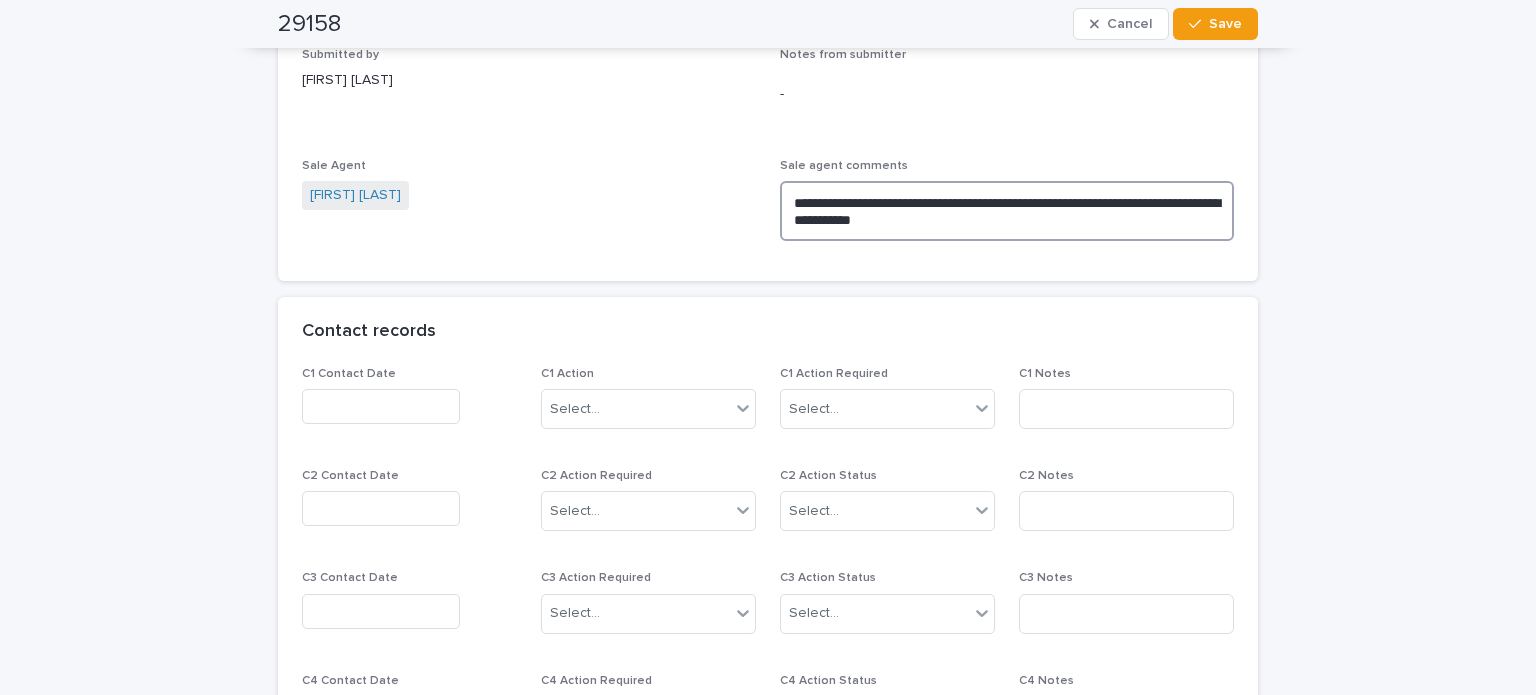 type on "**********" 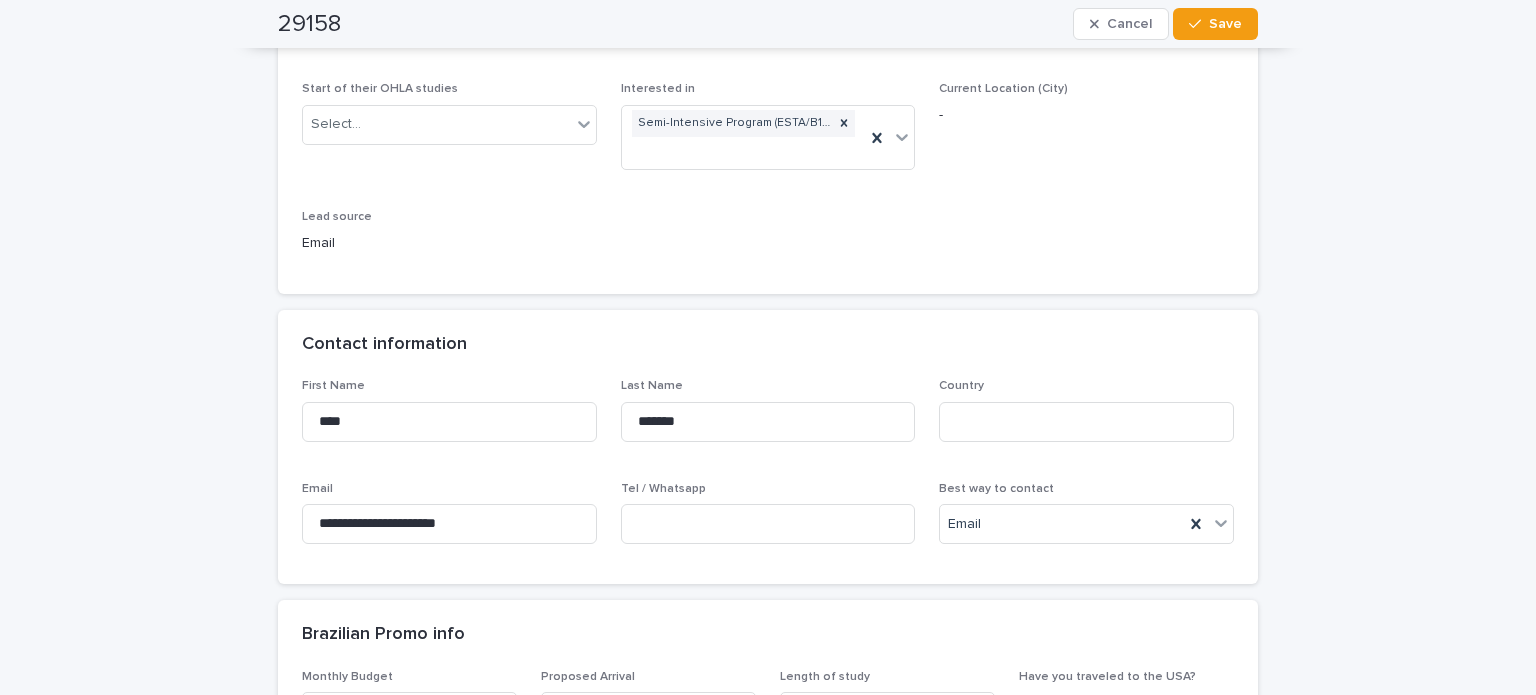 scroll, scrollTop: 200, scrollLeft: 0, axis: vertical 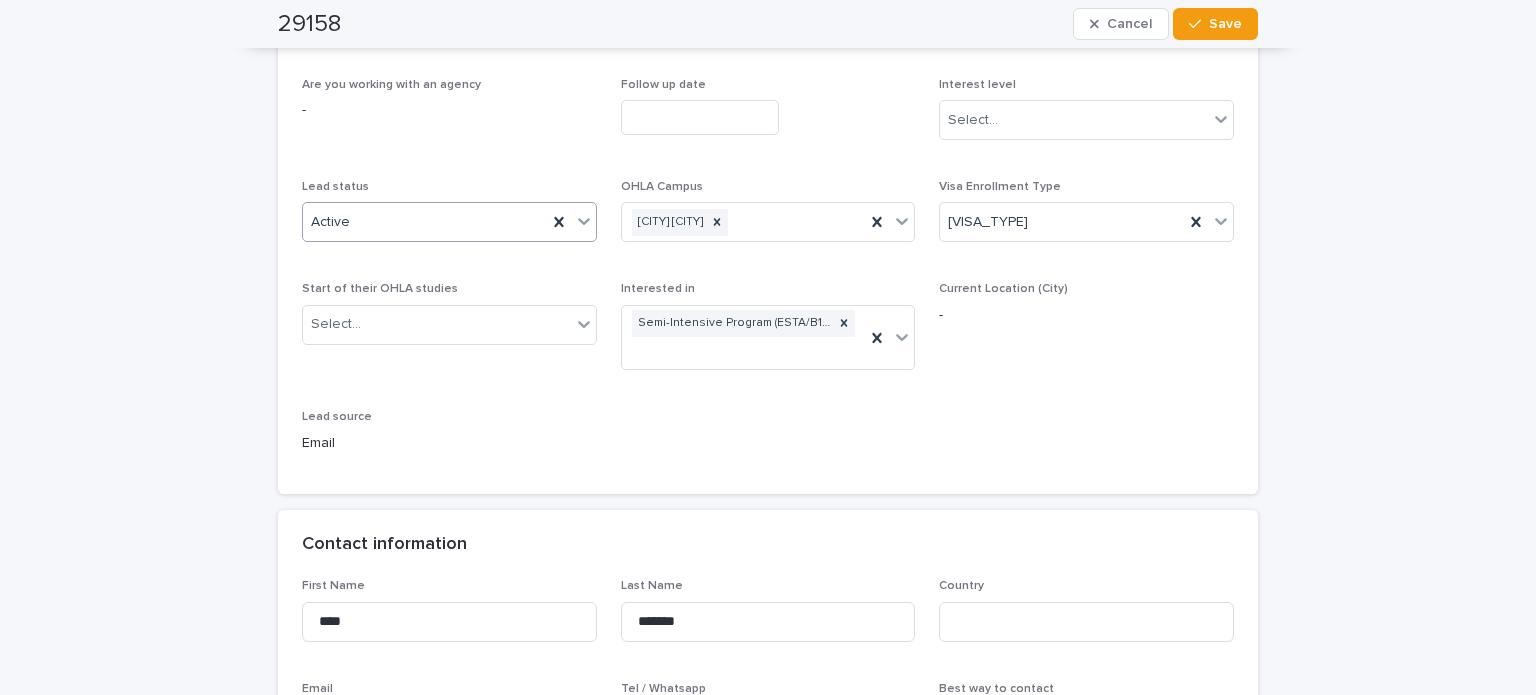 click on "Active" at bounding box center [425, 222] 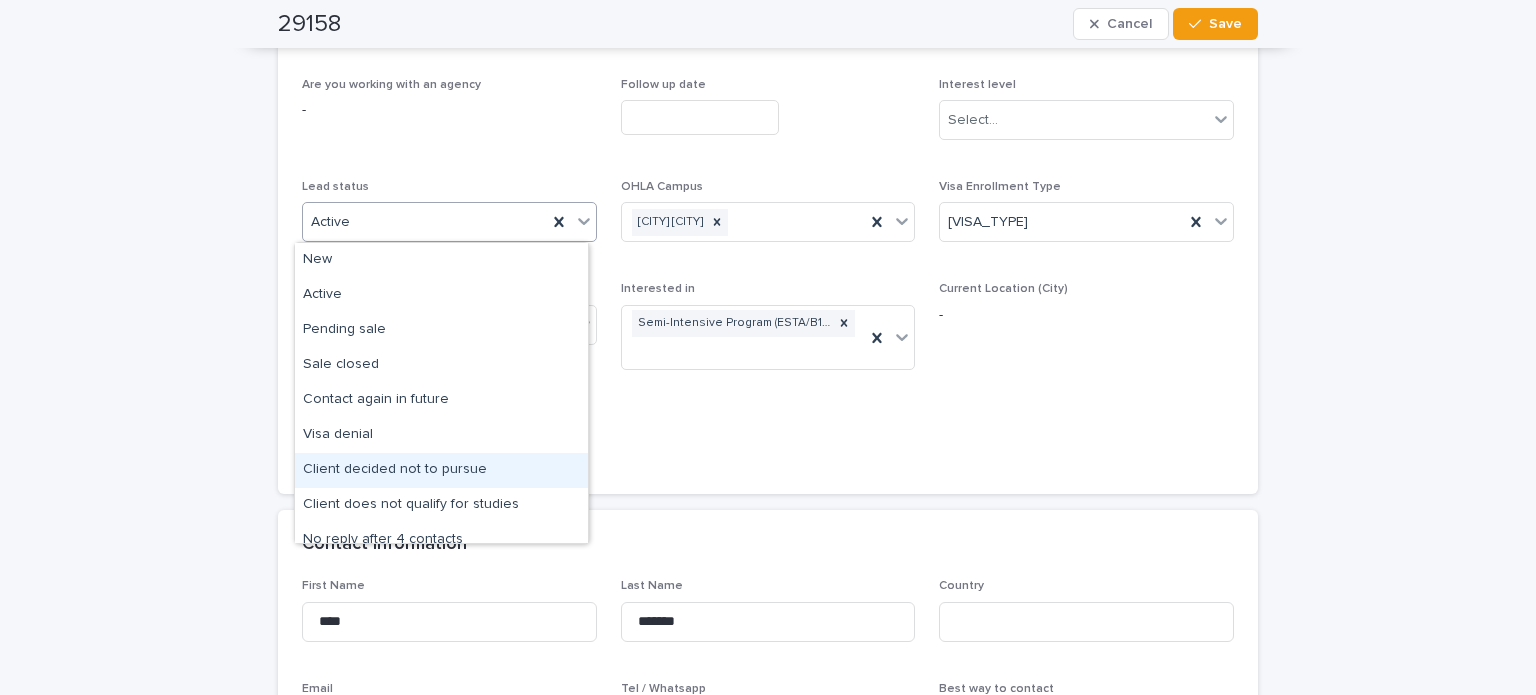click on "Client decided not to pursue" at bounding box center [441, 470] 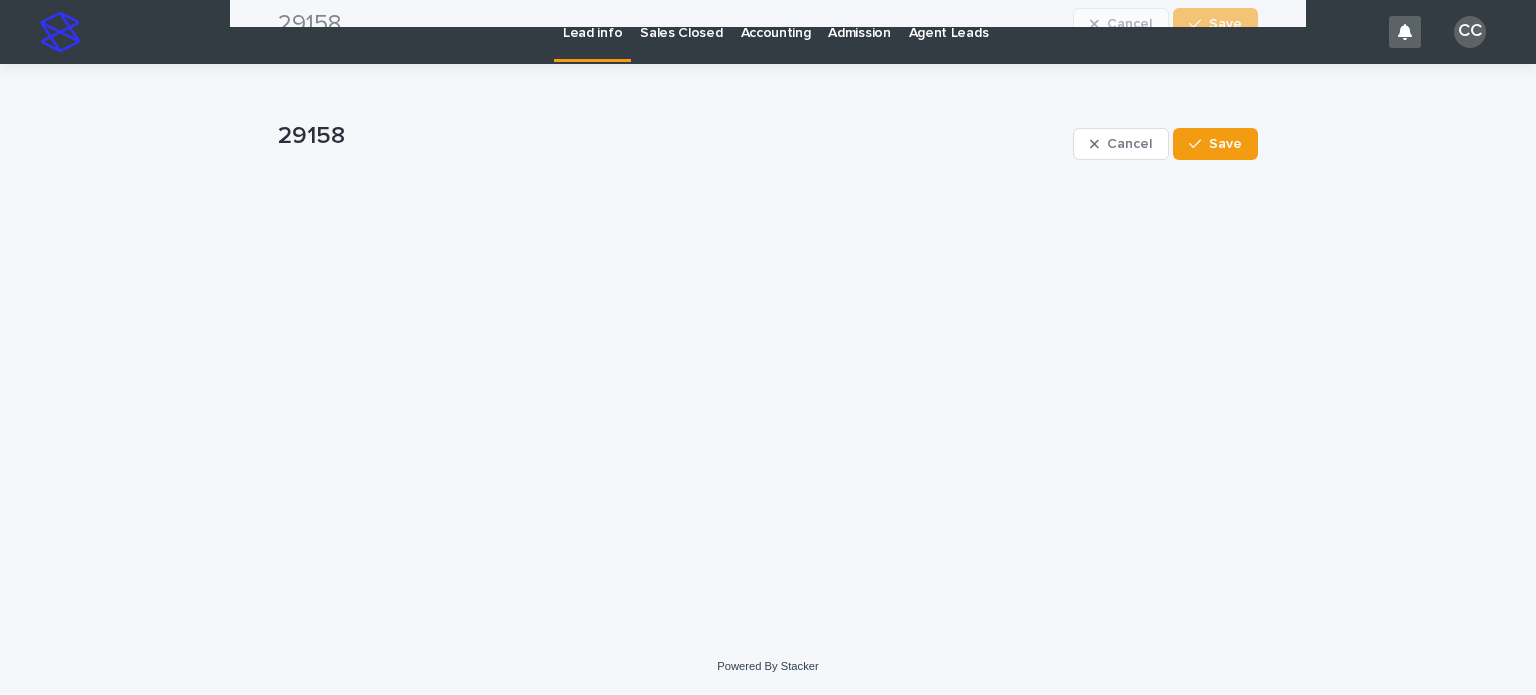 scroll, scrollTop: 0, scrollLeft: 0, axis: both 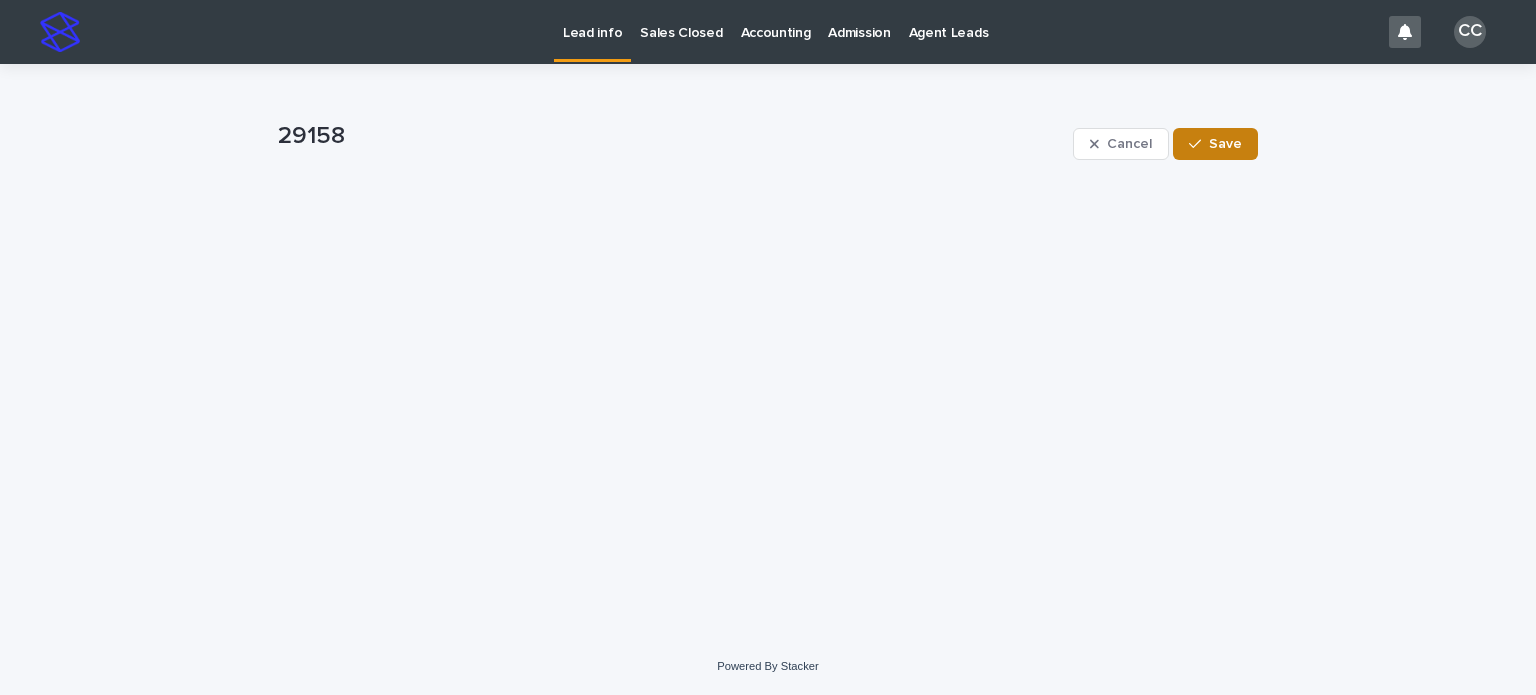 click on "Save" at bounding box center [1225, 144] 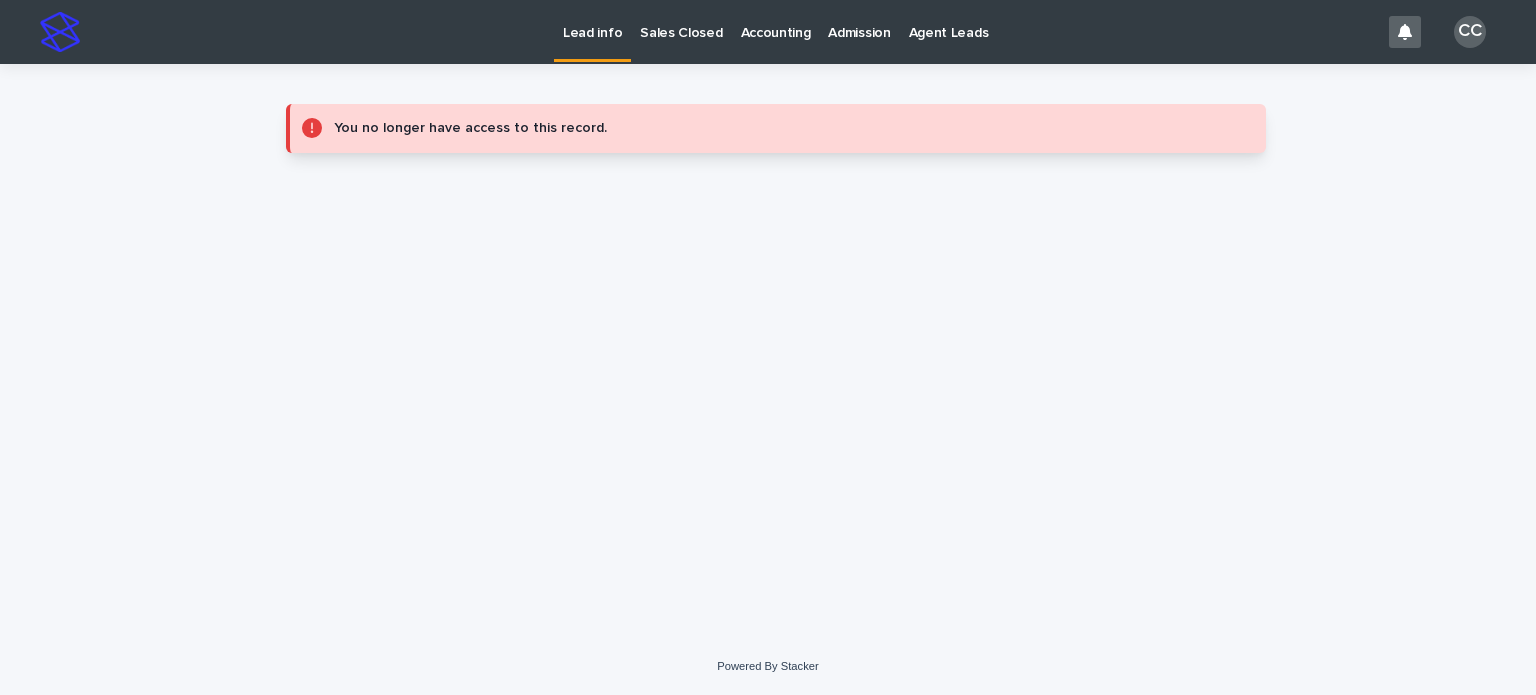 click on "Lead info" at bounding box center (592, 21) 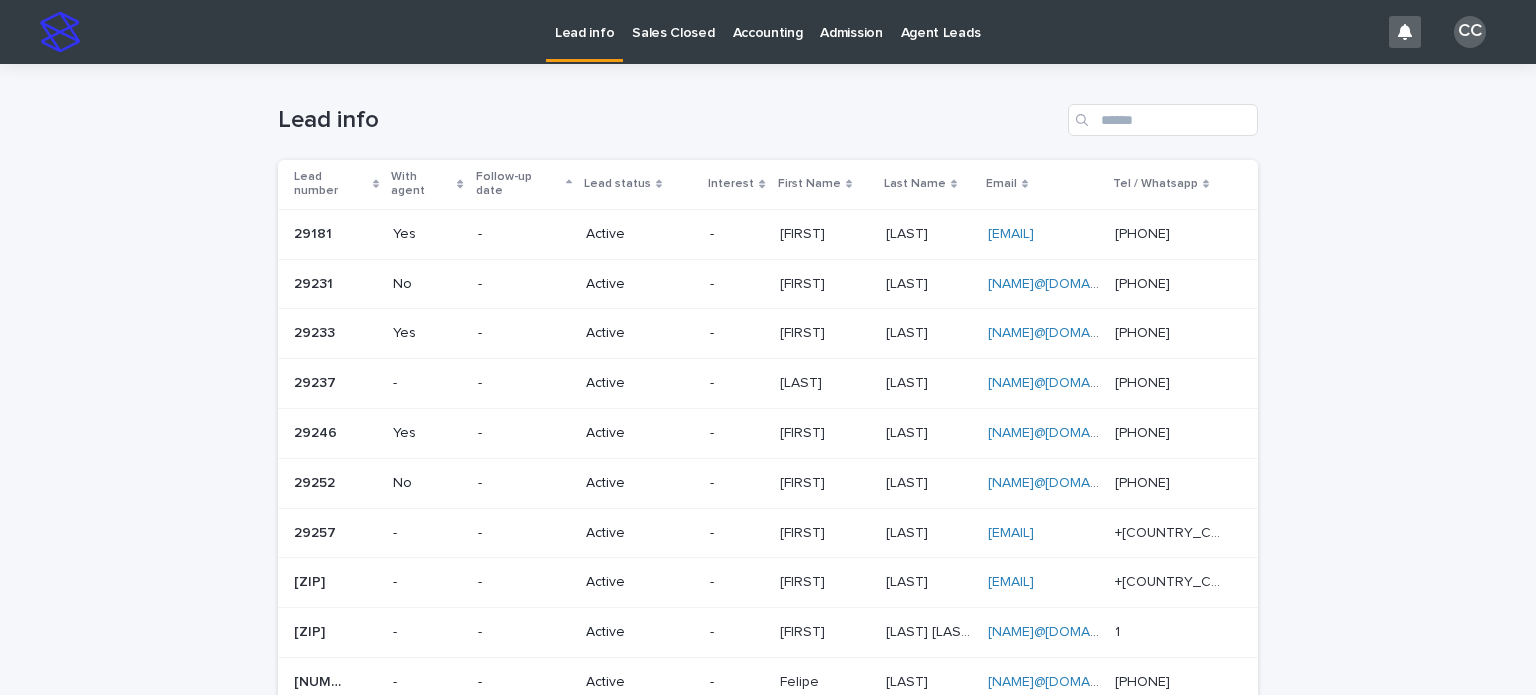 click on "-" at bounding box center (736, 234) 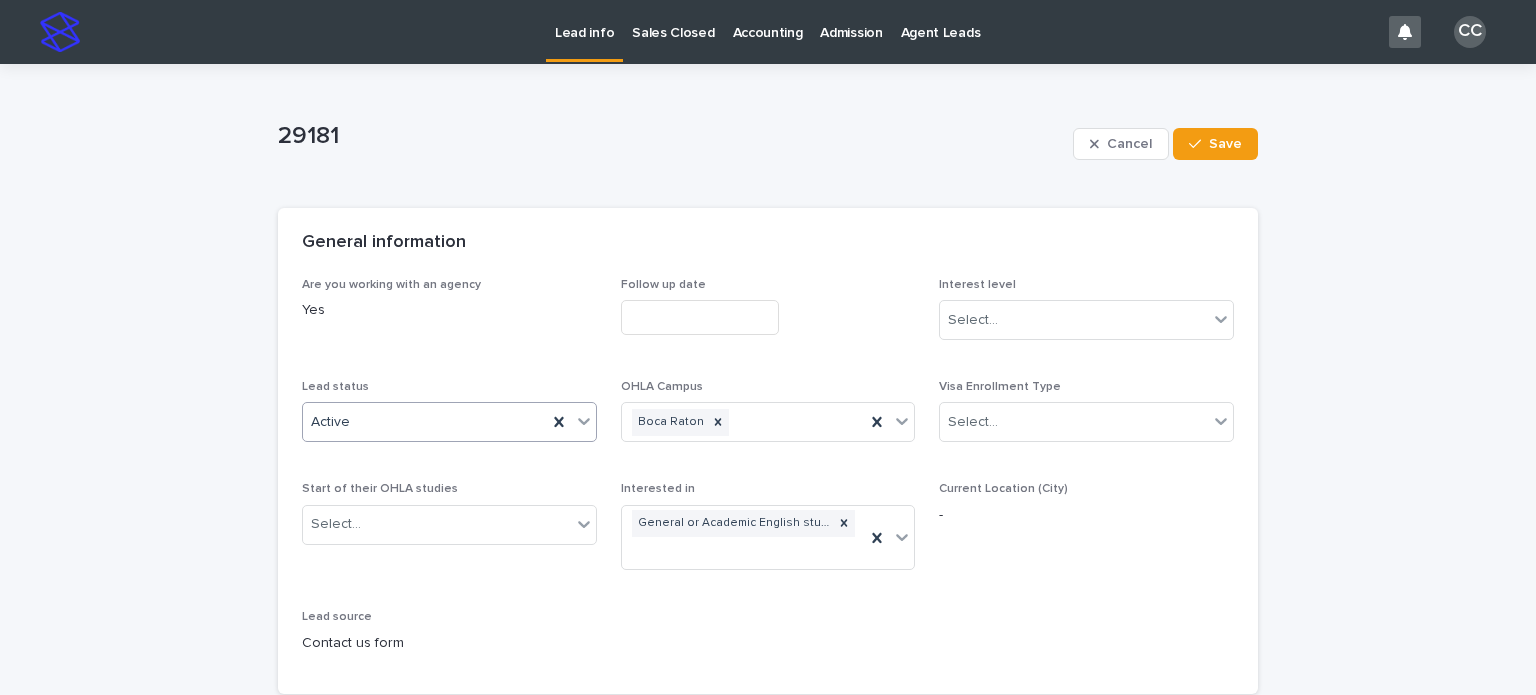 click on "Active" at bounding box center (425, 422) 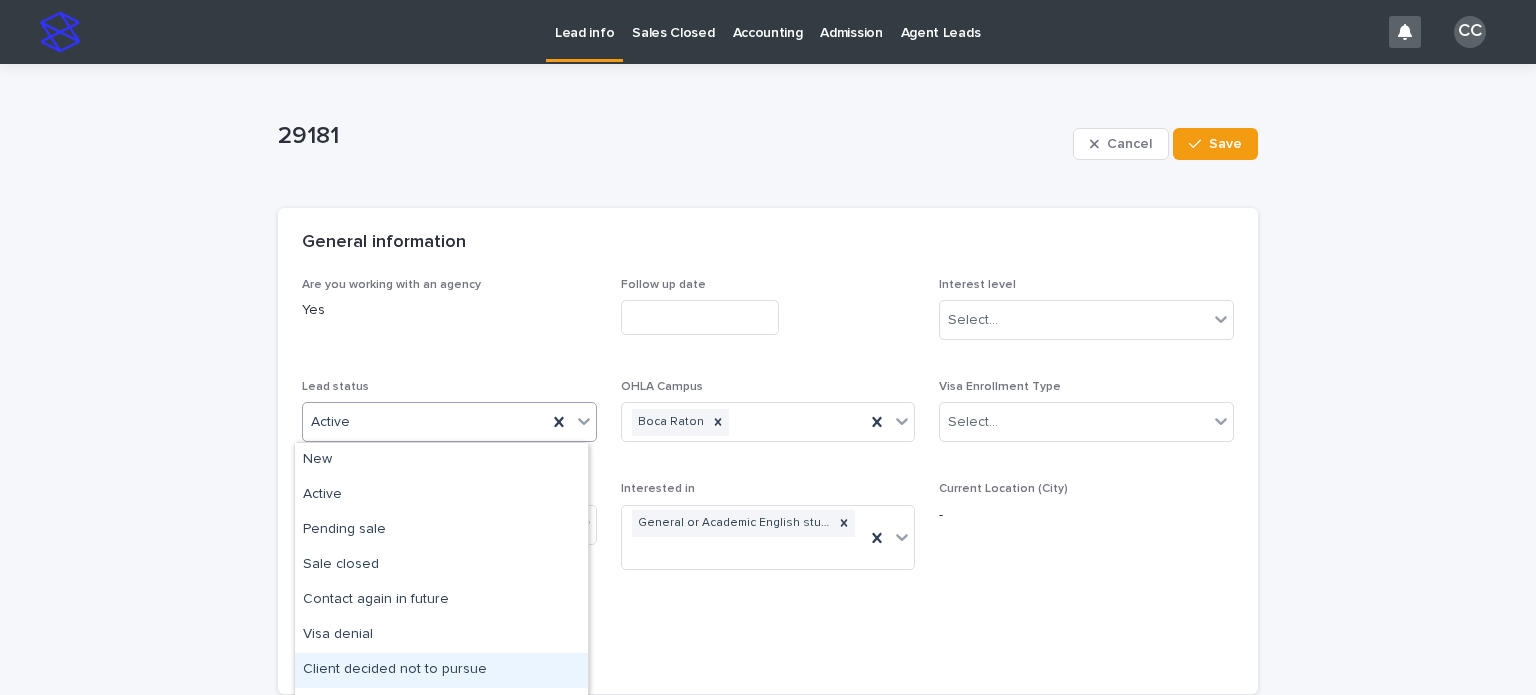 click on "Client decided not to pursue" at bounding box center [441, 670] 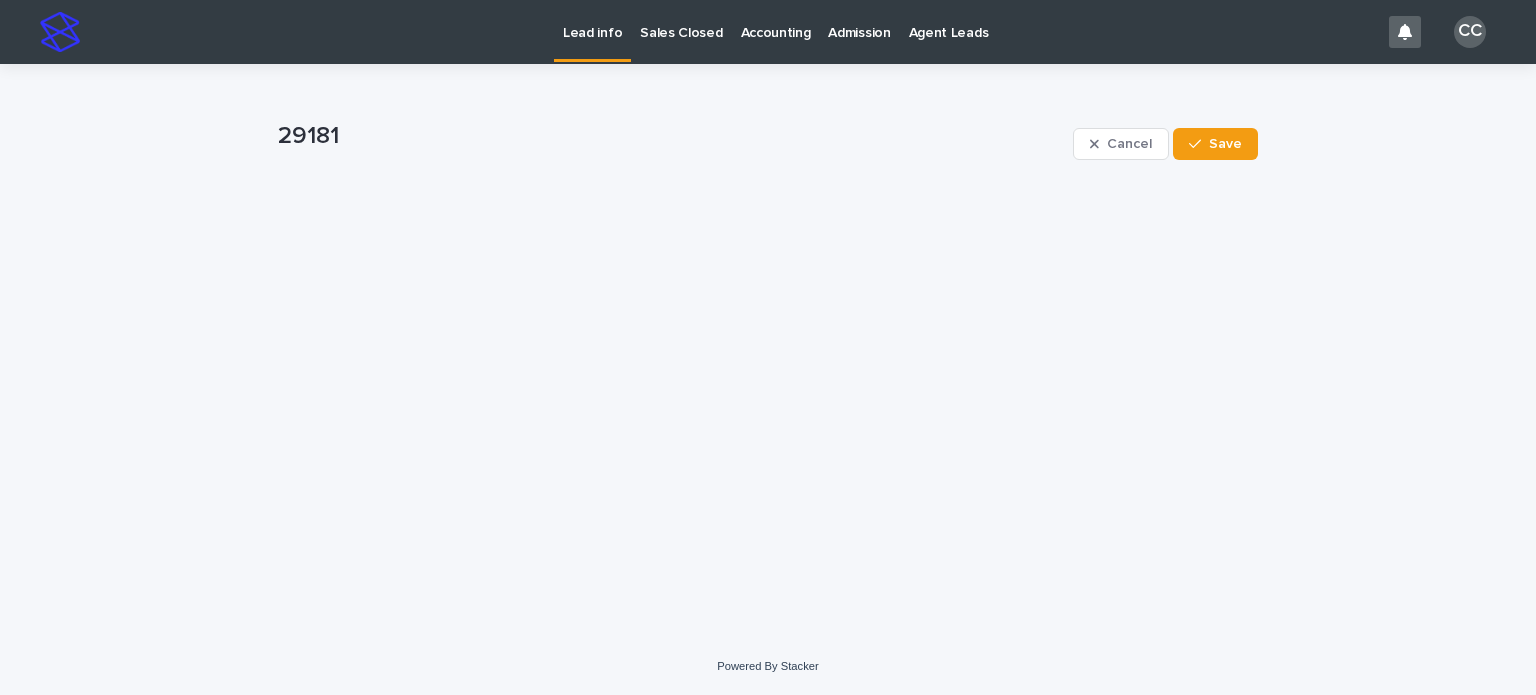 click on "Cancel Save" at bounding box center (1165, 144) 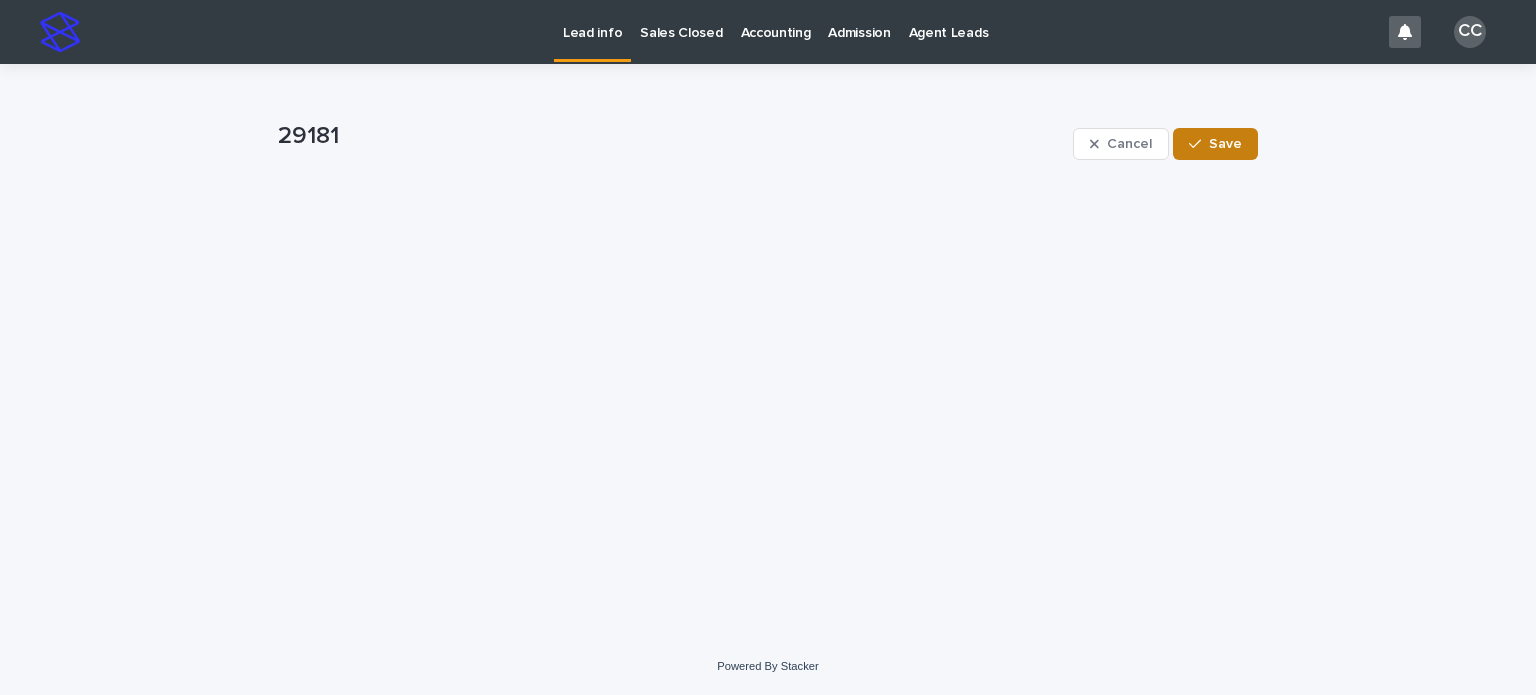 click at bounding box center (1199, 144) 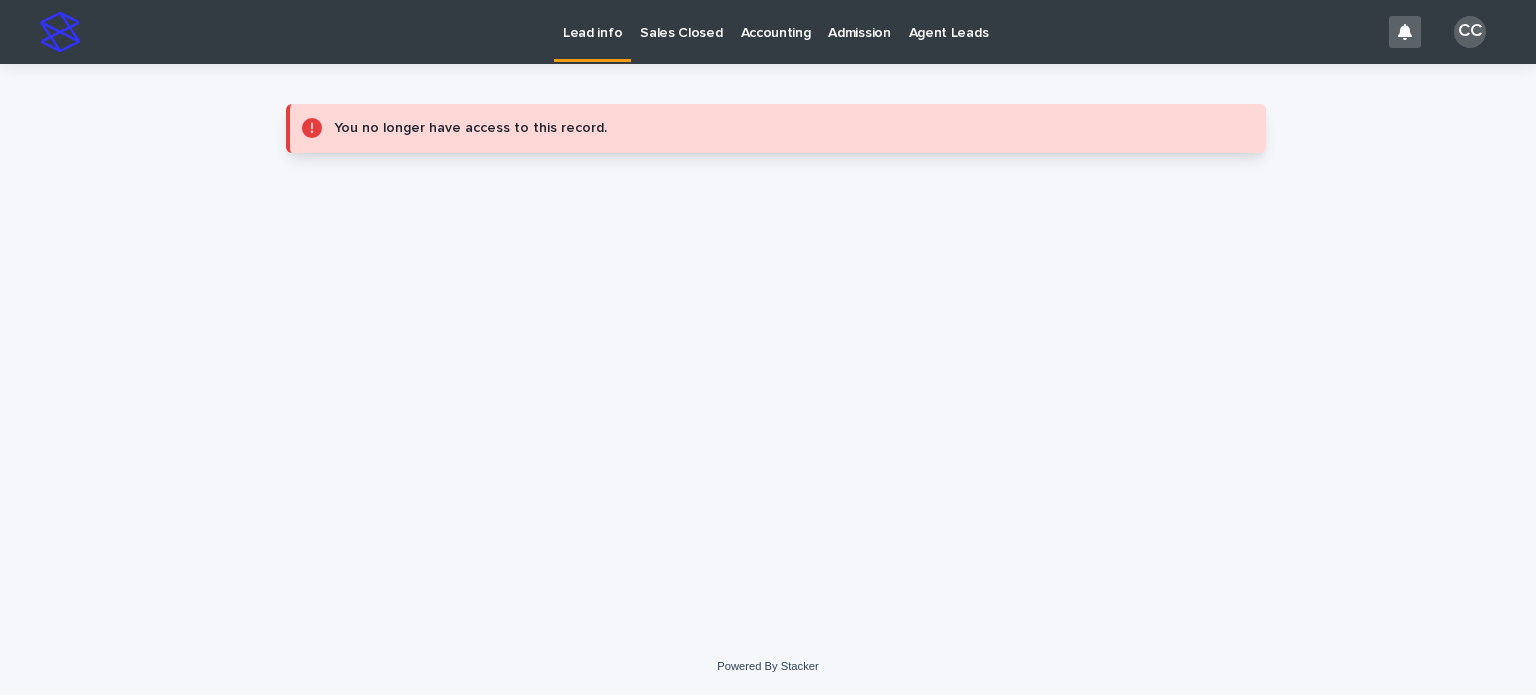 click on "Lead info" at bounding box center [592, 21] 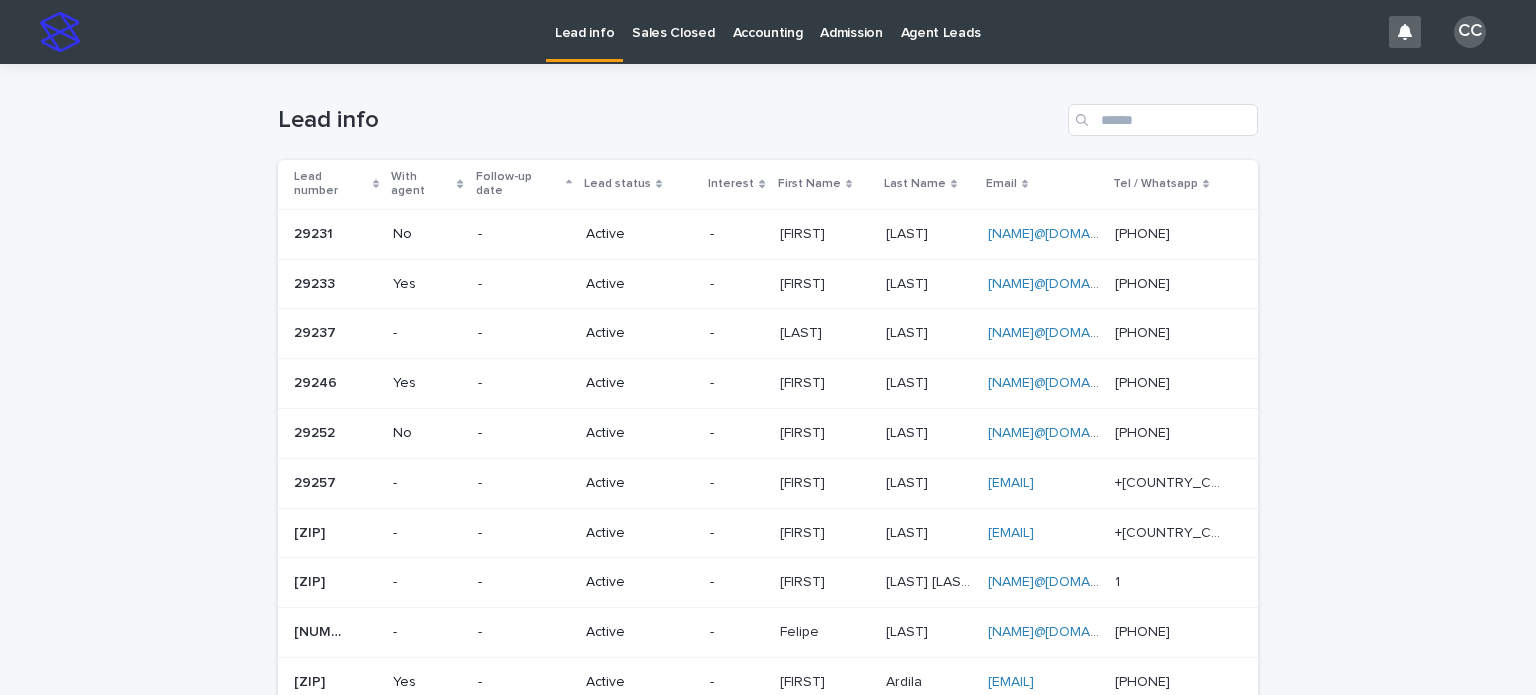 click on "Active" at bounding box center (640, 232) 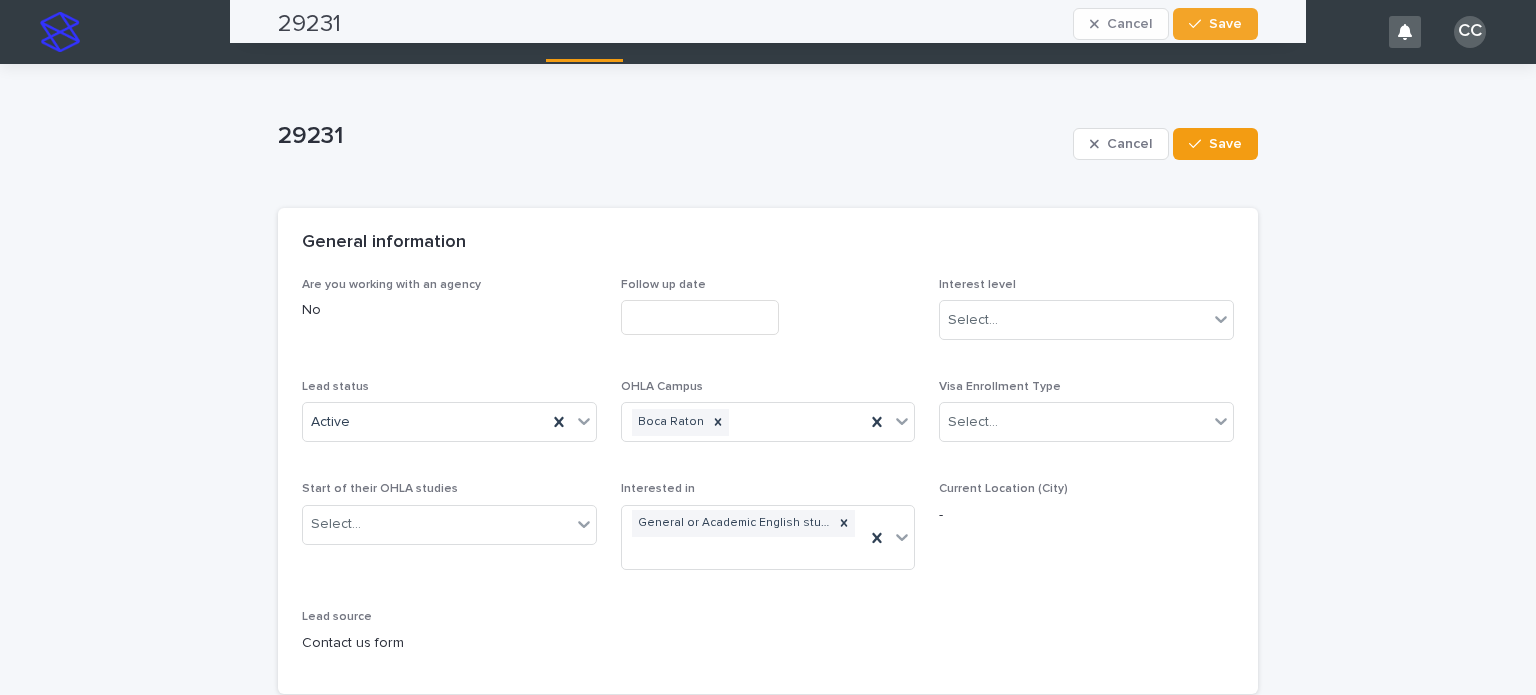 scroll, scrollTop: 0, scrollLeft: 0, axis: both 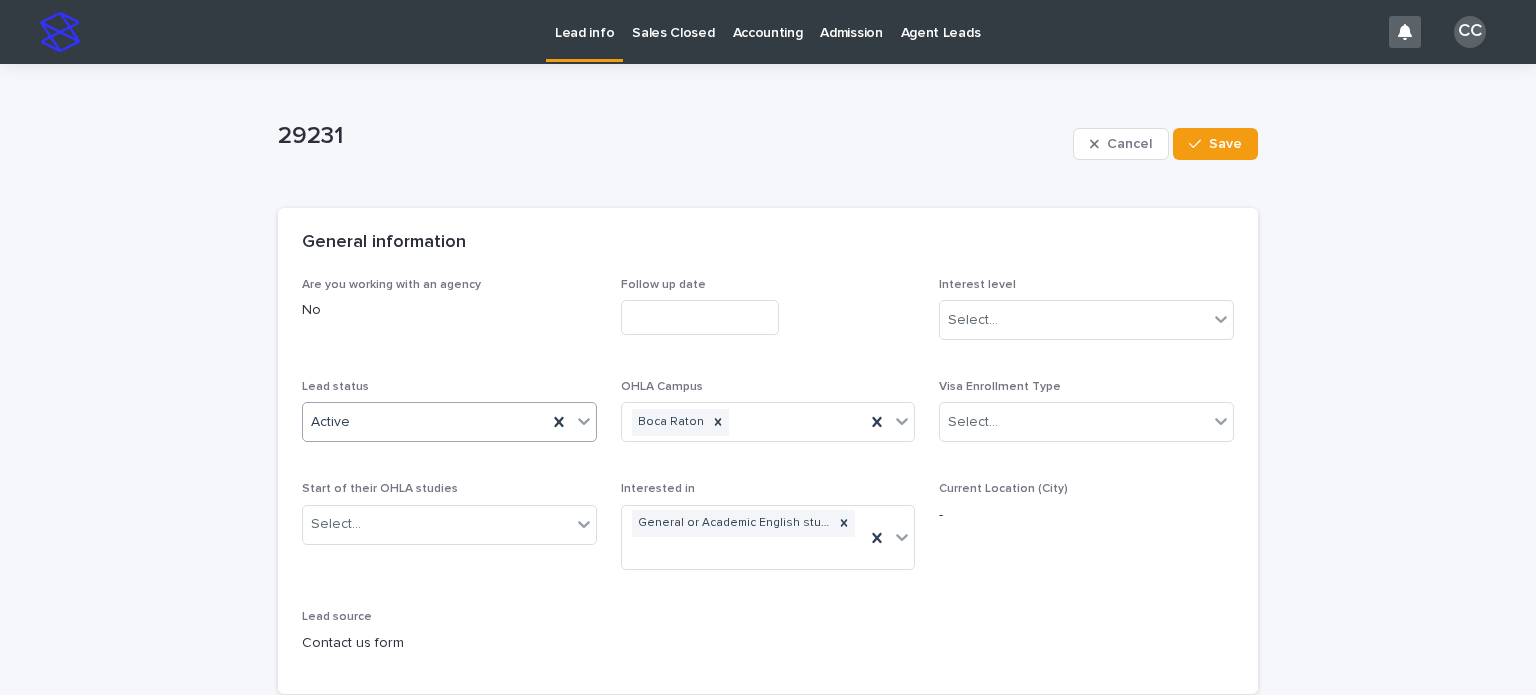 click on "Active" at bounding box center (425, 422) 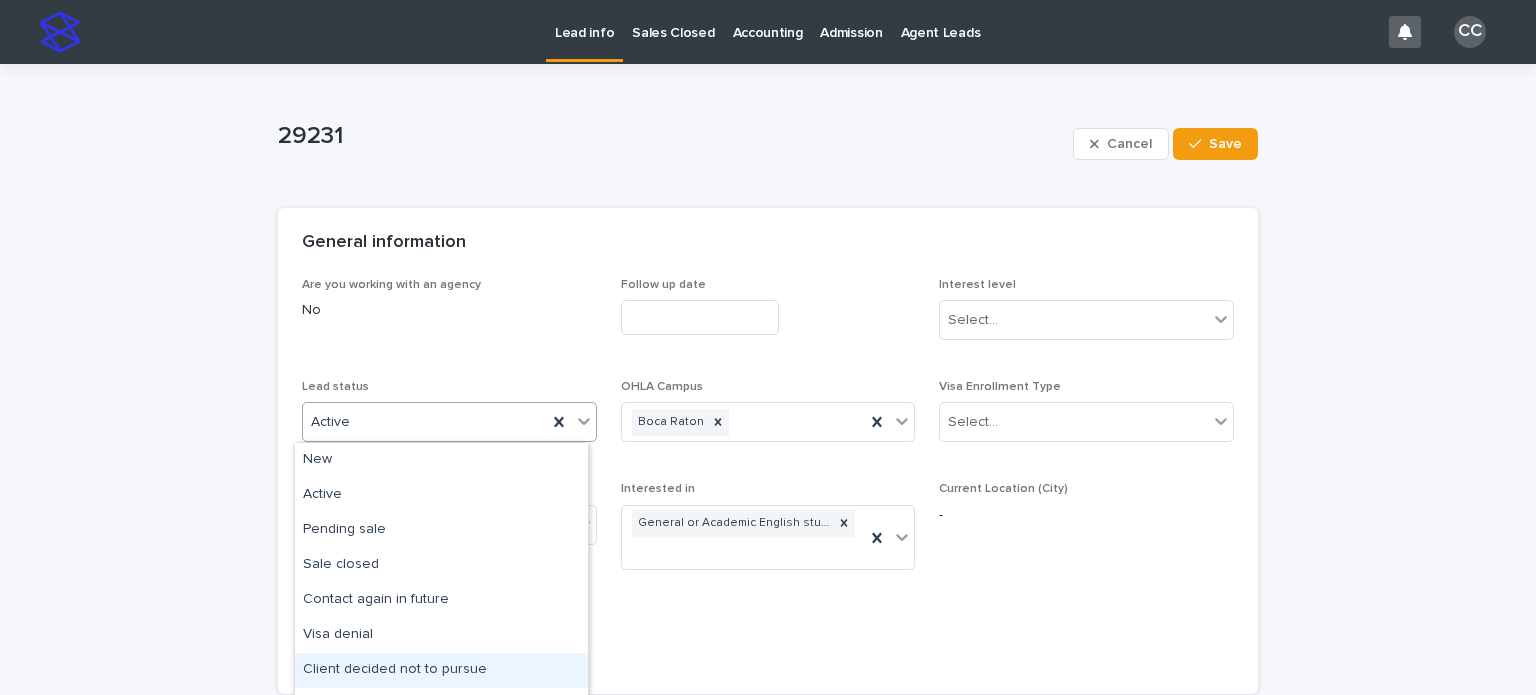 click on "Client decided not to pursue" at bounding box center (441, 670) 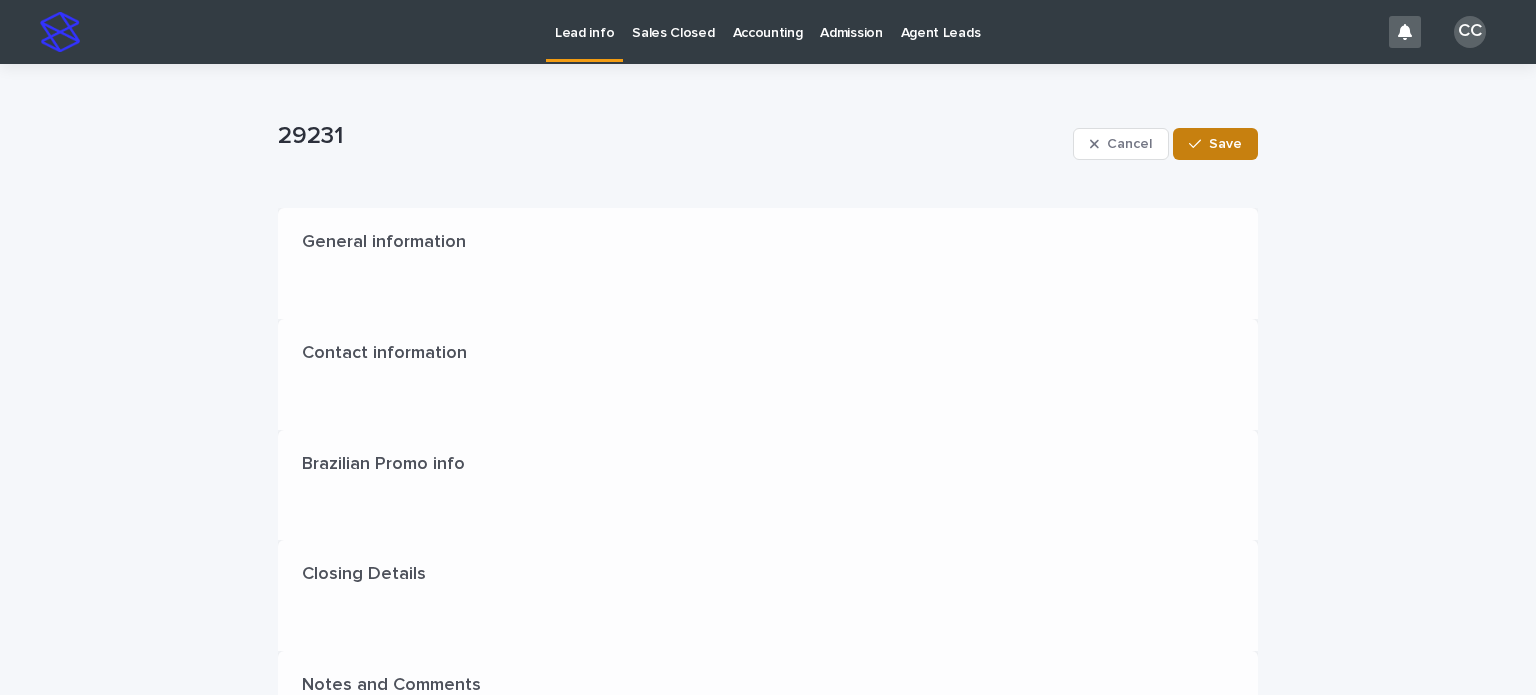 click at bounding box center (1199, 144) 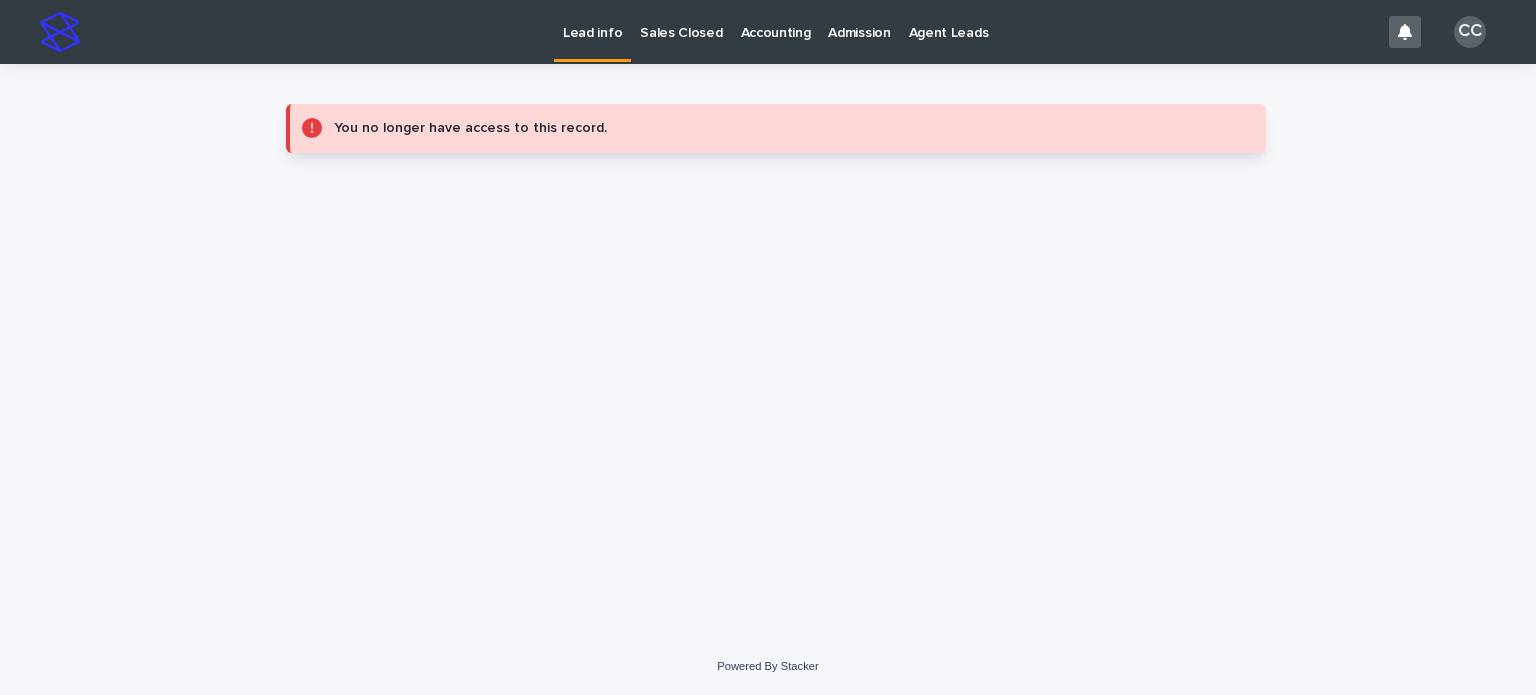 click on "Lead info" at bounding box center (592, 21) 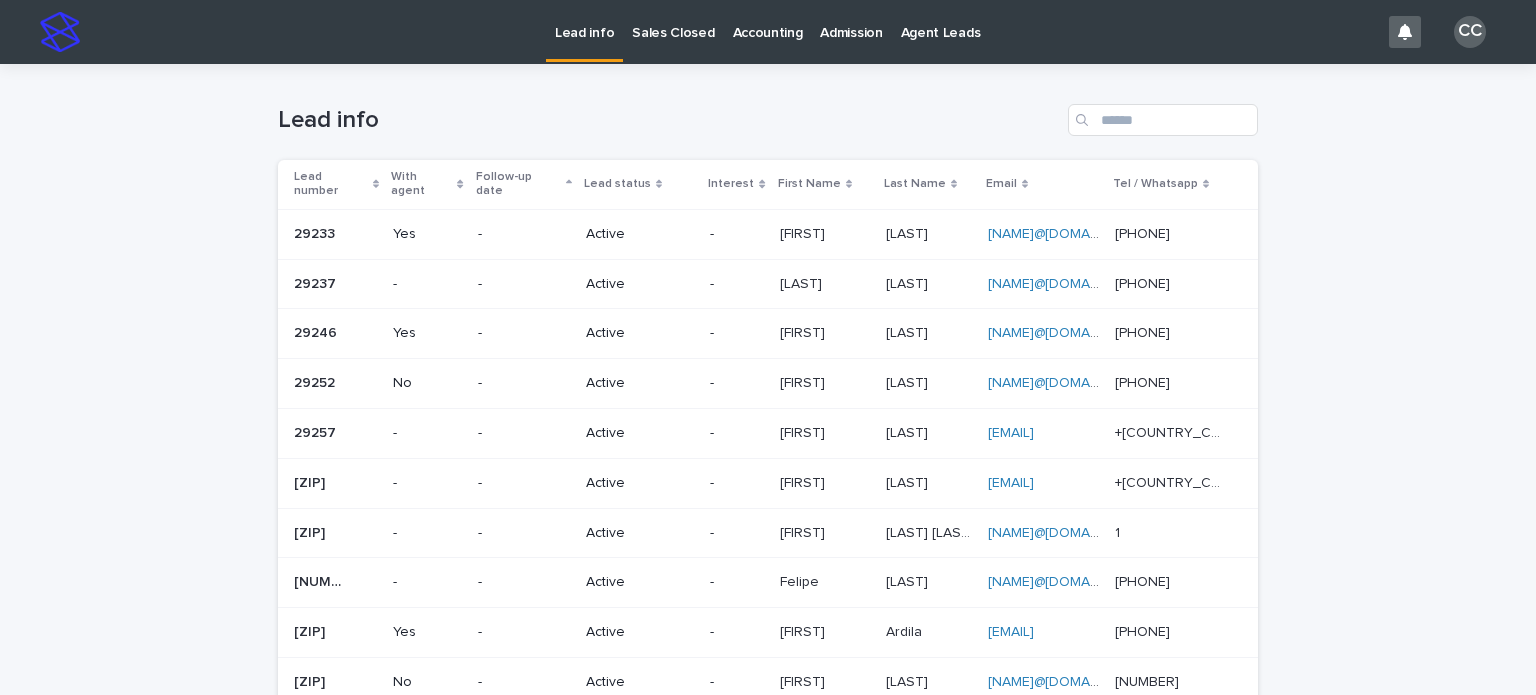 click on "[FIRST]" at bounding box center (804, 331) 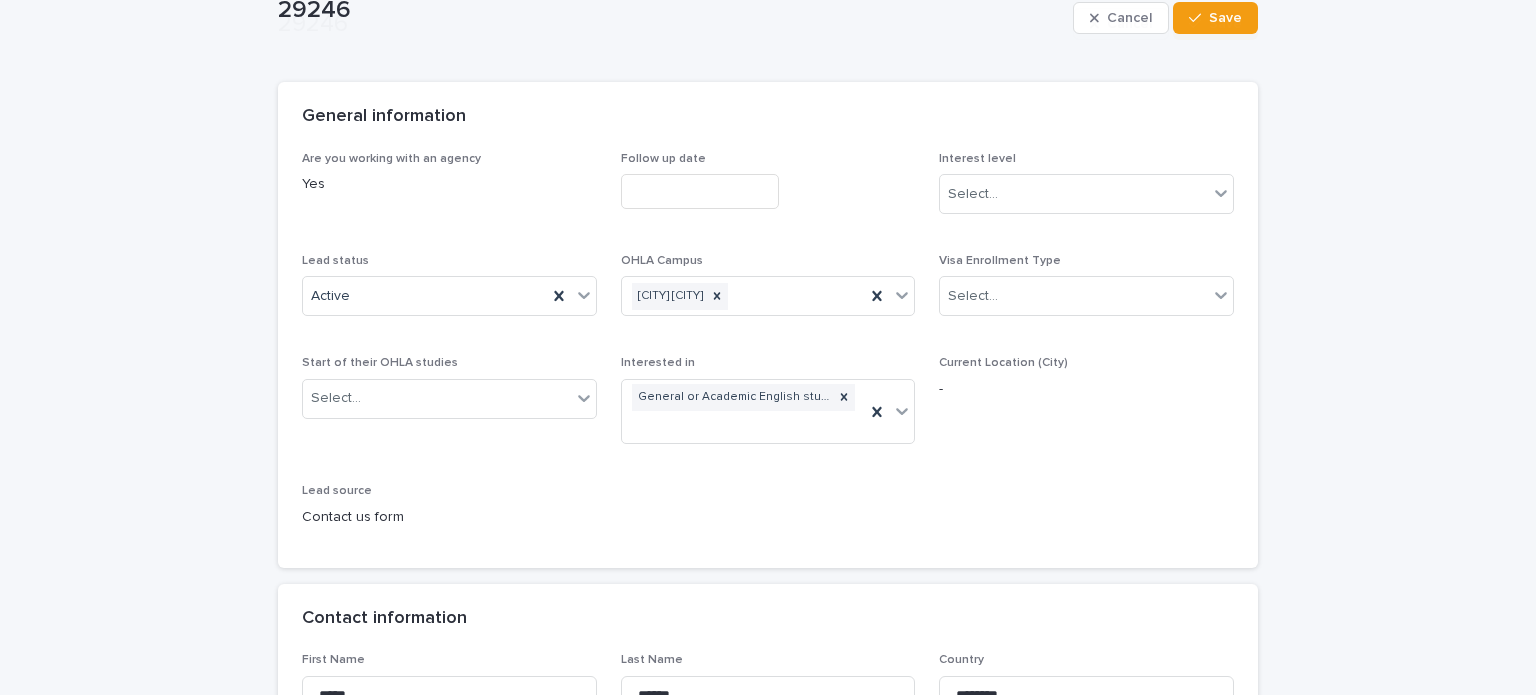 scroll, scrollTop: 200, scrollLeft: 0, axis: vertical 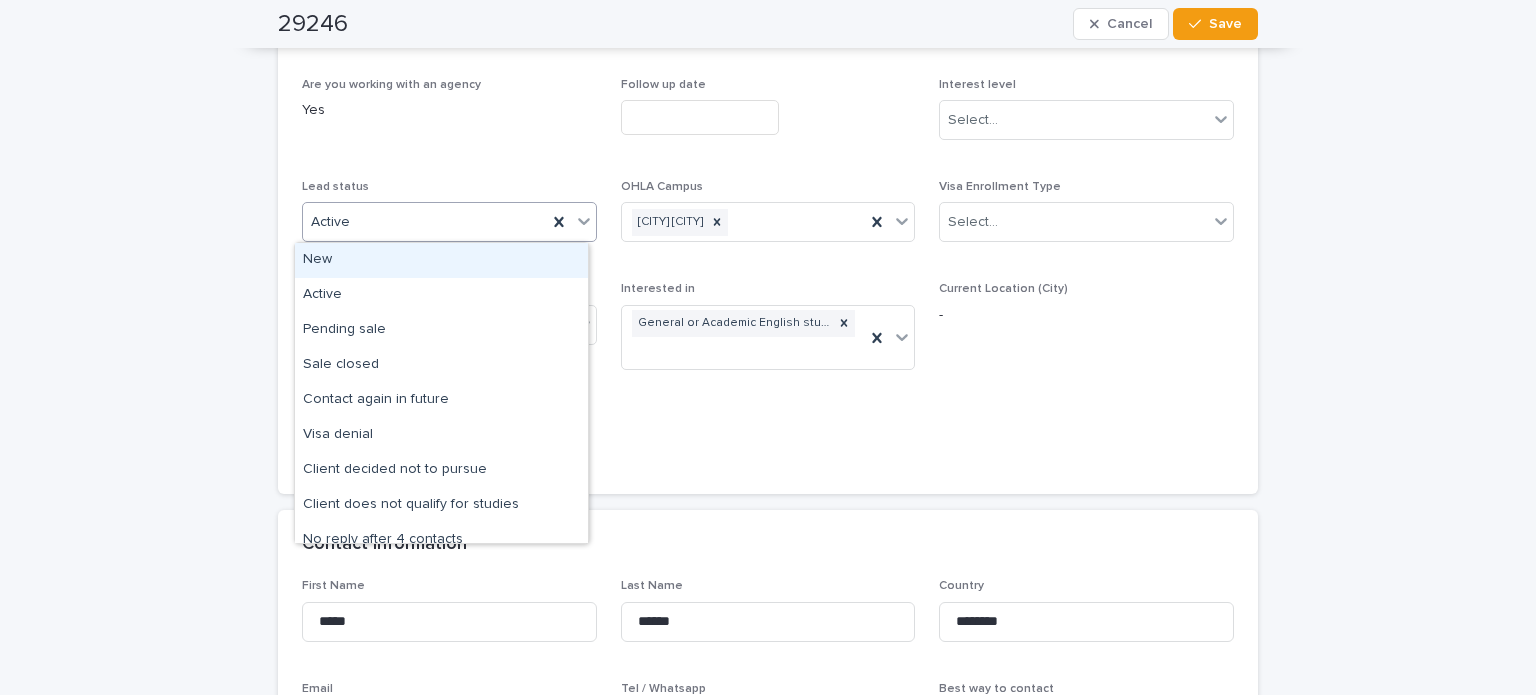 click on "Active" at bounding box center (425, 222) 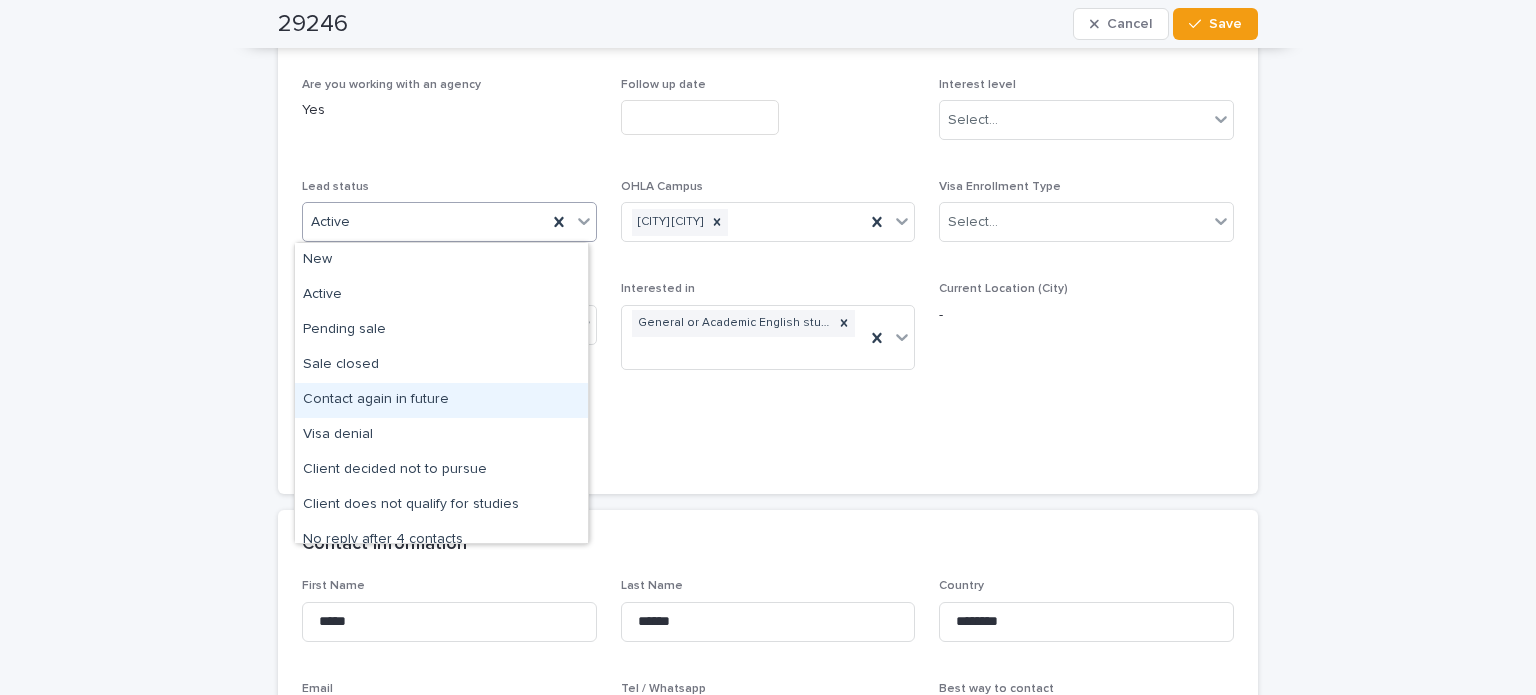 click on "Contact again in future" at bounding box center [441, 400] 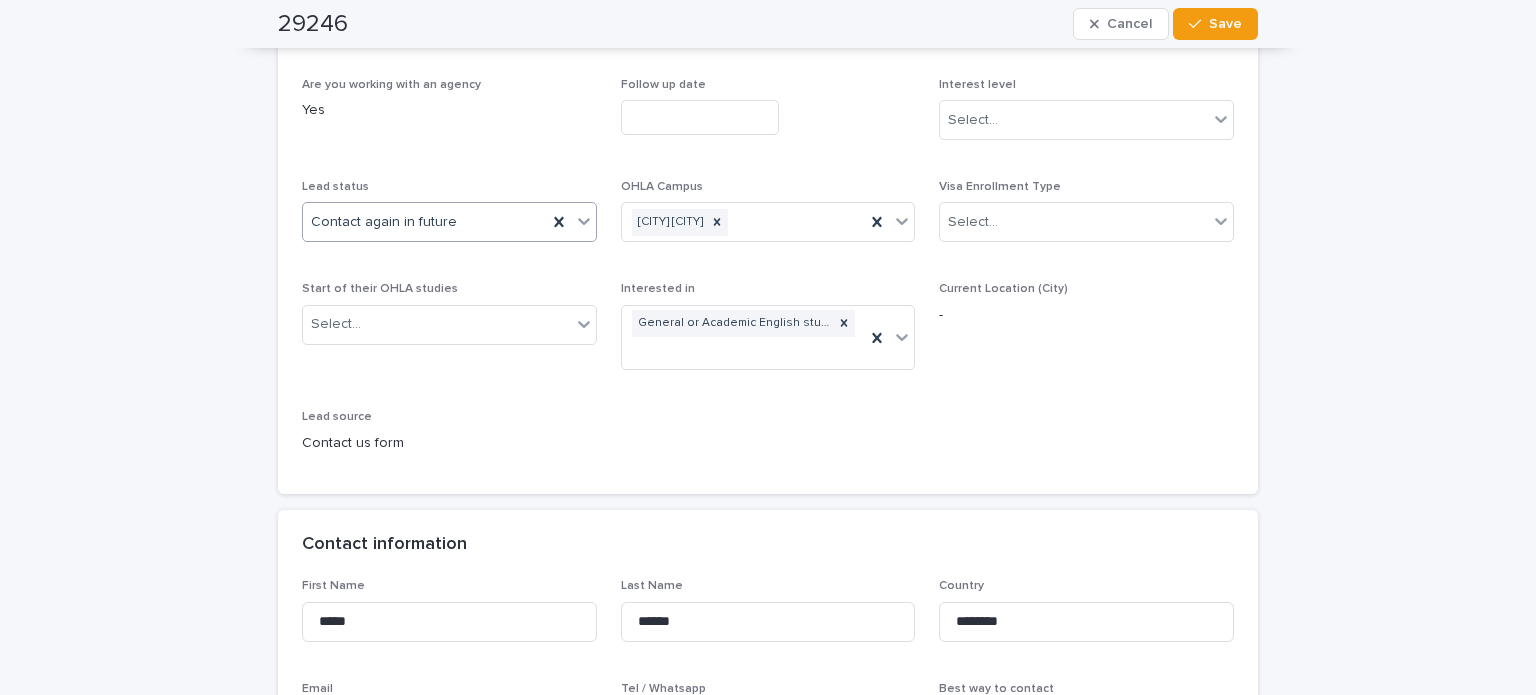 click at bounding box center (700, 117) 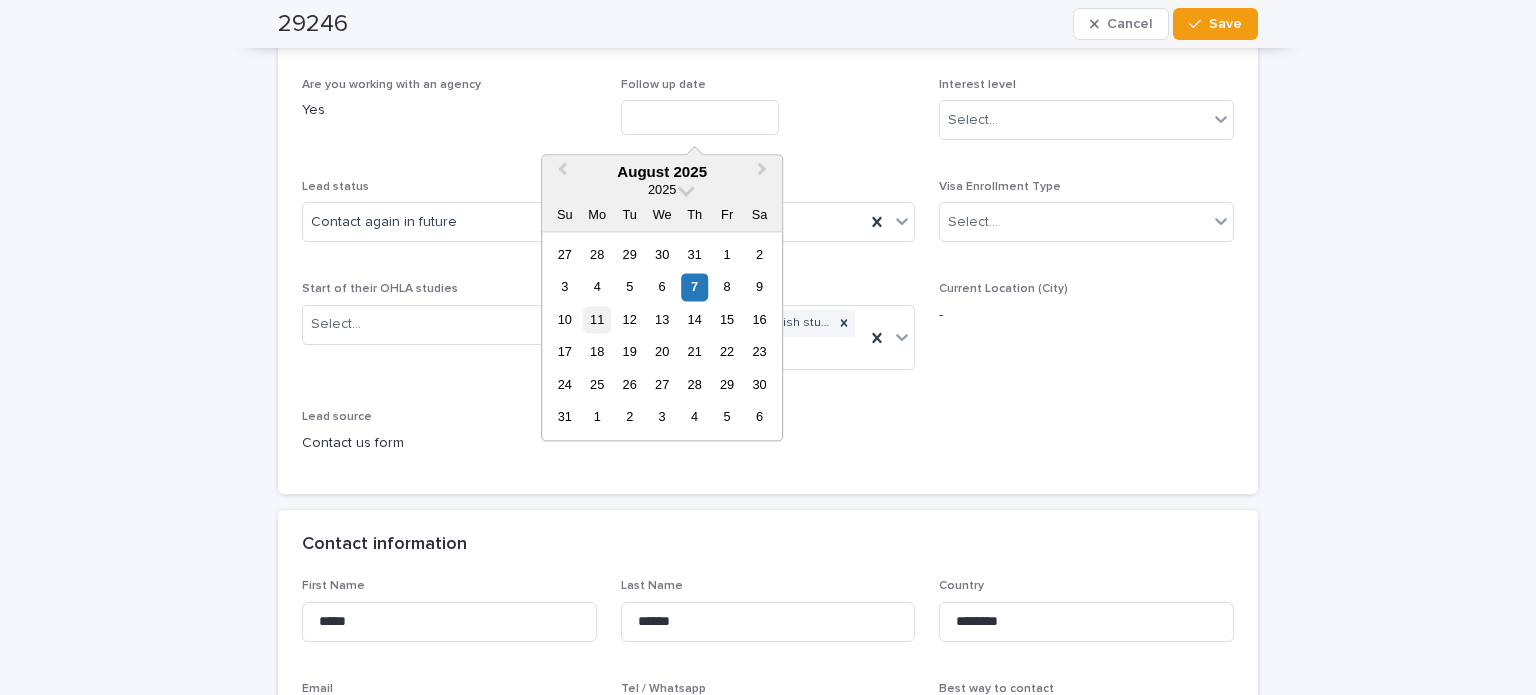 click on "11" at bounding box center (597, 319) 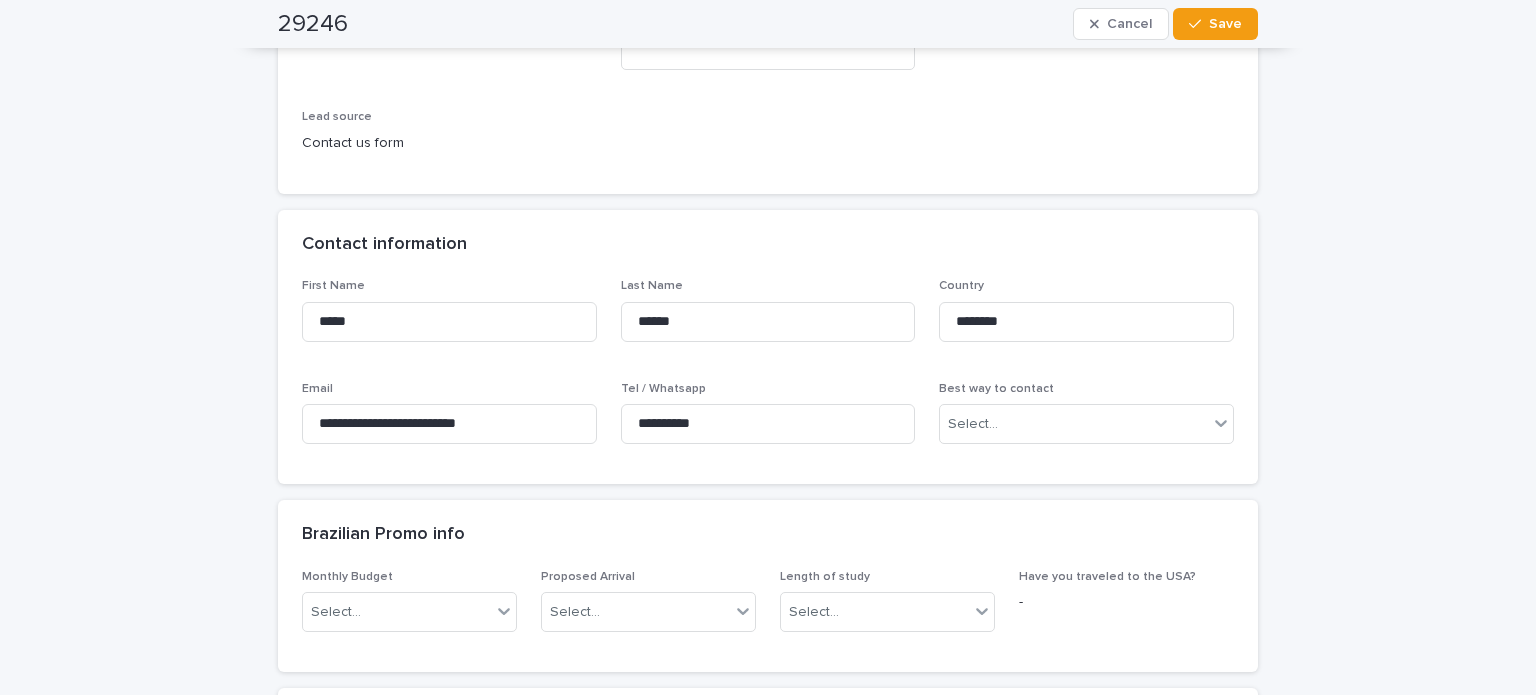 scroll, scrollTop: 100, scrollLeft: 0, axis: vertical 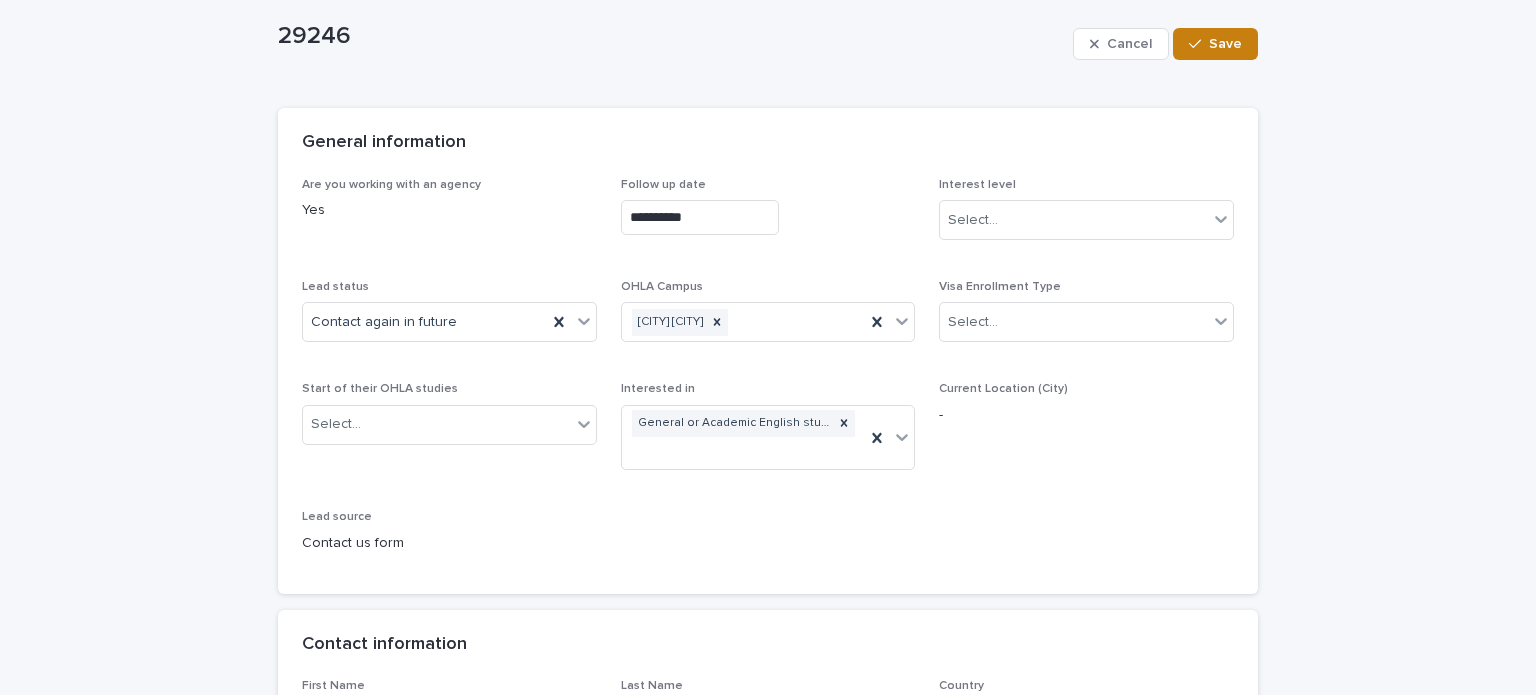 click on "Save" at bounding box center (1225, 44) 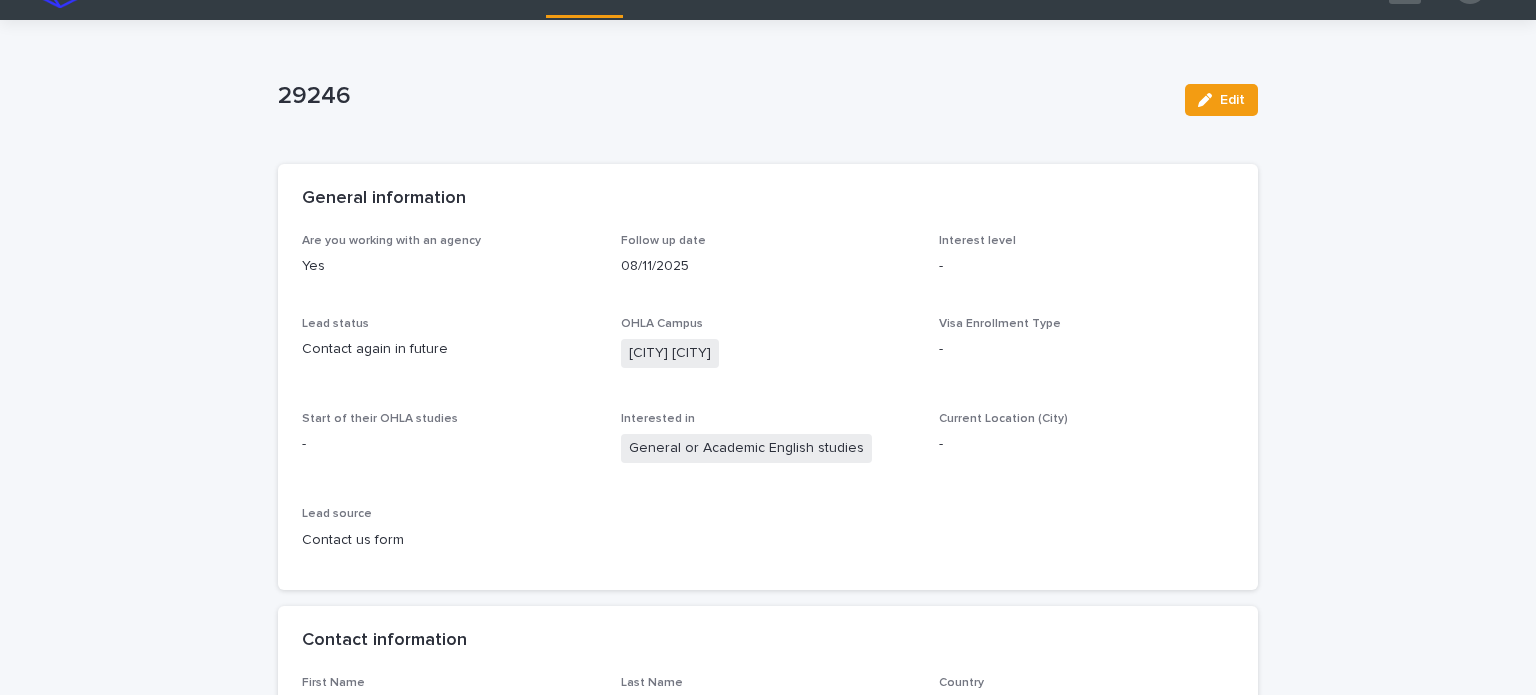 scroll, scrollTop: 0, scrollLeft: 0, axis: both 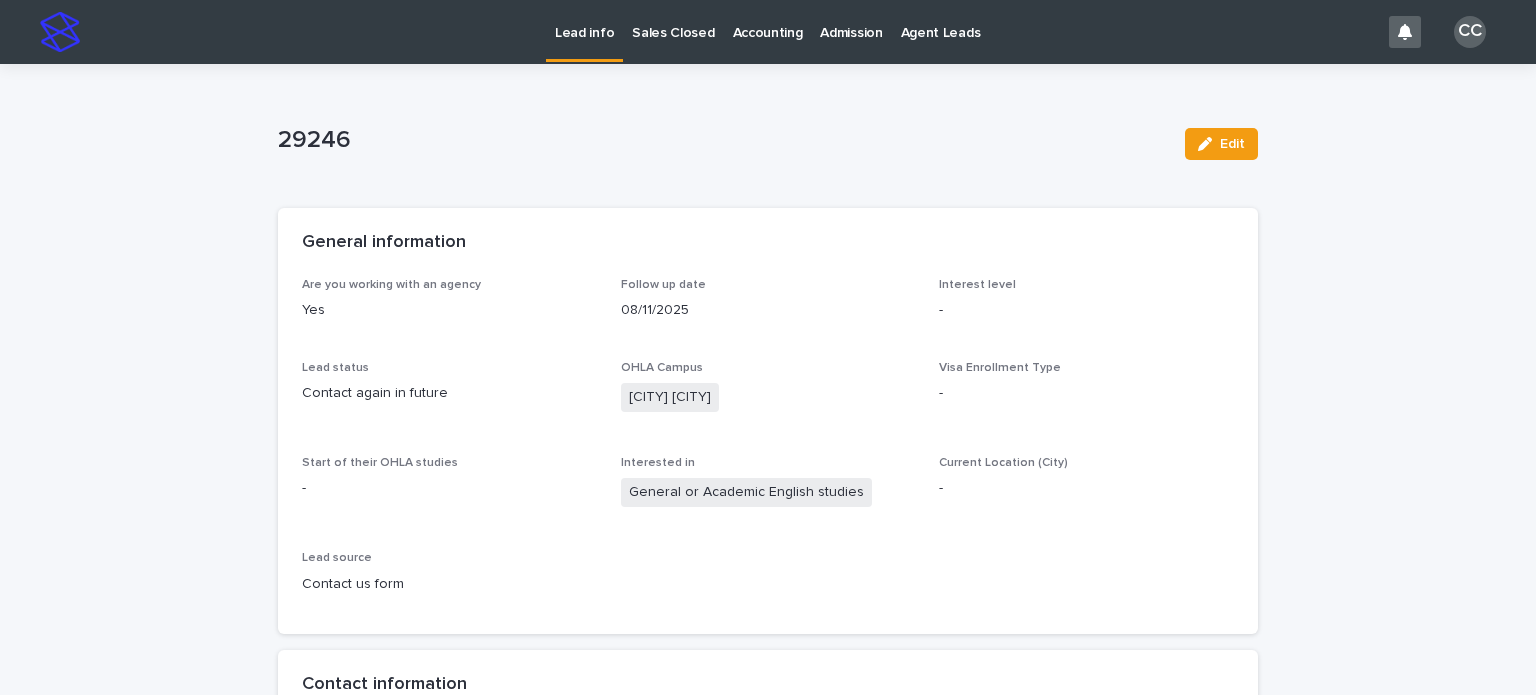 click on "Lead info" at bounding box center [584, 21] 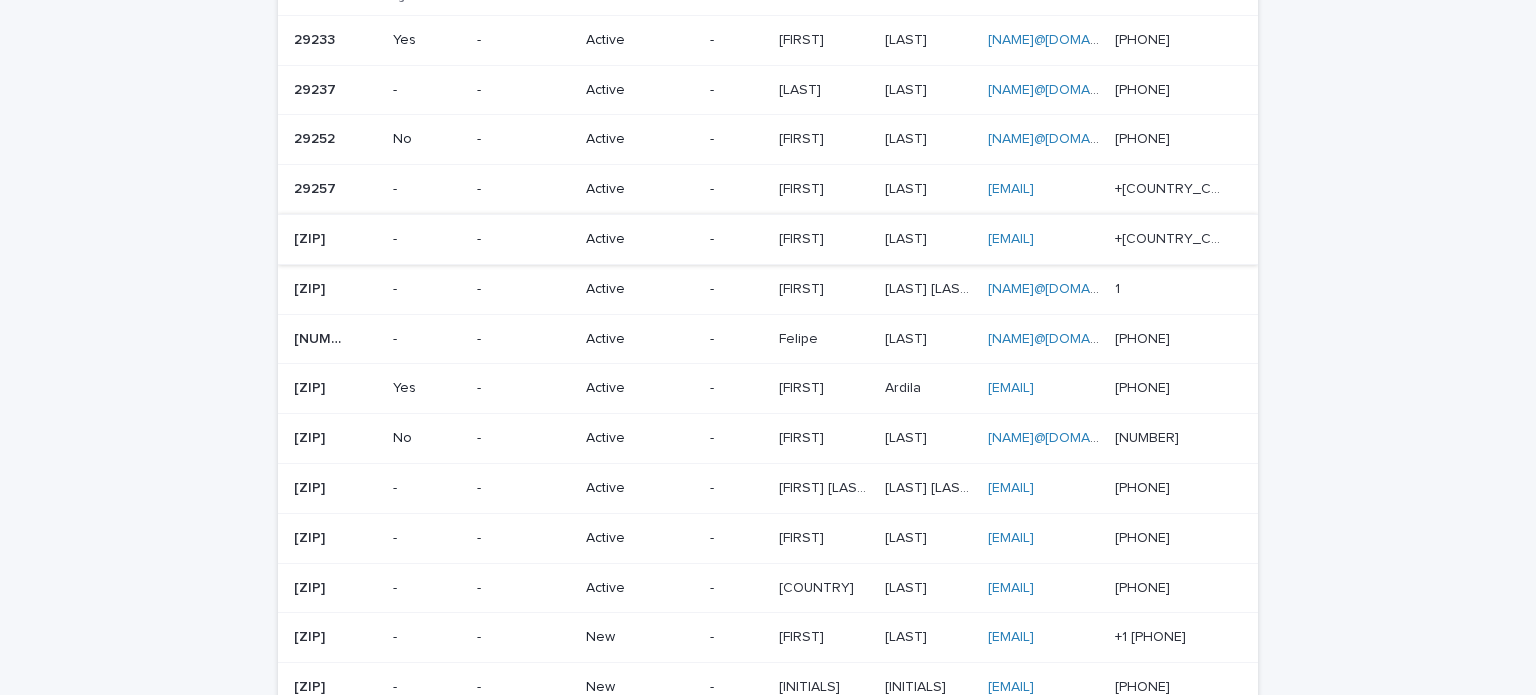scroll, scrollTop: 300, scrollLeft: 0, axis: vertical 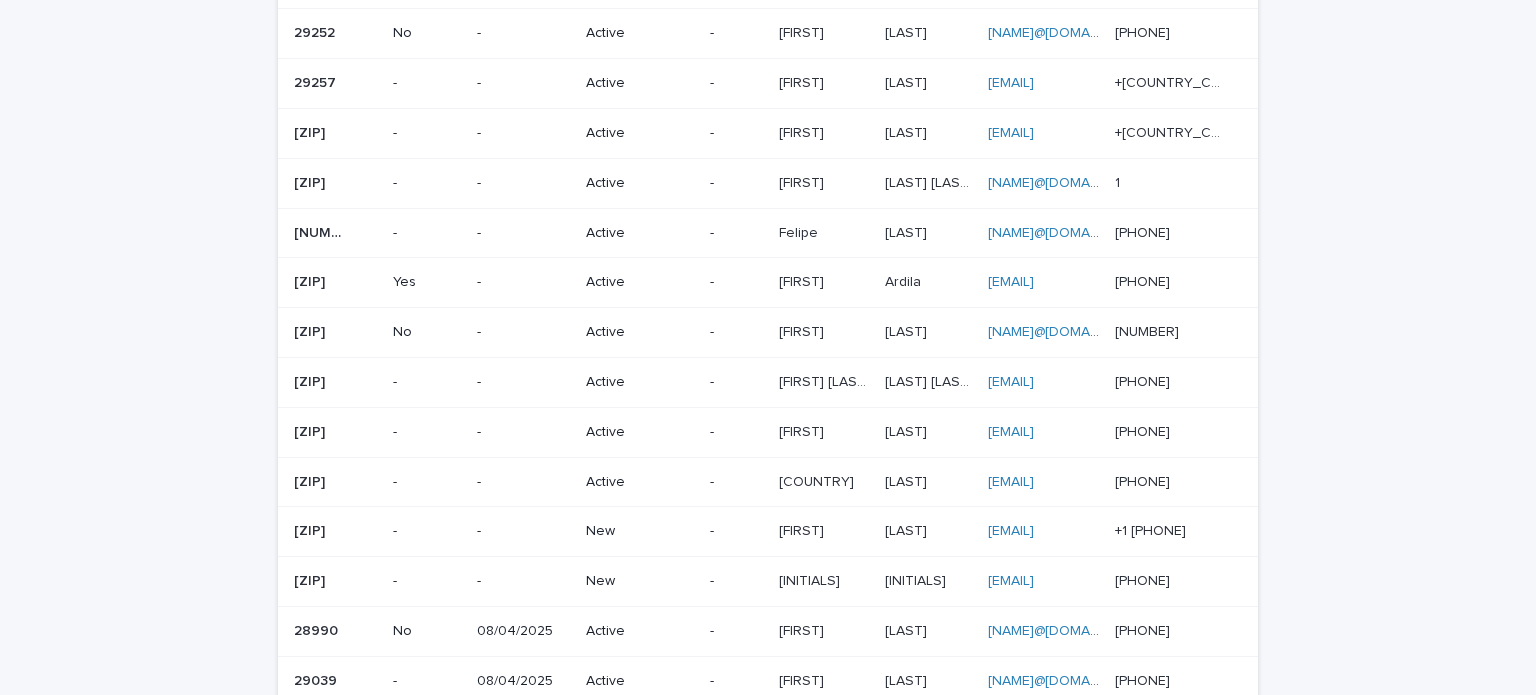 click on "New" at bounding box center [640, 531] 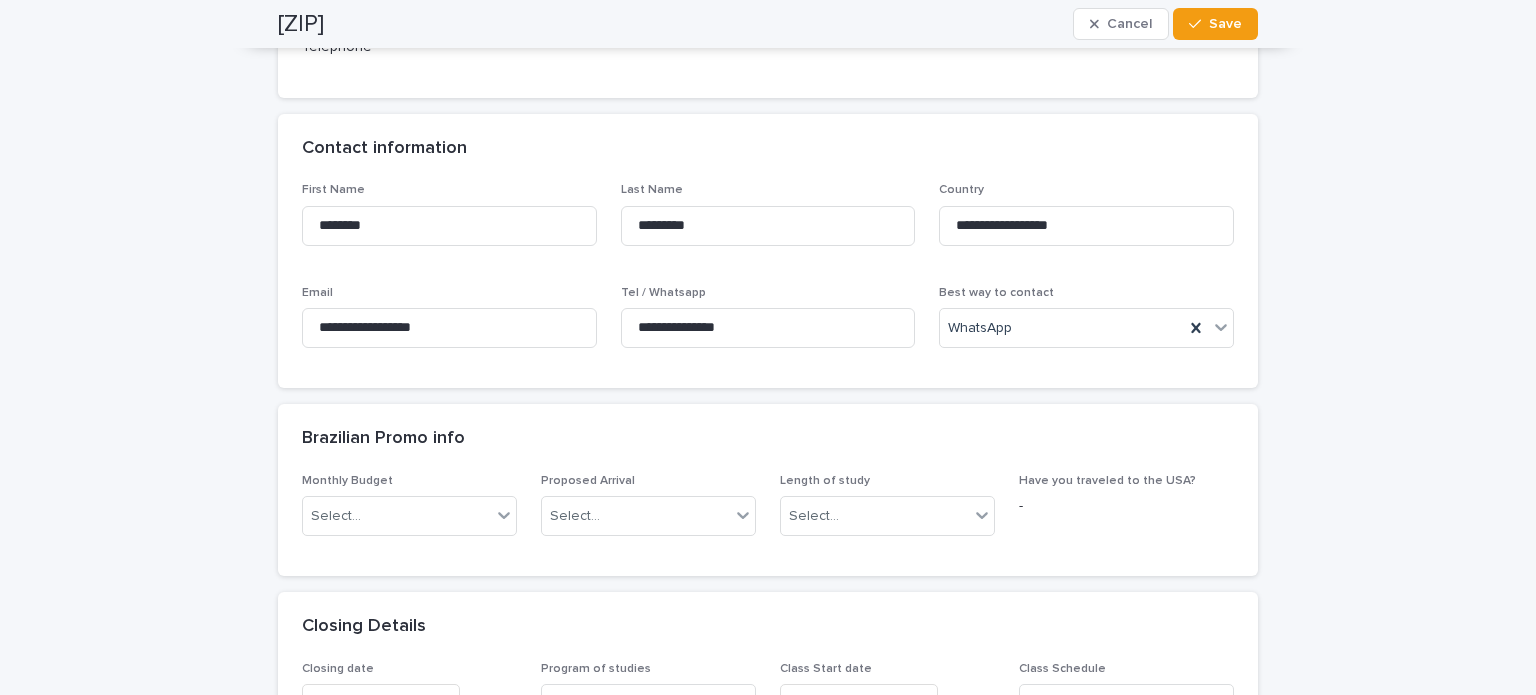 scroll, scrollTop: 600, scrollLeft: 0, axis: vertical 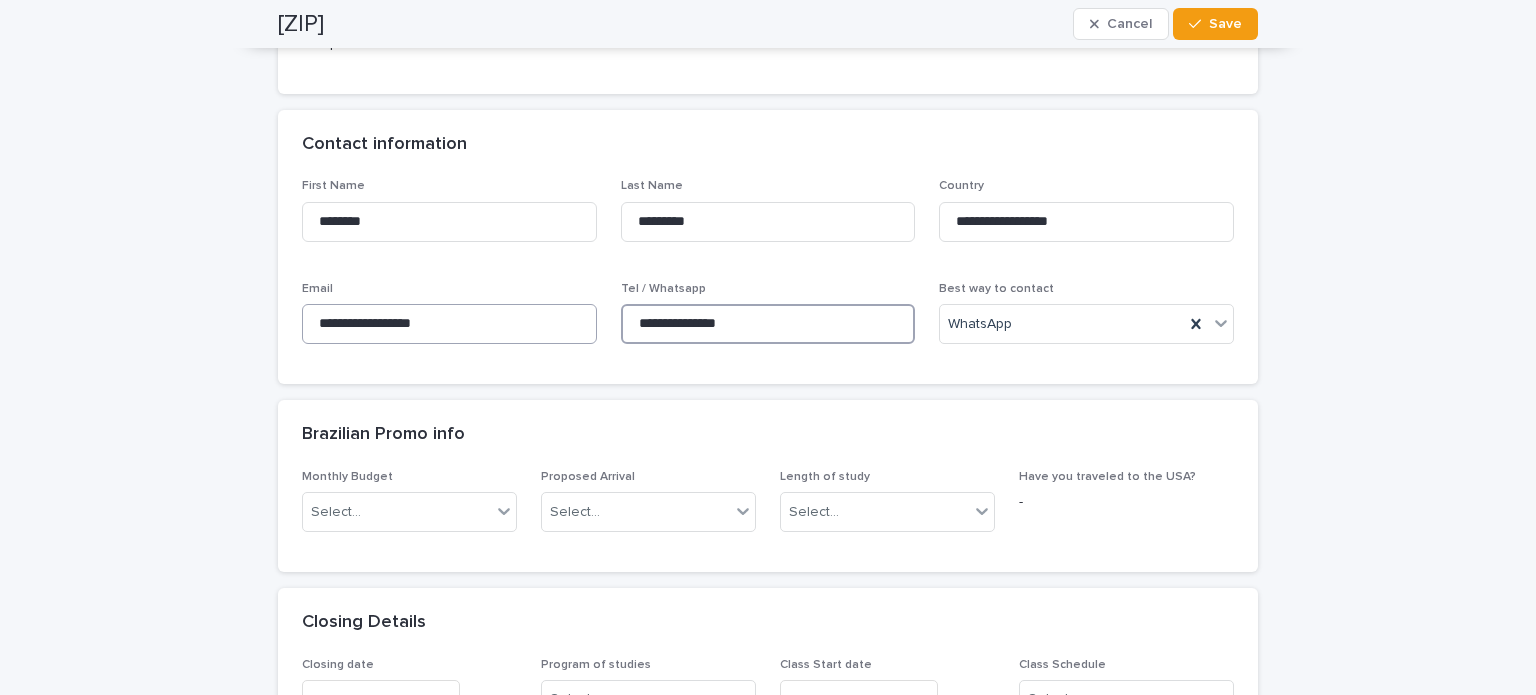 drag, startPoint x: 760, startPoint y: 323, endPoint x: 562, endPoint y: 320, distance: 198.02272 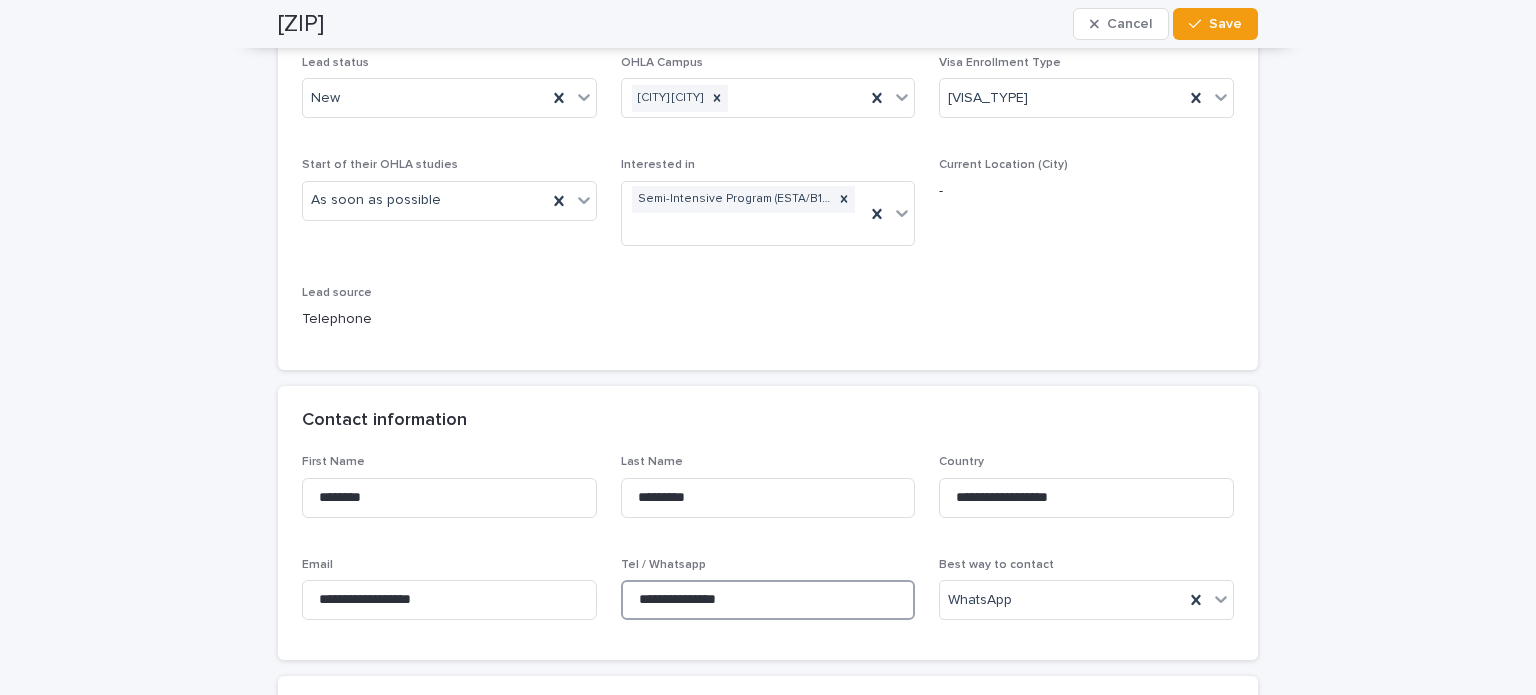 scroll, scrollTop: 200, scrollLeft: 0, axis: vertical 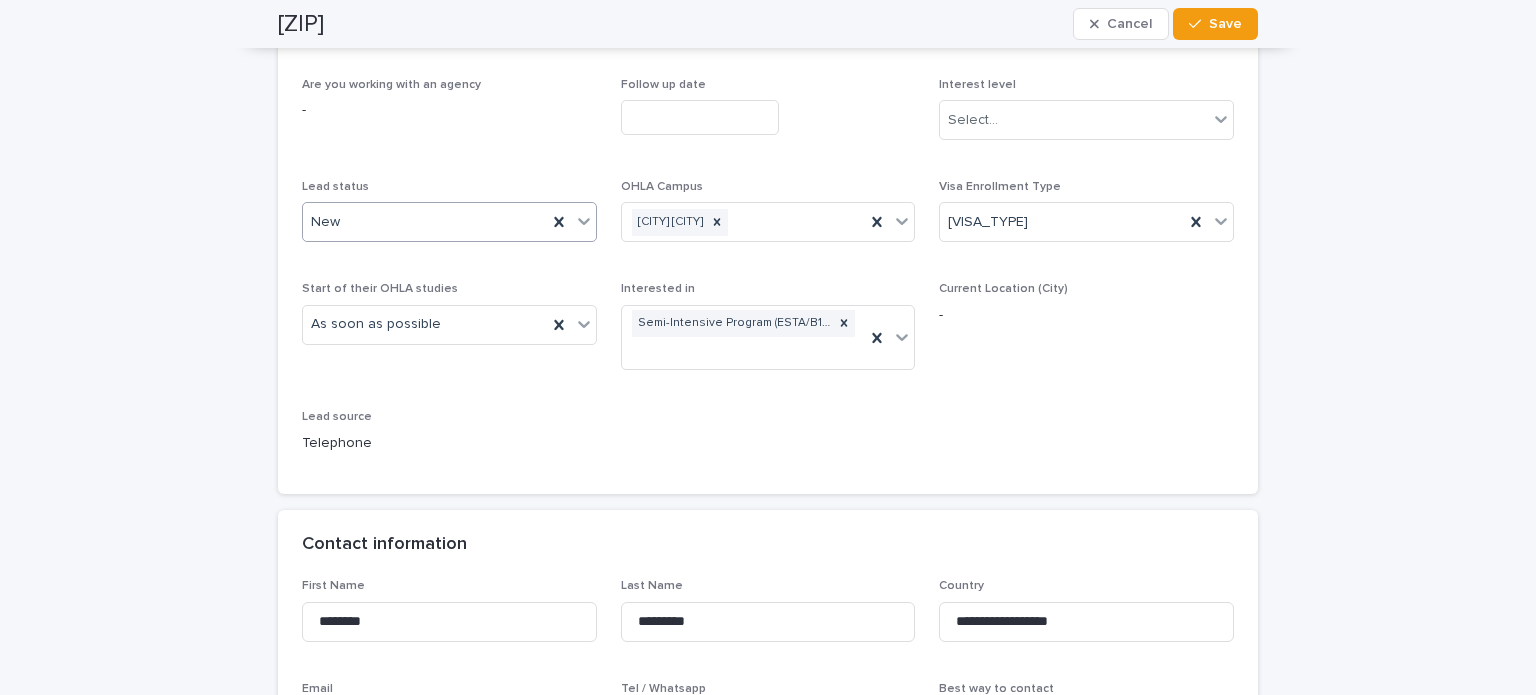 click on "New" at bounding box center (425, 222) 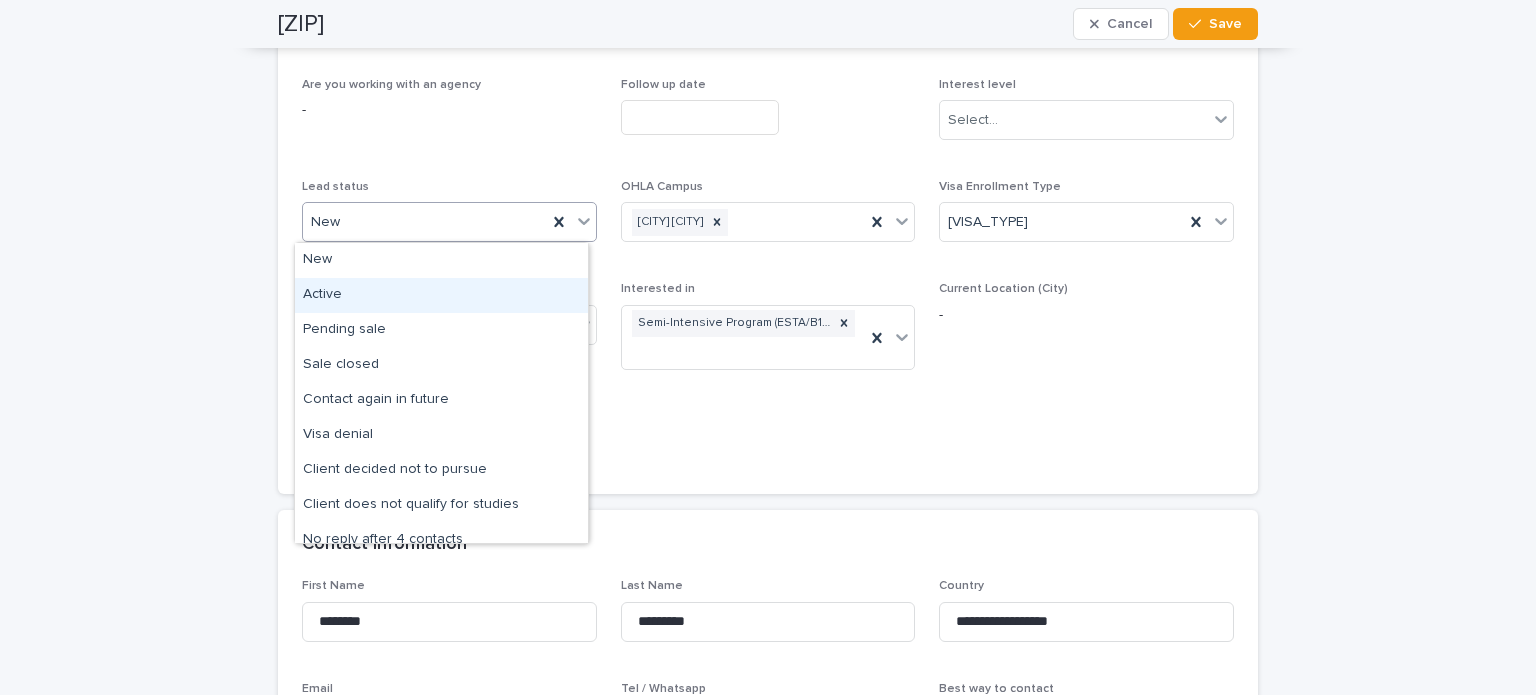 click on "Active" at bounding box center (441, 295) 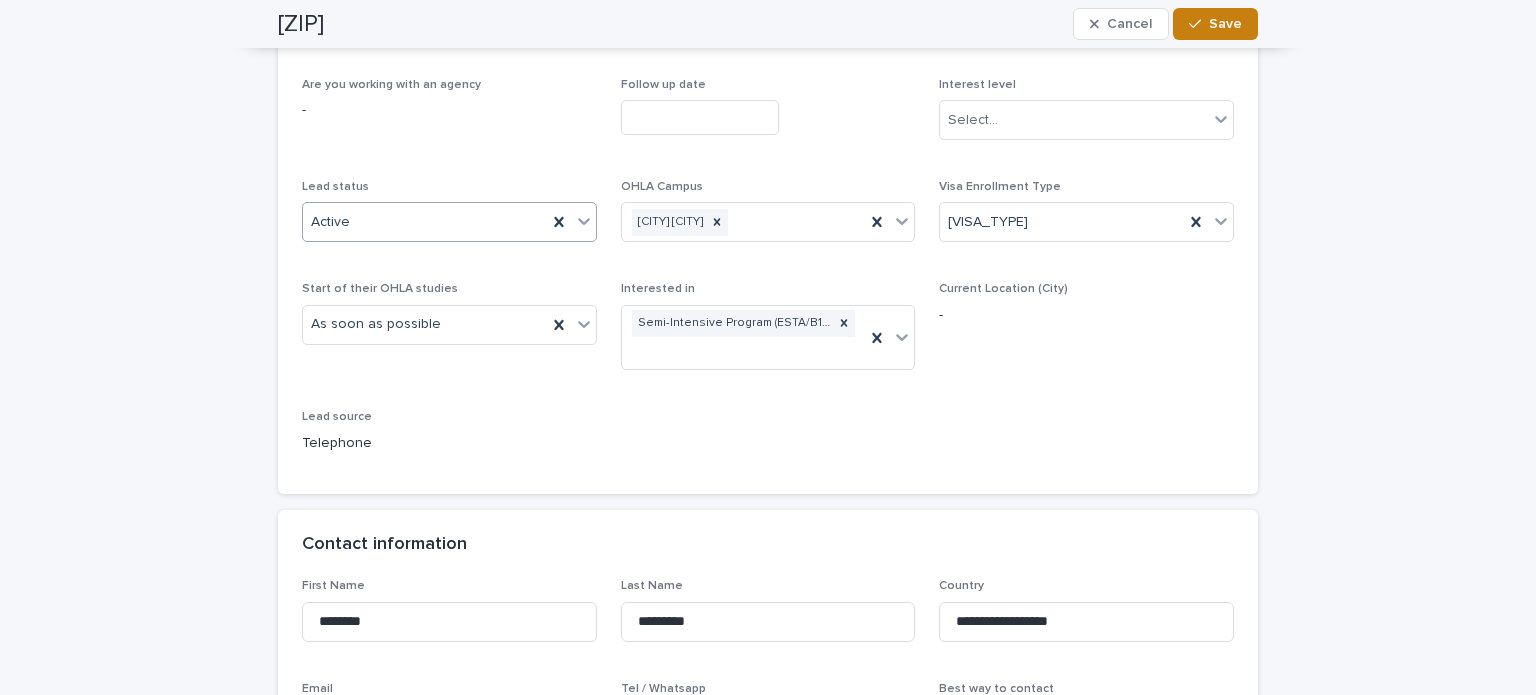 click on "Save" at bounding box center [1215, 24] 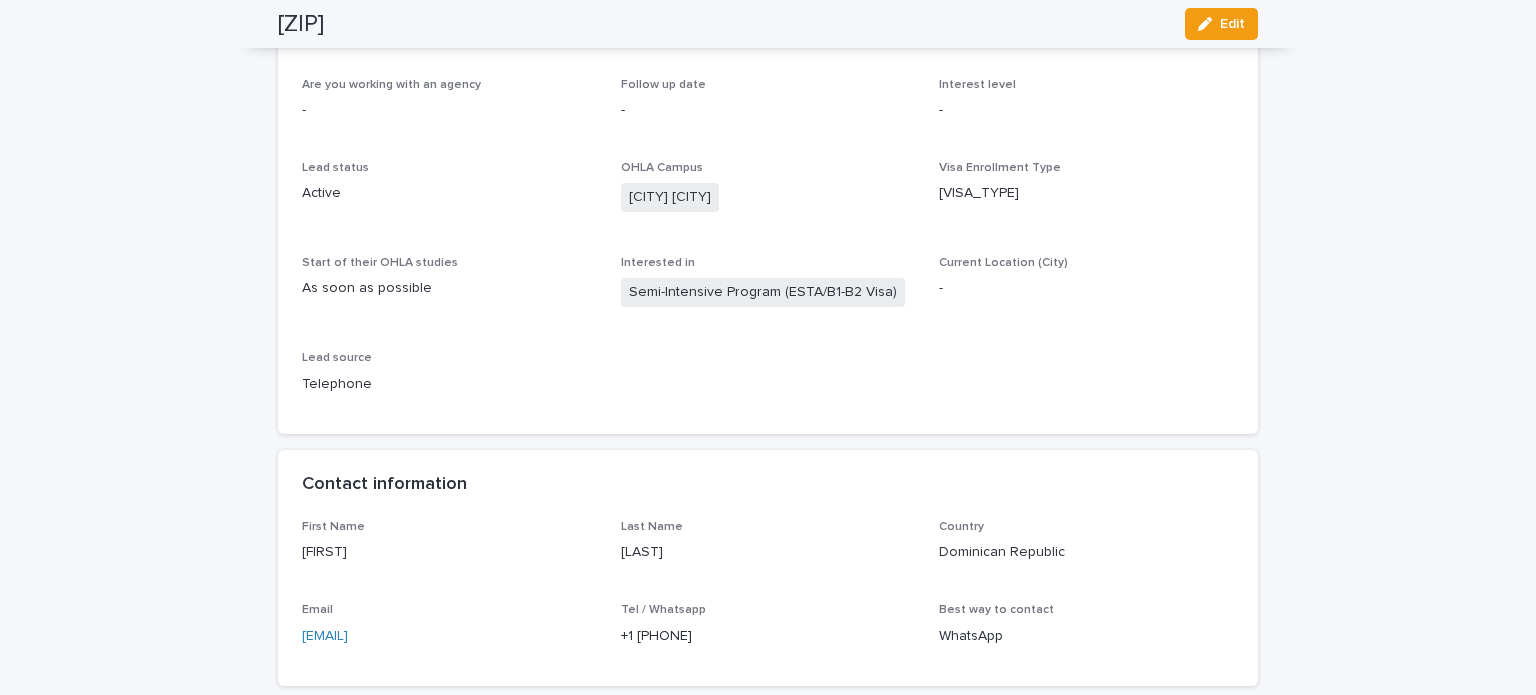 scroll, scrollTop: 0, scrollLeft: 0, axis: both 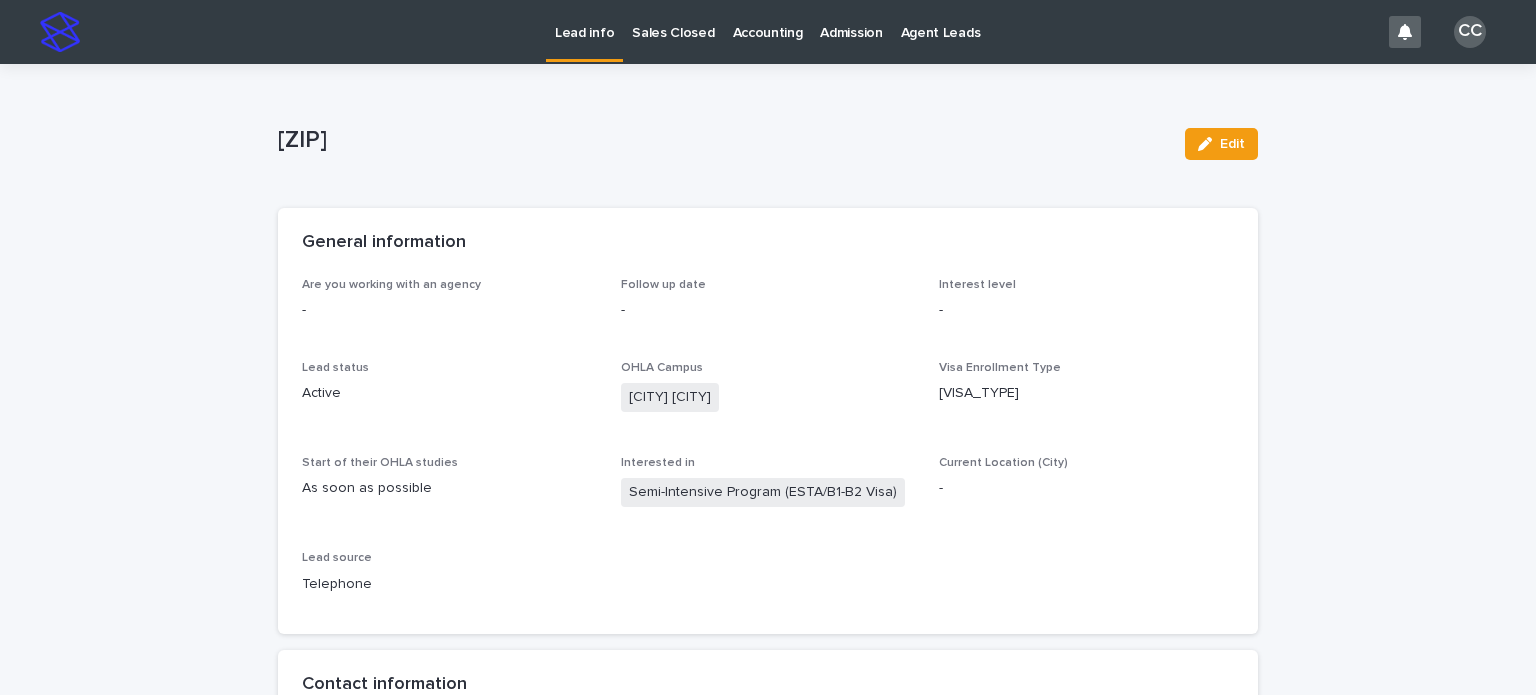 click on "Lead info" at bounding box center (584, 29) 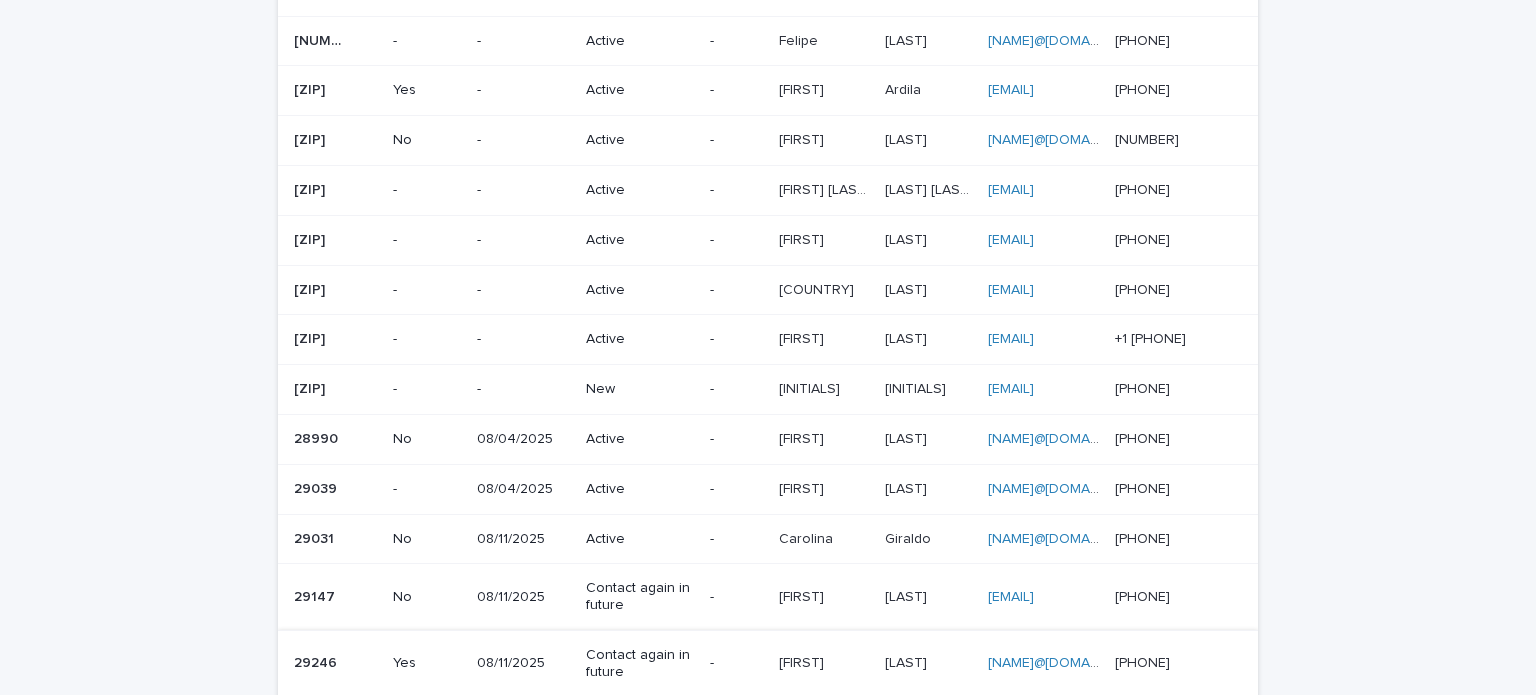 scroll, scrollTop: 700, scrollLeft: 0, axis: vertical 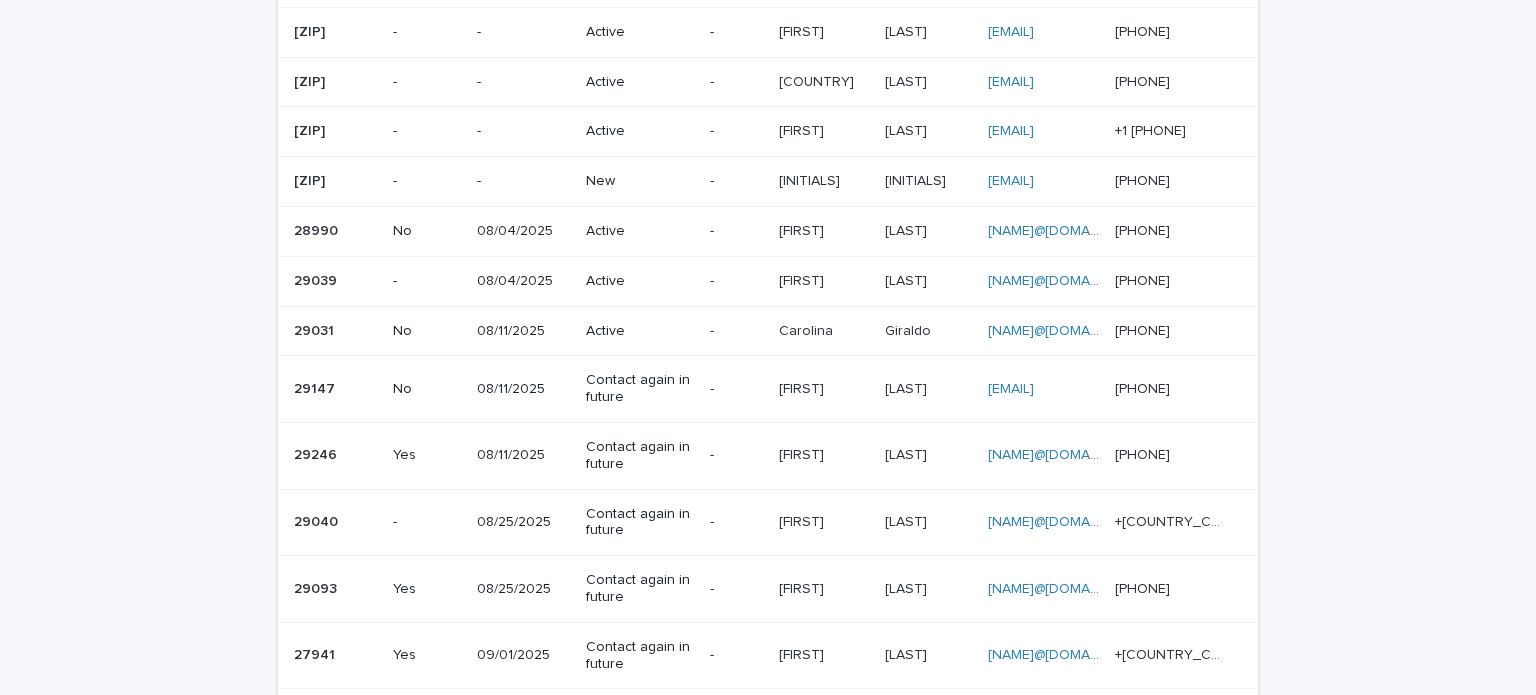 click on "New" at bounding box center [640, 181] 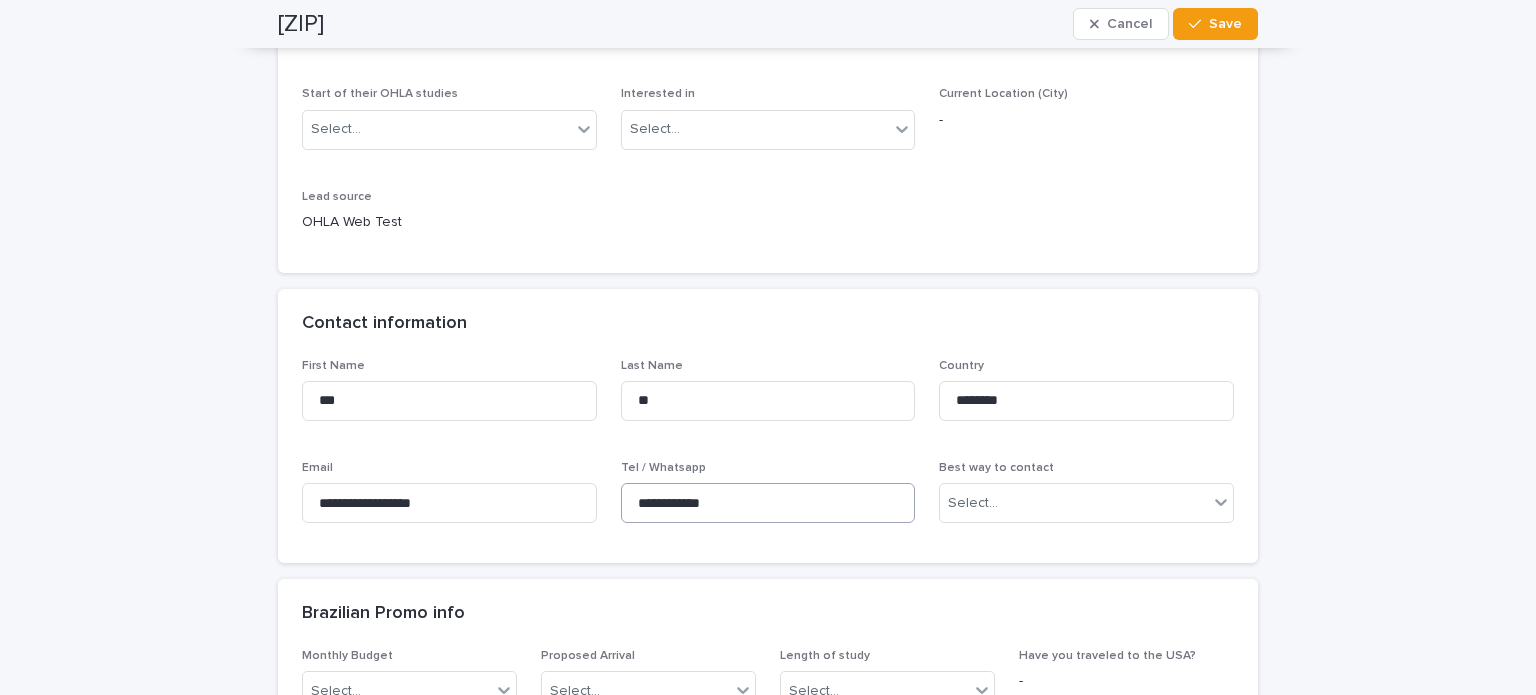 scroll, scrollTop: 500, scrollLeft: 0, axis: vertical 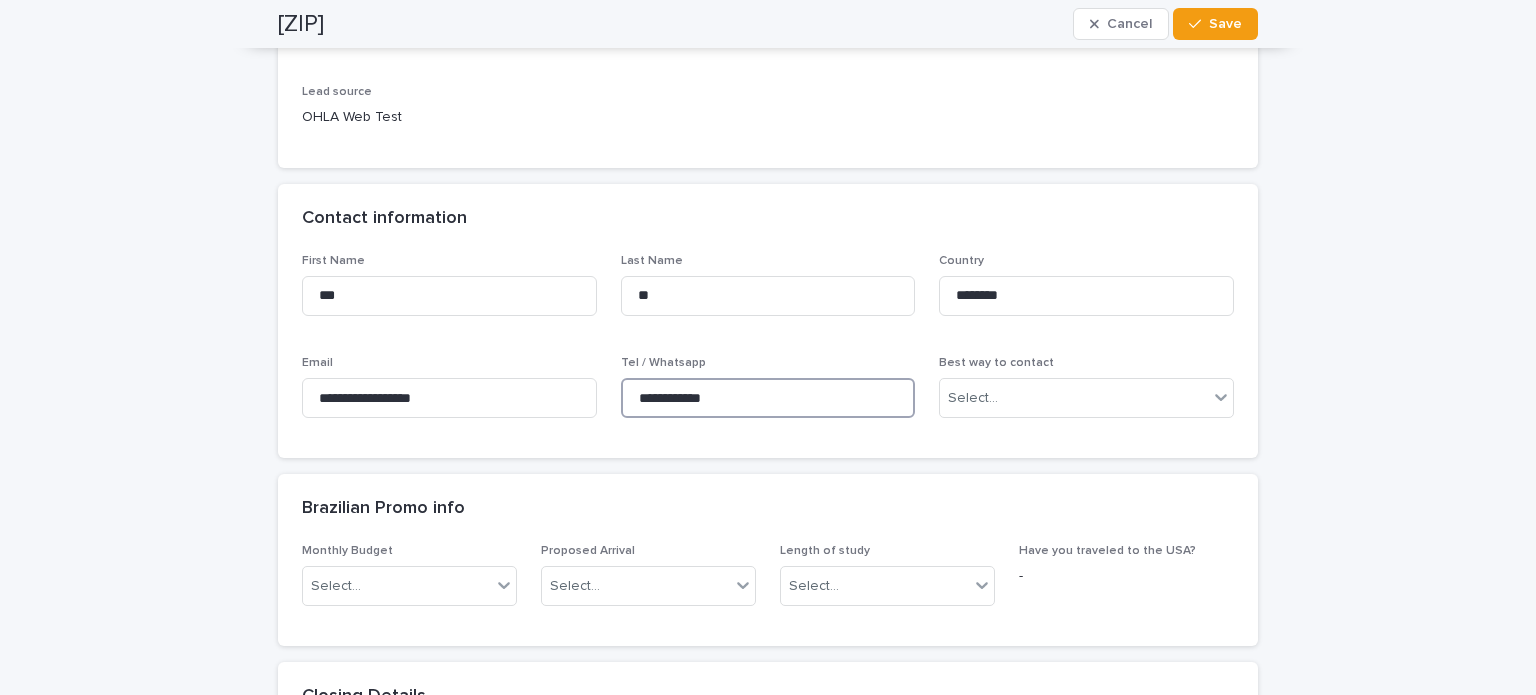 drag, startPoint x: 752, startPoint y: 400, endPoint x: 612, endPoint y: 397, distance: 140.03214 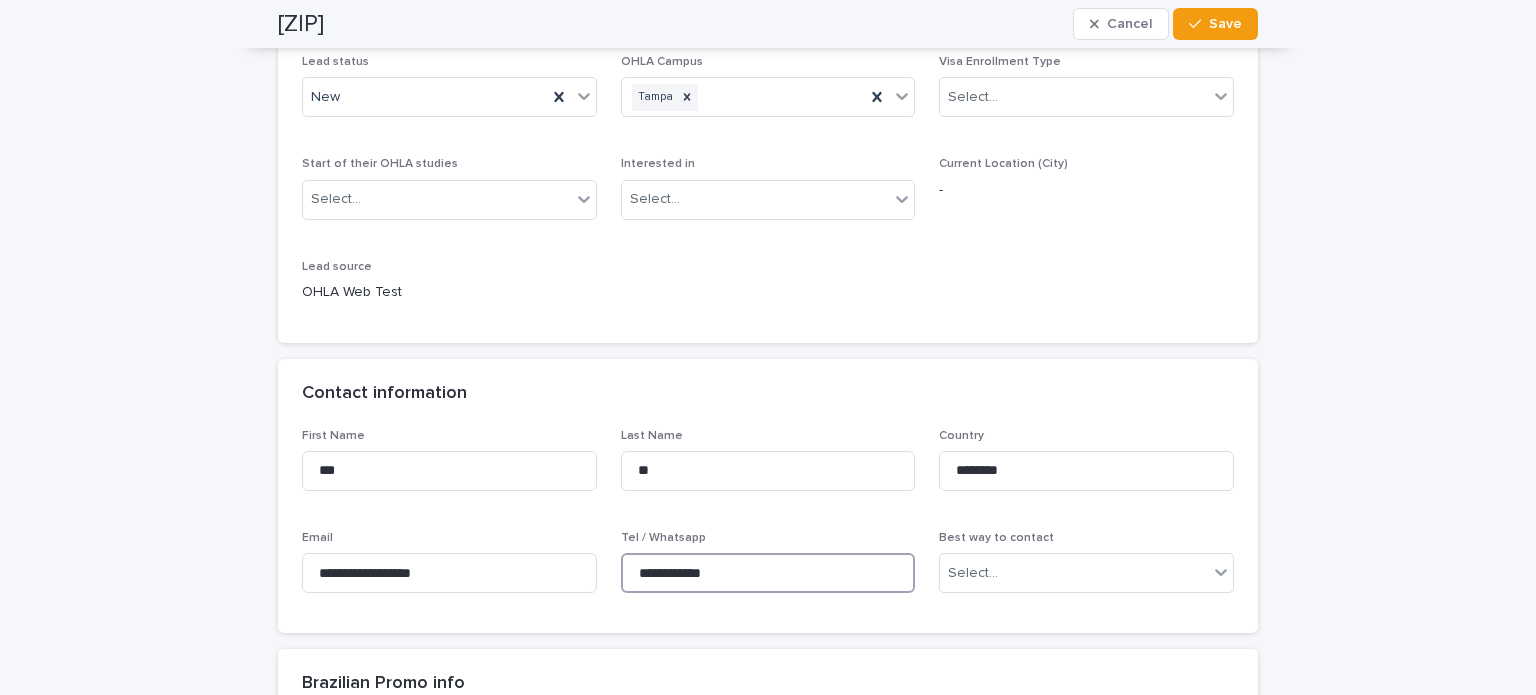 scroll, scrollTop: 200, scrollLeft: 0, axis: vertical 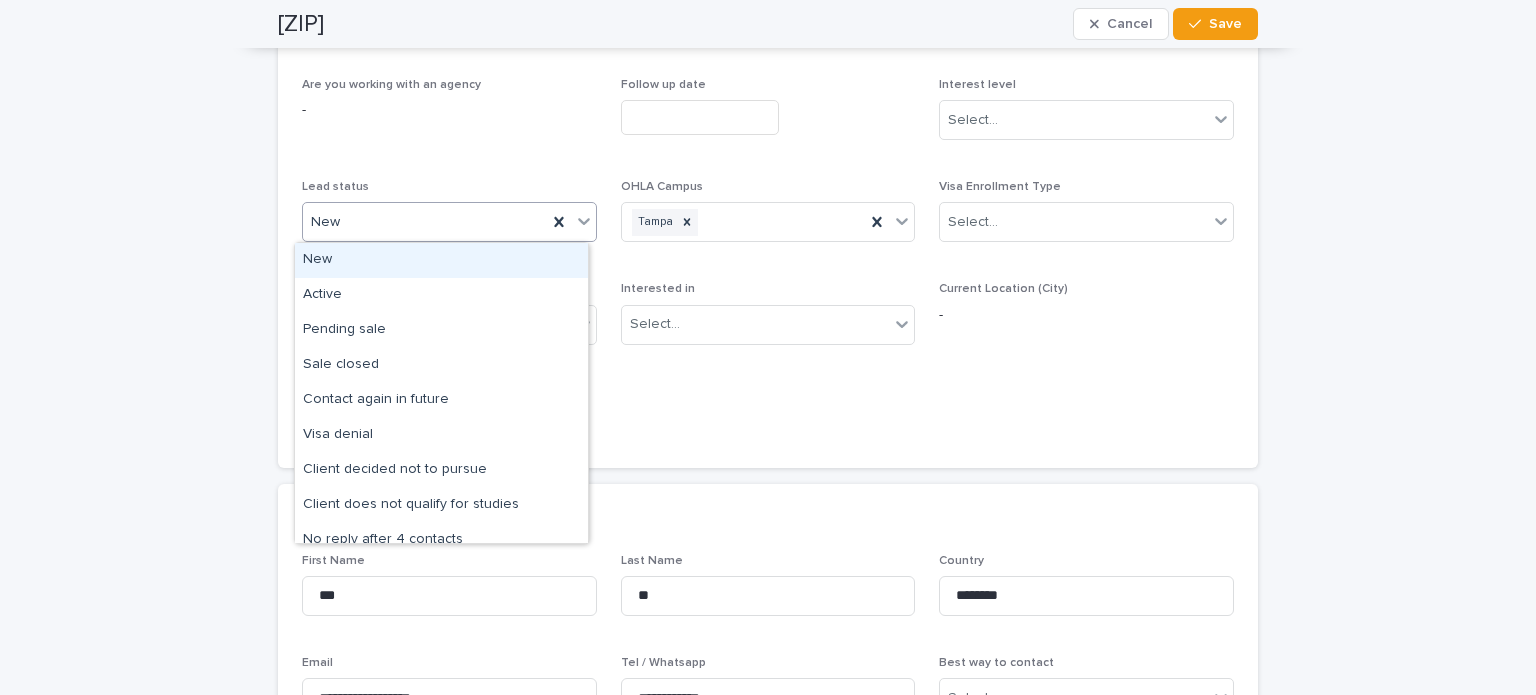 click on "New" at bounding box center (425, 222) 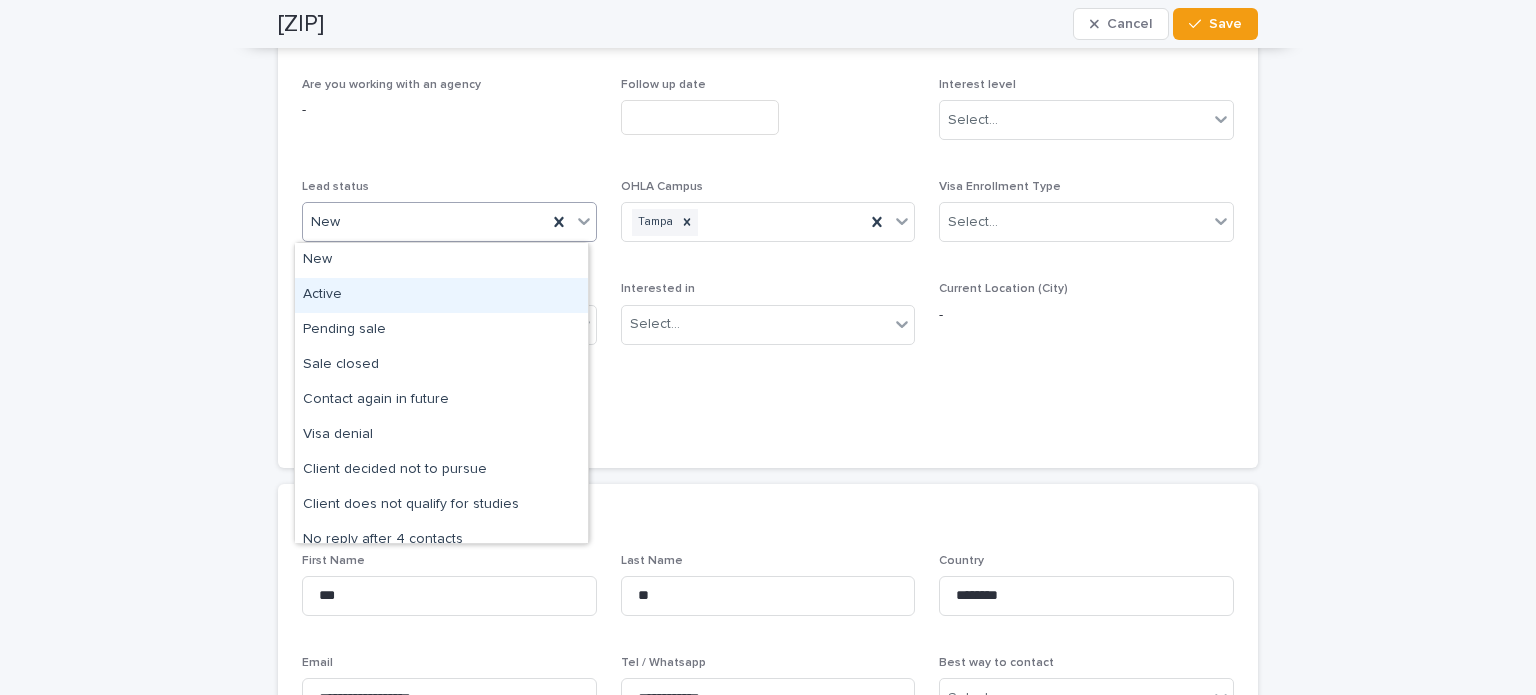 click on "Active" at bounding box center (441, 295) 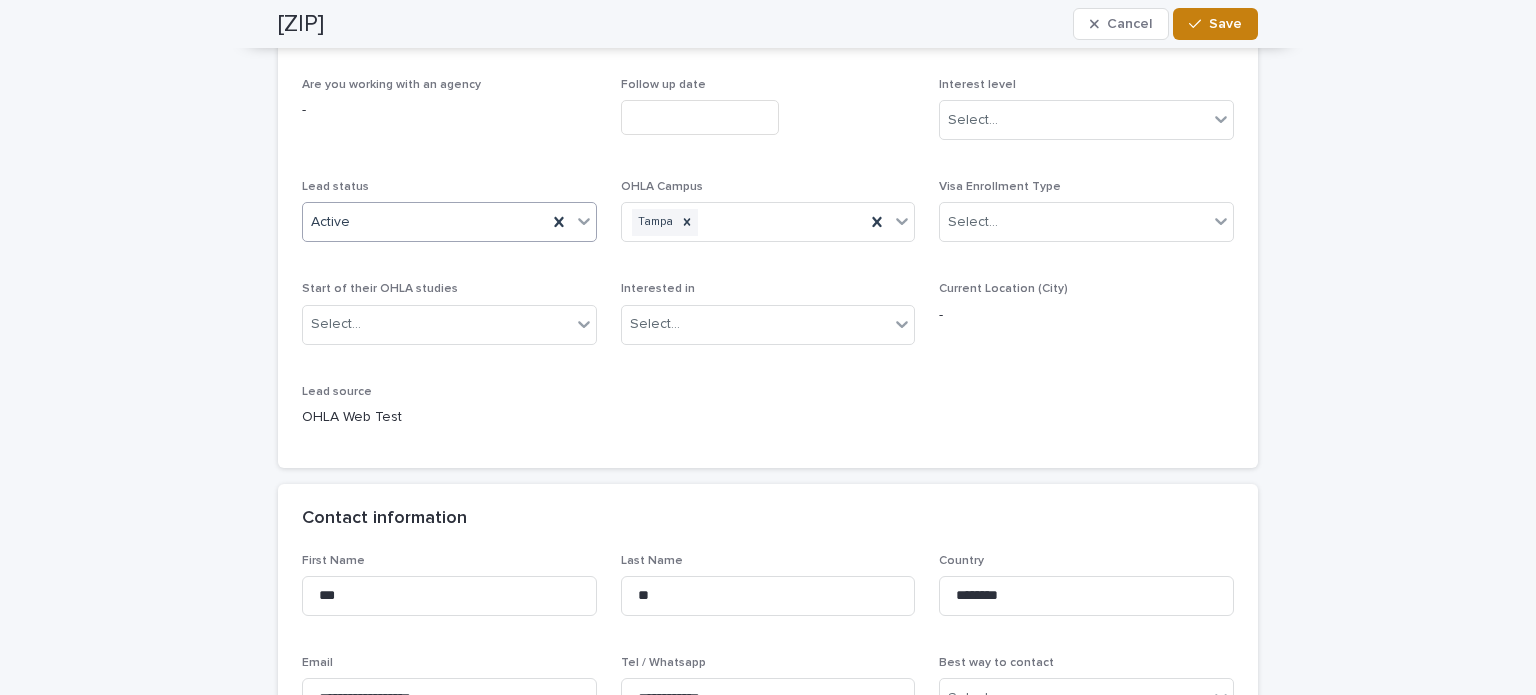 click on "Save" at bounding box center (1225, 24) 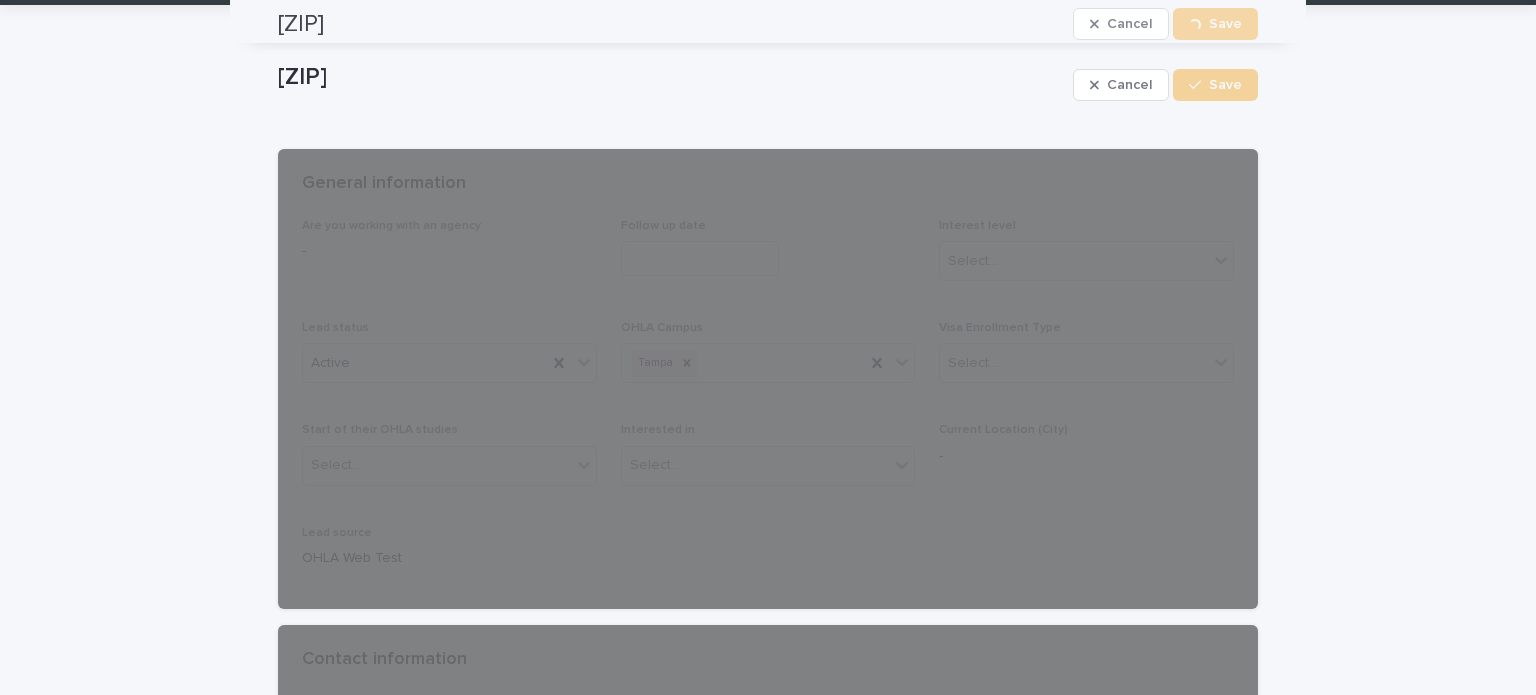 scroll, scrollTop: 0, scrollLeft: 0, axis: both 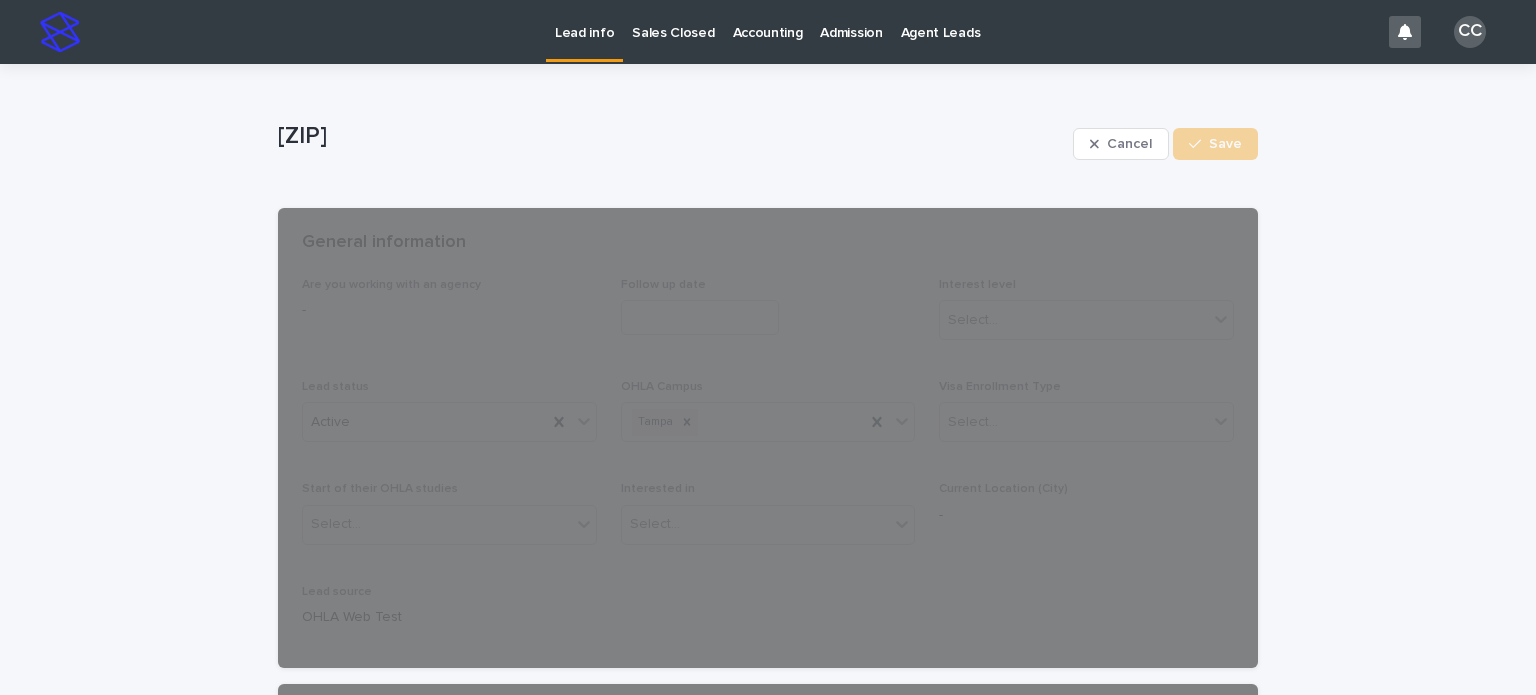 click on "Lead info" at bounding box center [584, 21] 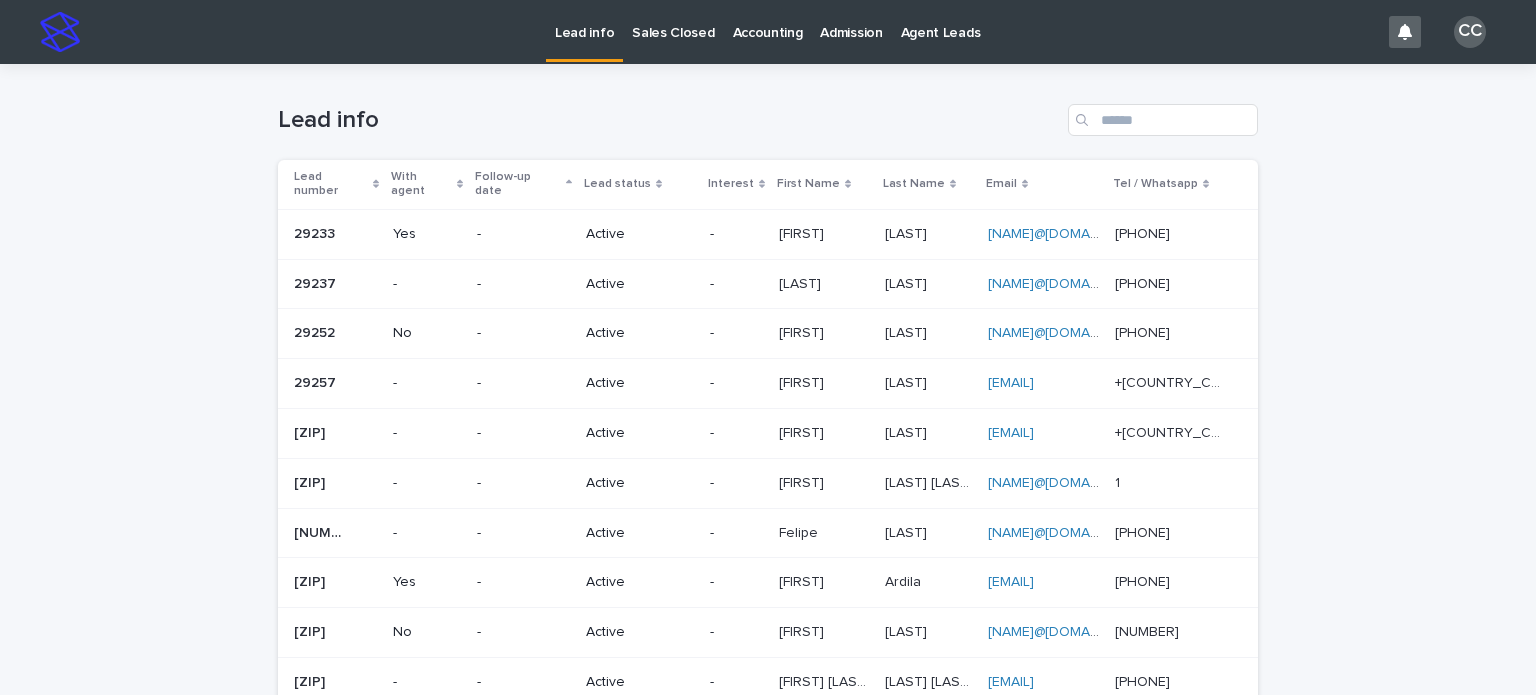 click on "Lead info" at bounding box center [584, 21] 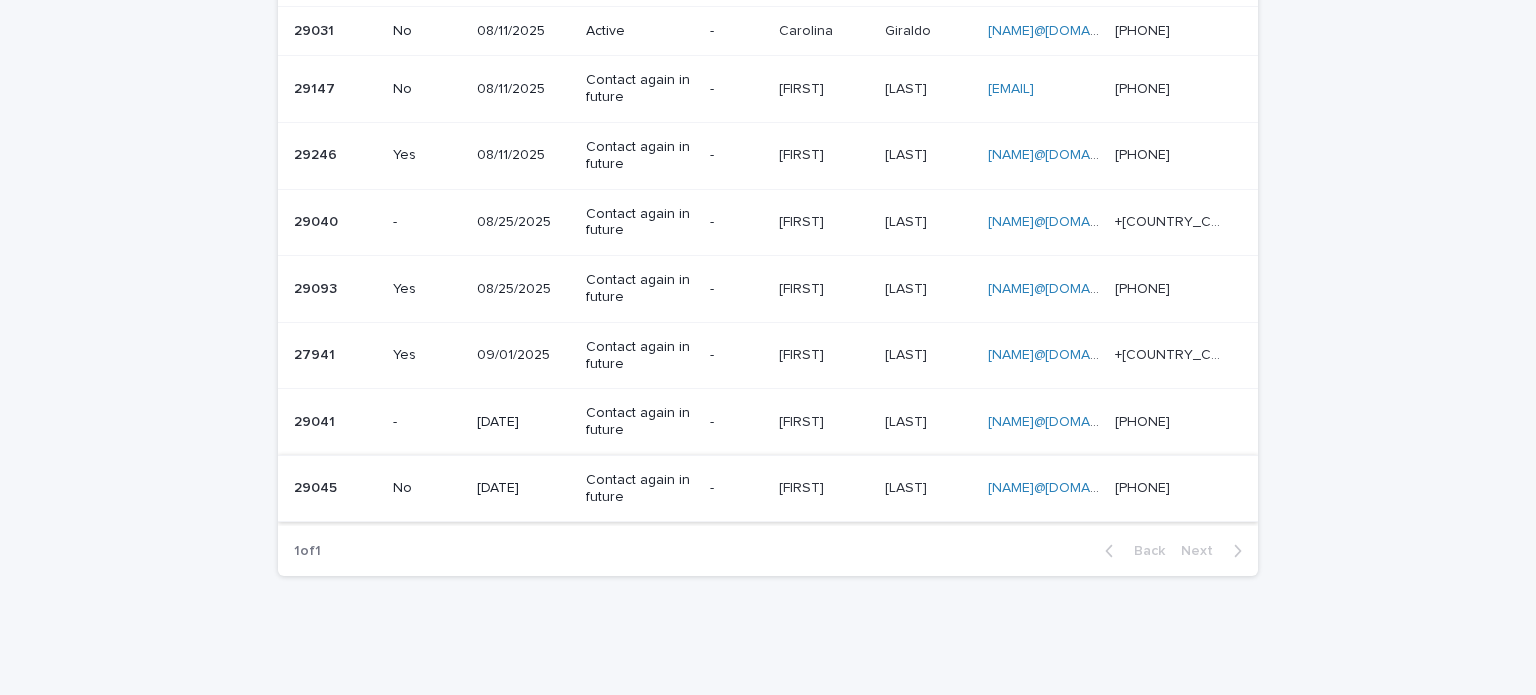 scroll, scrollTop: 500, scrollLeft: 0, axis: vertical 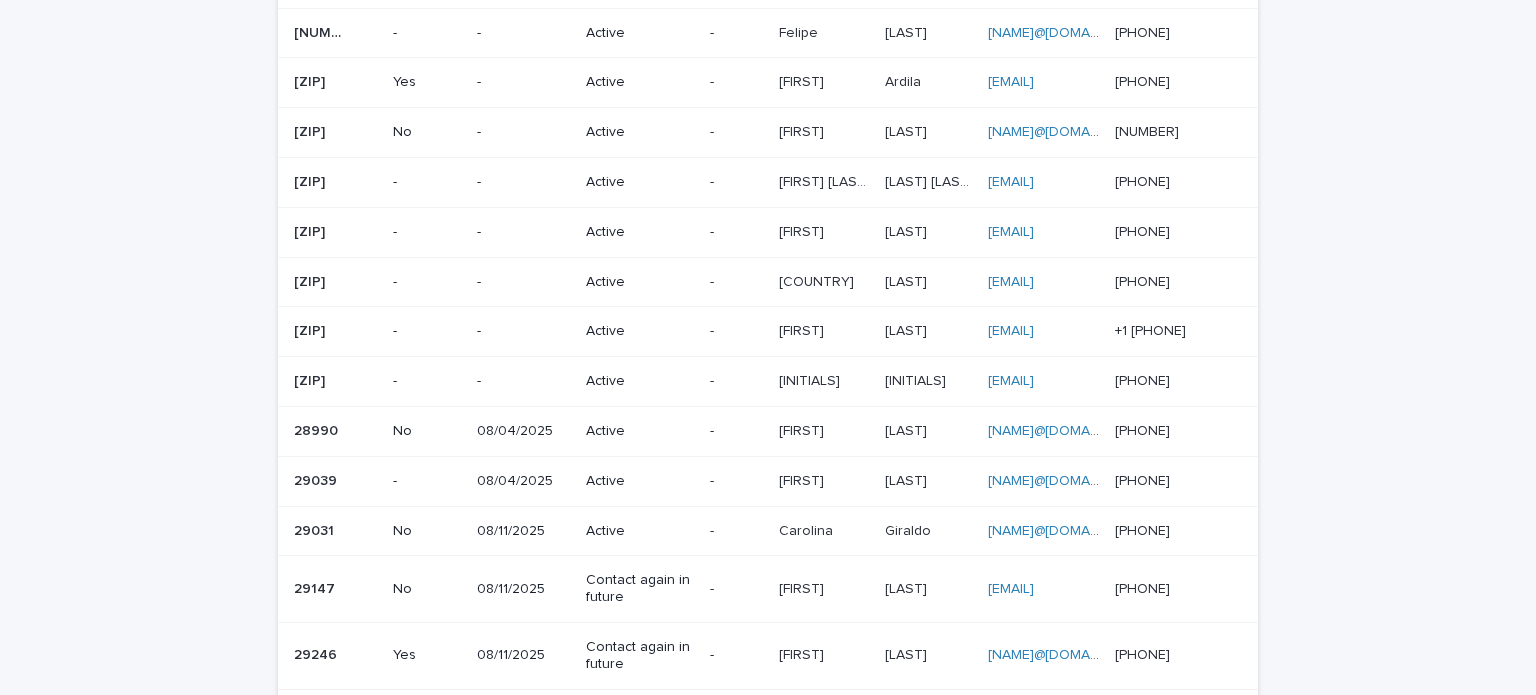 click on "-" at bounding box center [736, 382] 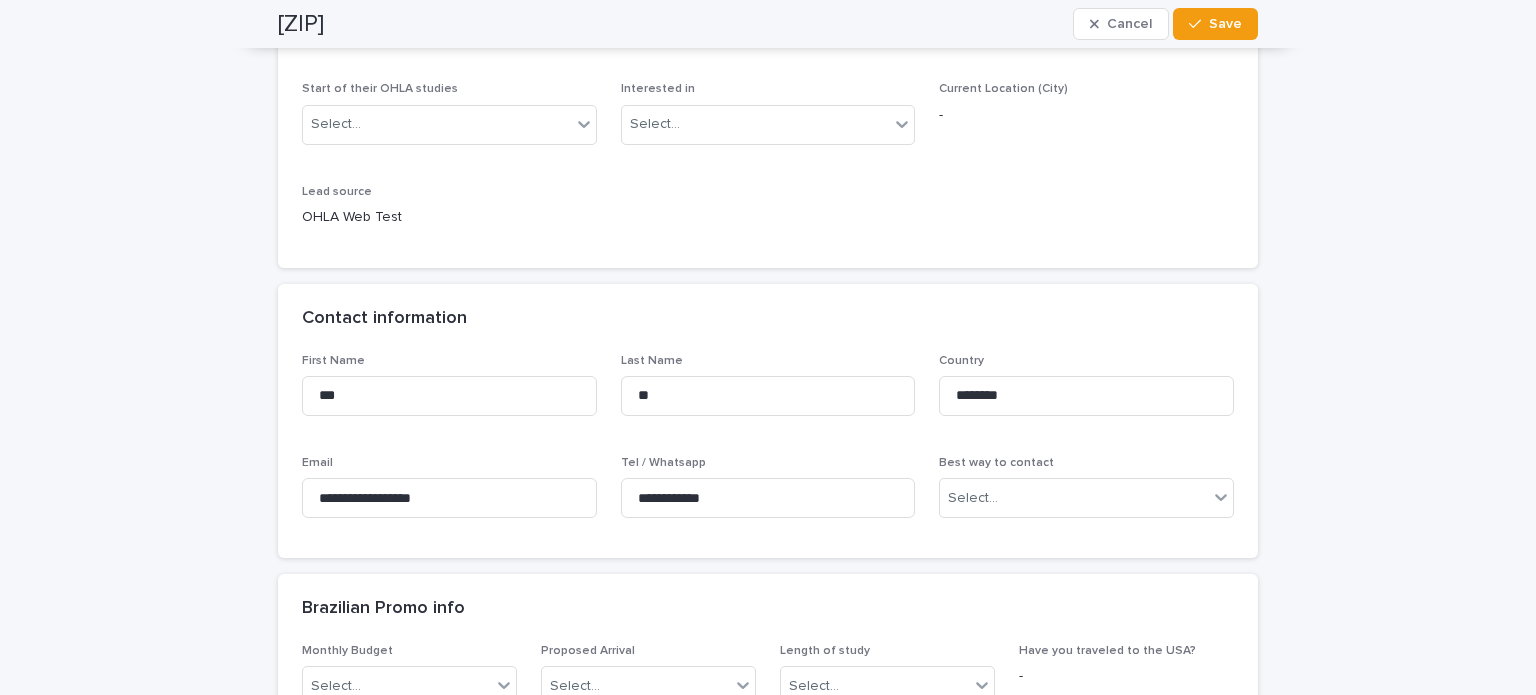 scroll, scrollTop: 0, scrollLeft: 0, axis: both 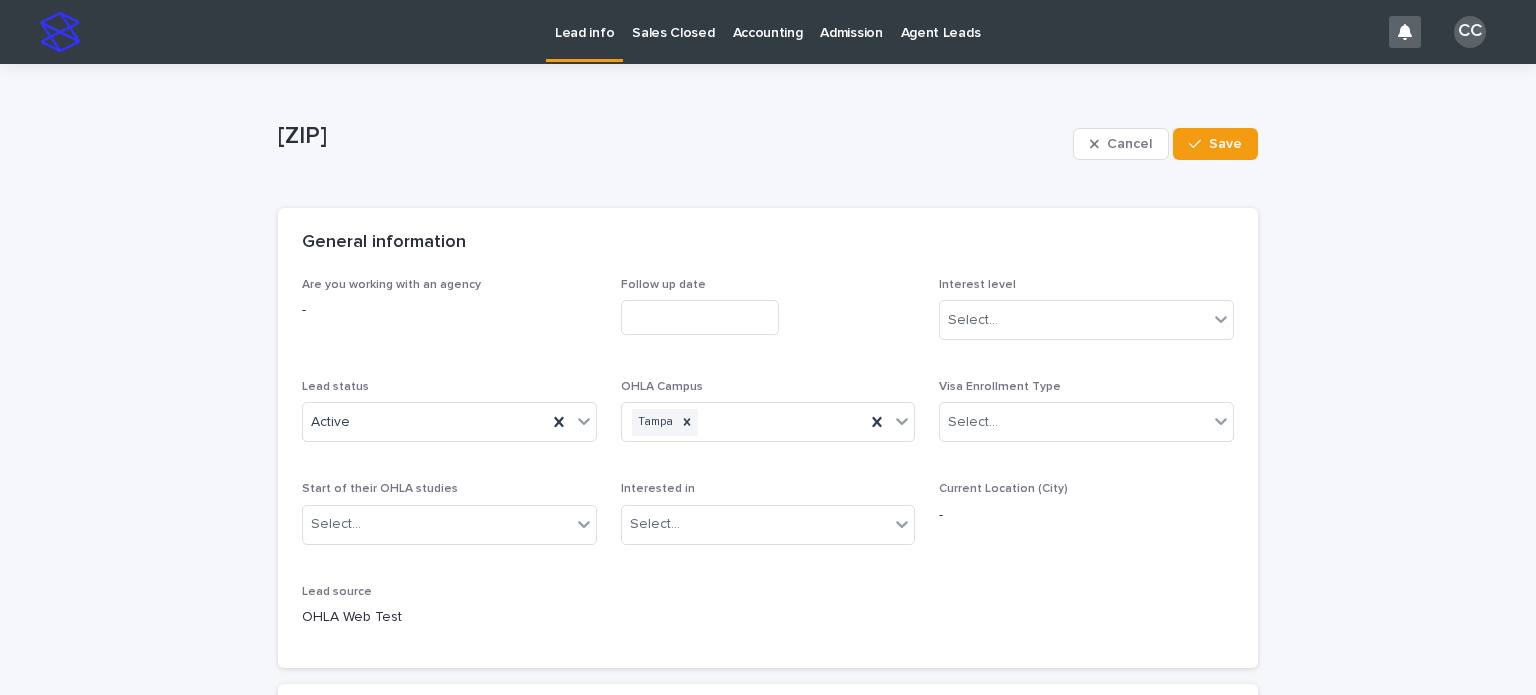 click on "Lead info" at bounding box center (584, 21) 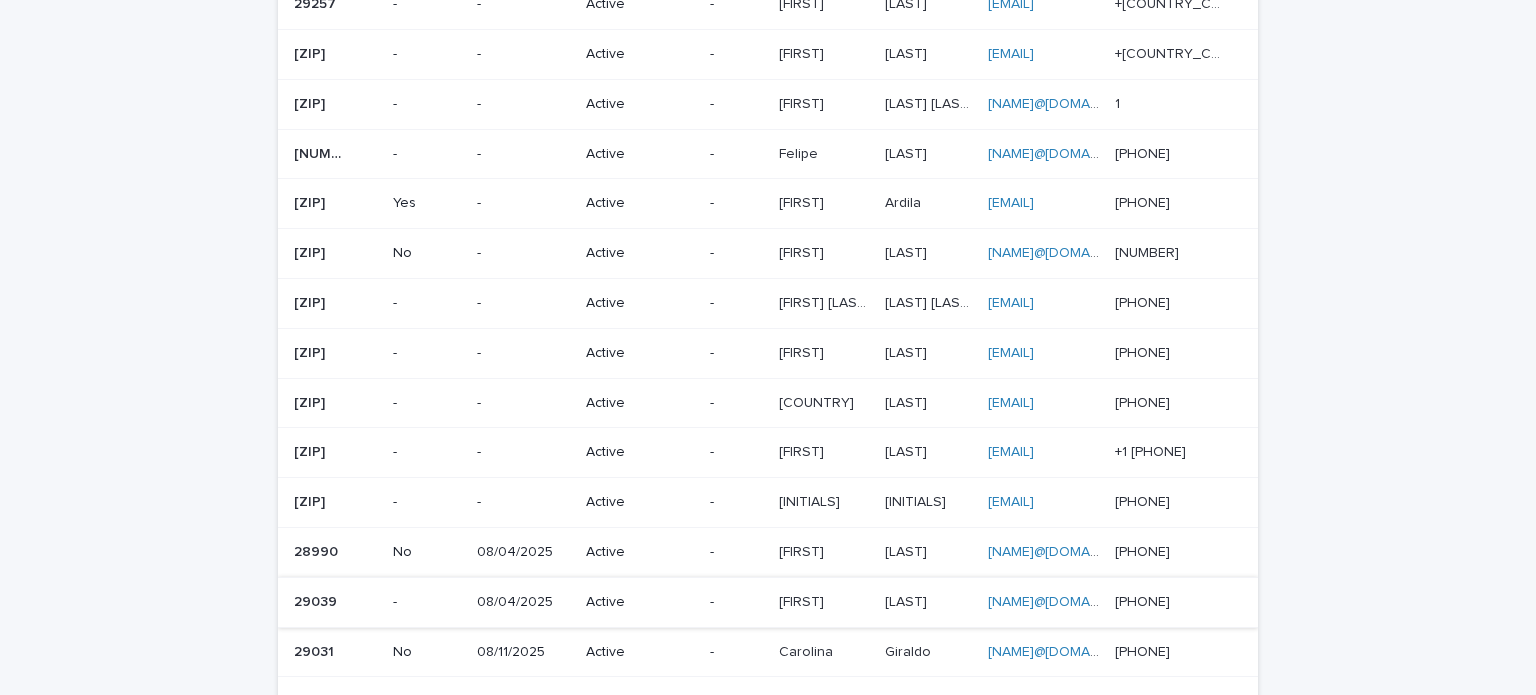 scroll, scrollTop: 500, scrollLeft: 0, axis: vertical 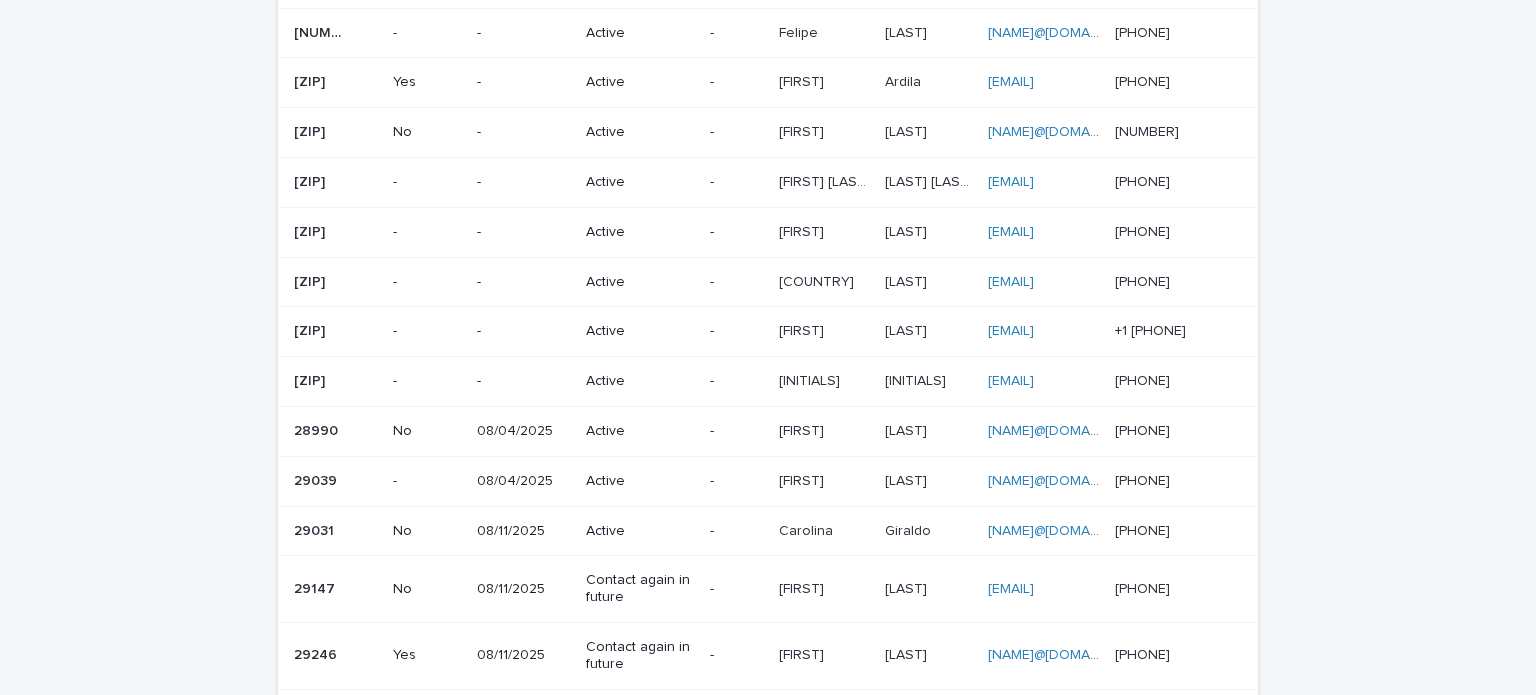 click on "Active" at bounding box center (640, 331) 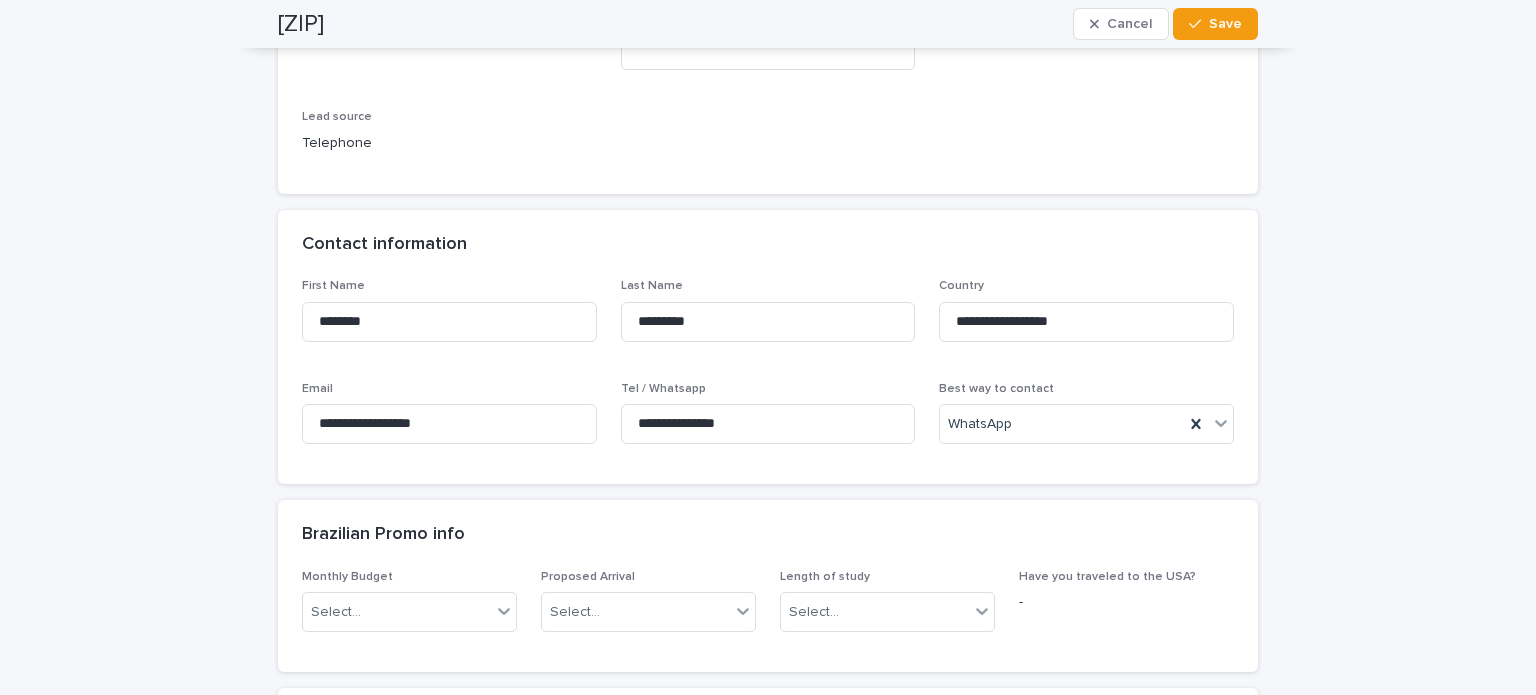 scroll, scrollTop: 0, scrollLeft: 0, axis: both 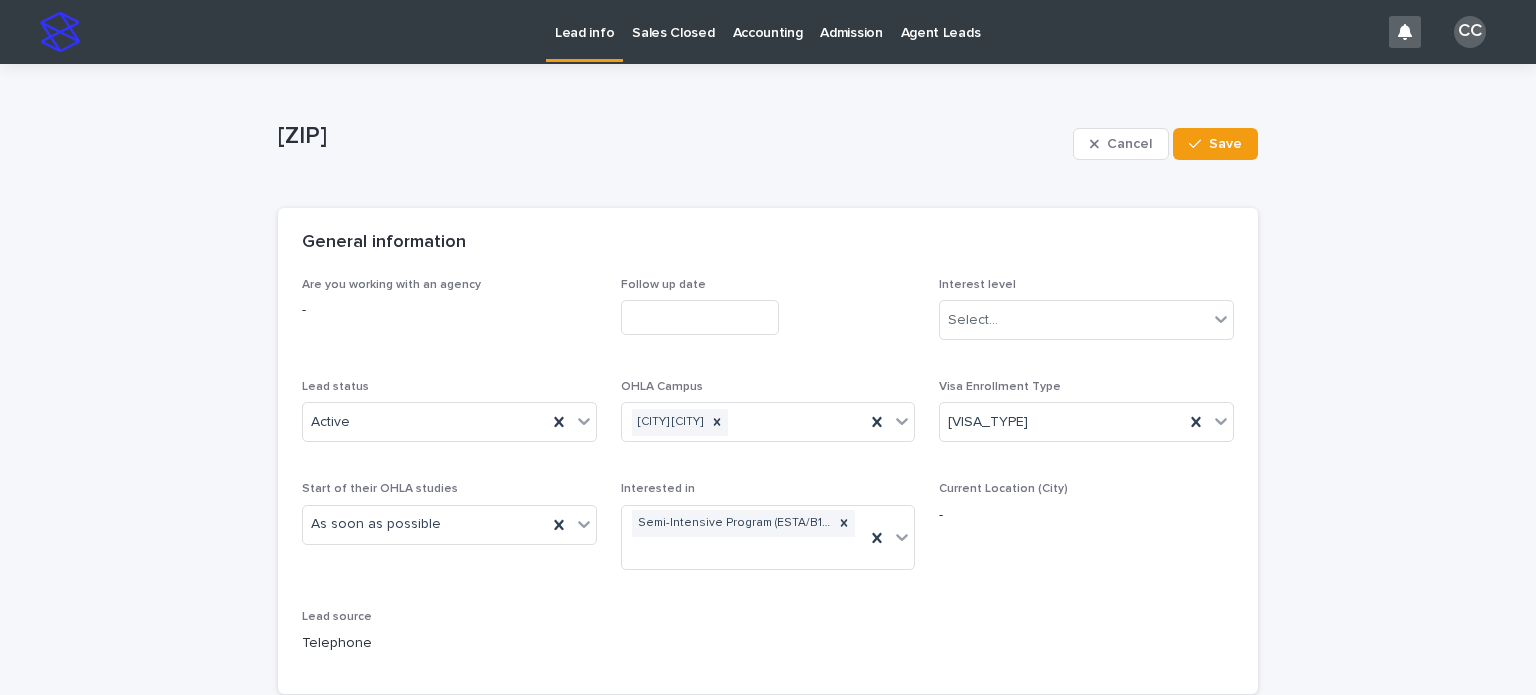 click on "Lead info" at bounding box center [584, 21] 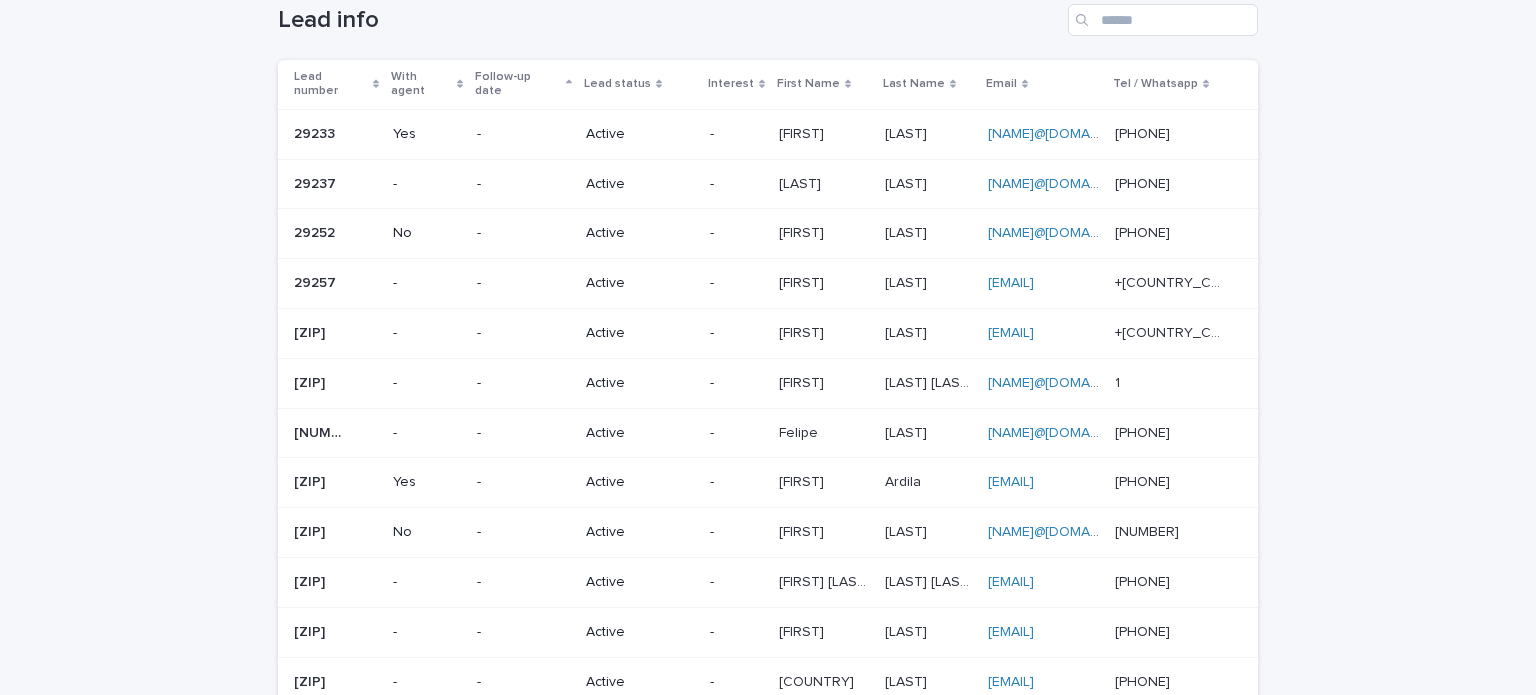 scroll, scrollTop: 0, scrollLeft: 0, axis: both 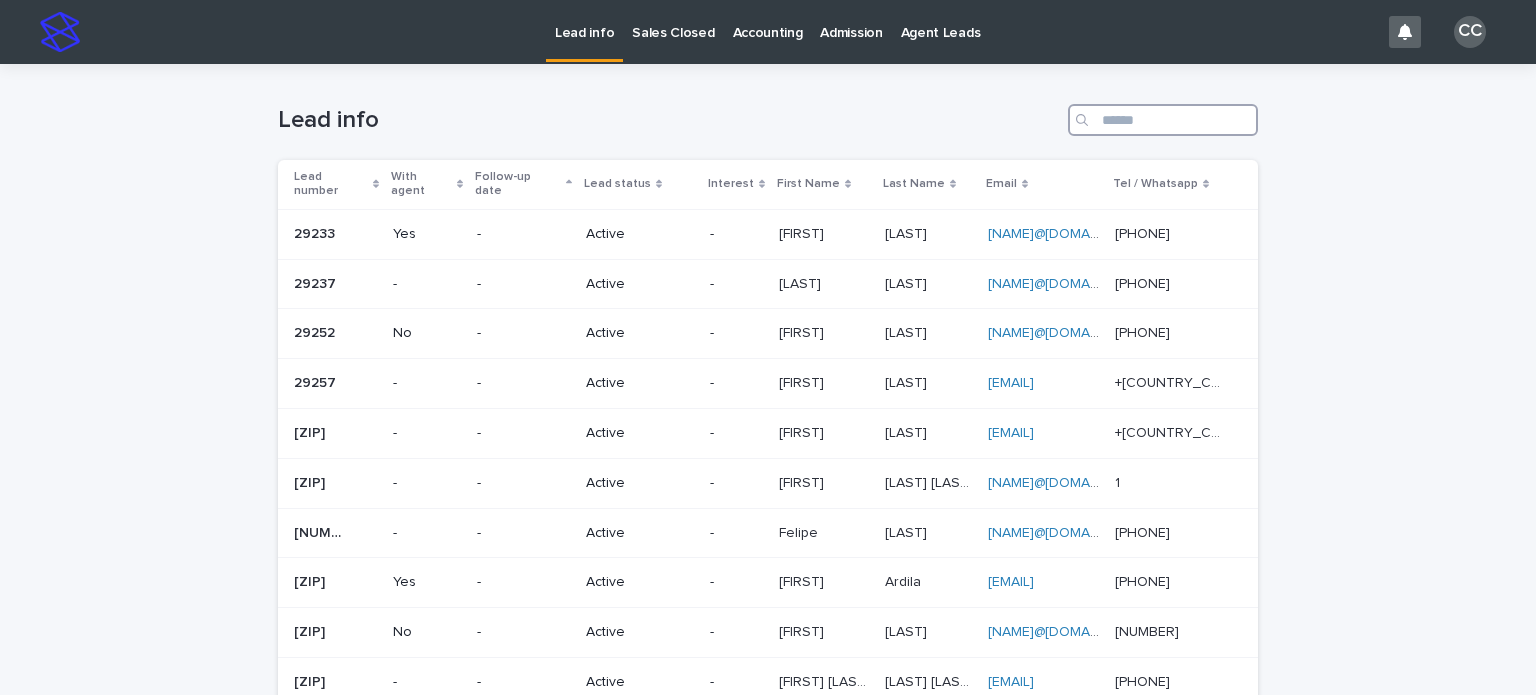 click at bounding box center (1163, 120) 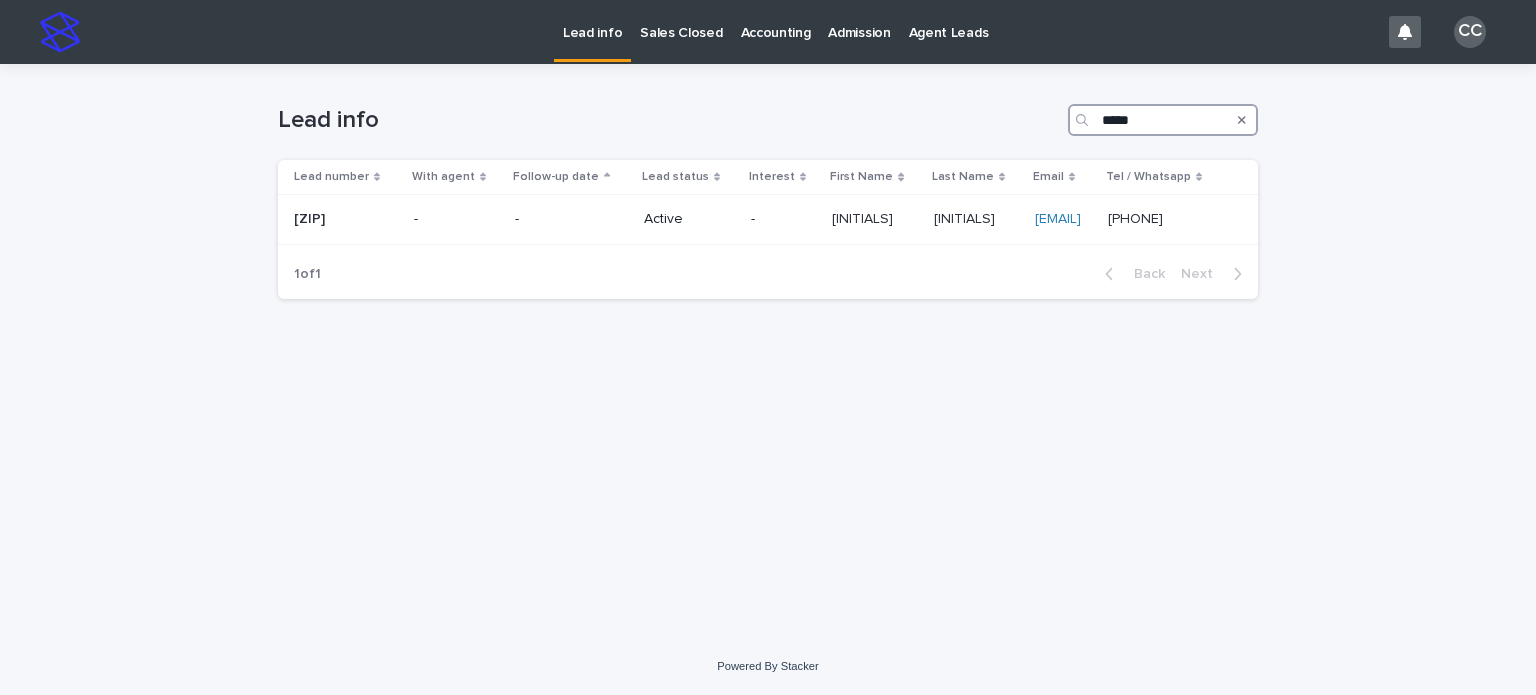 type on "*****" 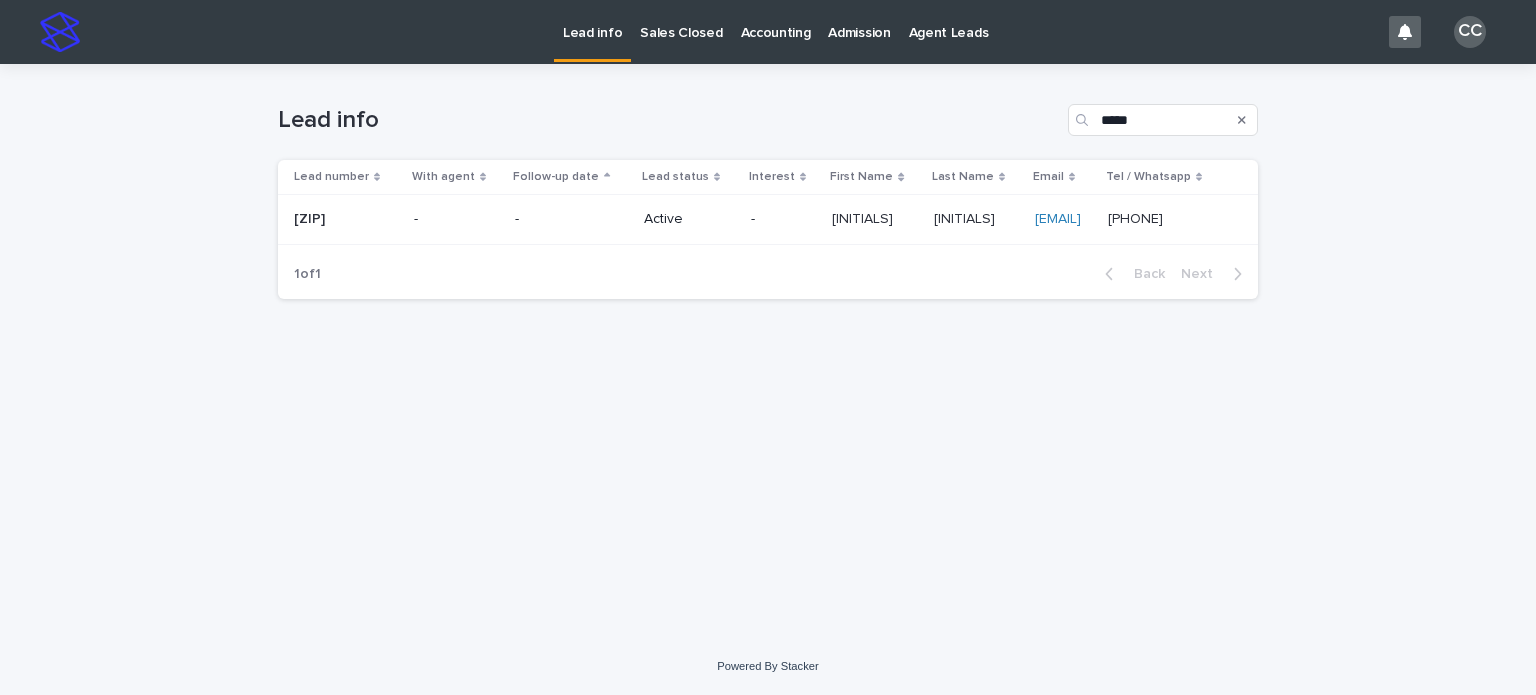 click on "Lead info" at bounding box center (592, 21) 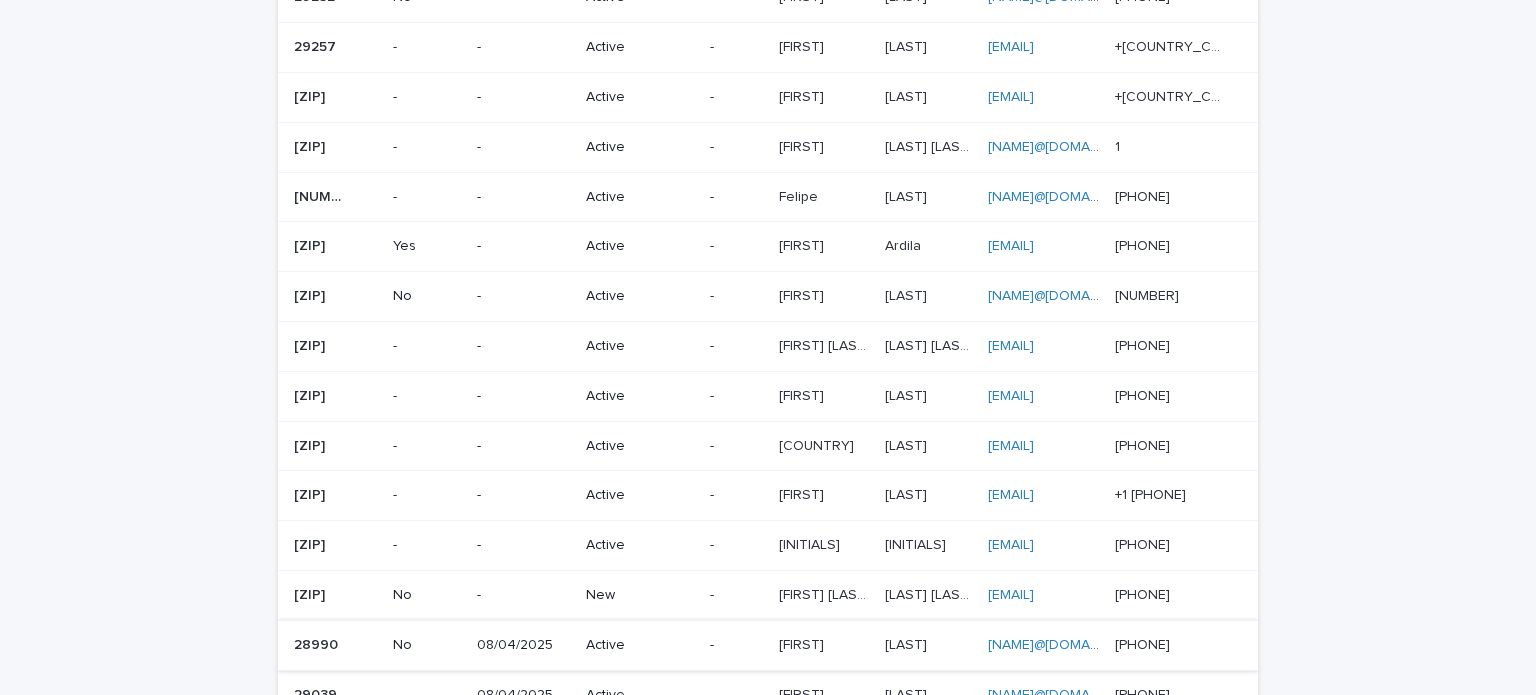 scroll, scrollTop: 600, scrollLeft: 0, axis: vertical 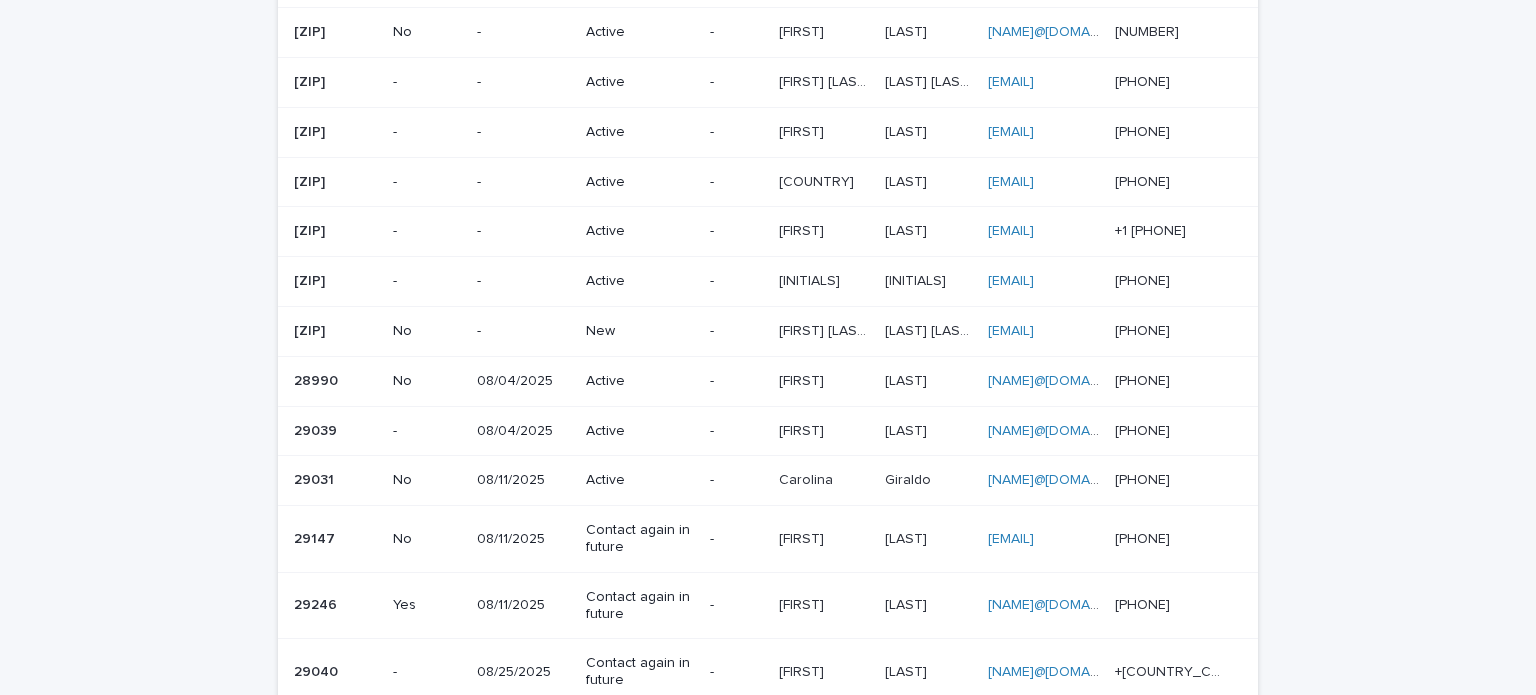 click on "New" at bounding box center (640, 331) 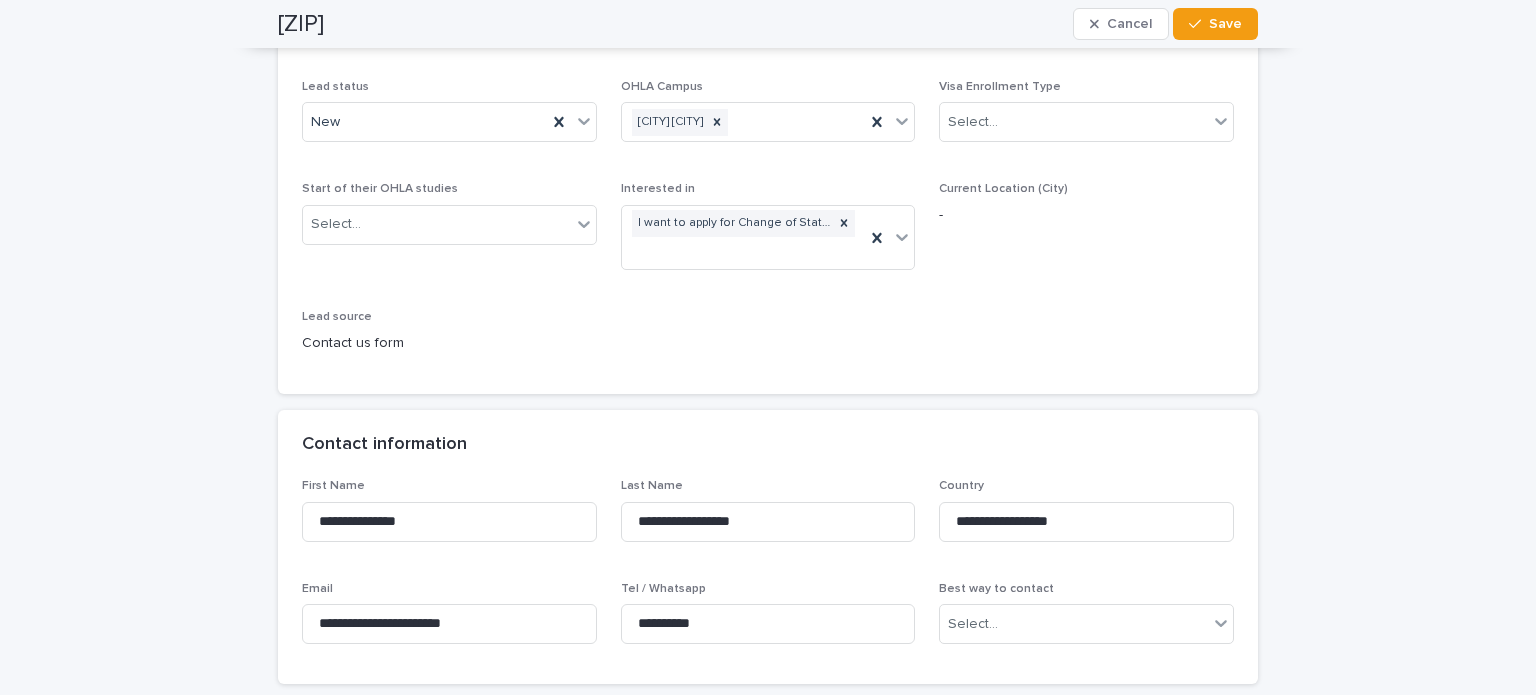 scroll, scrollTop: 600, scrollLeft: 0, axis: vertical 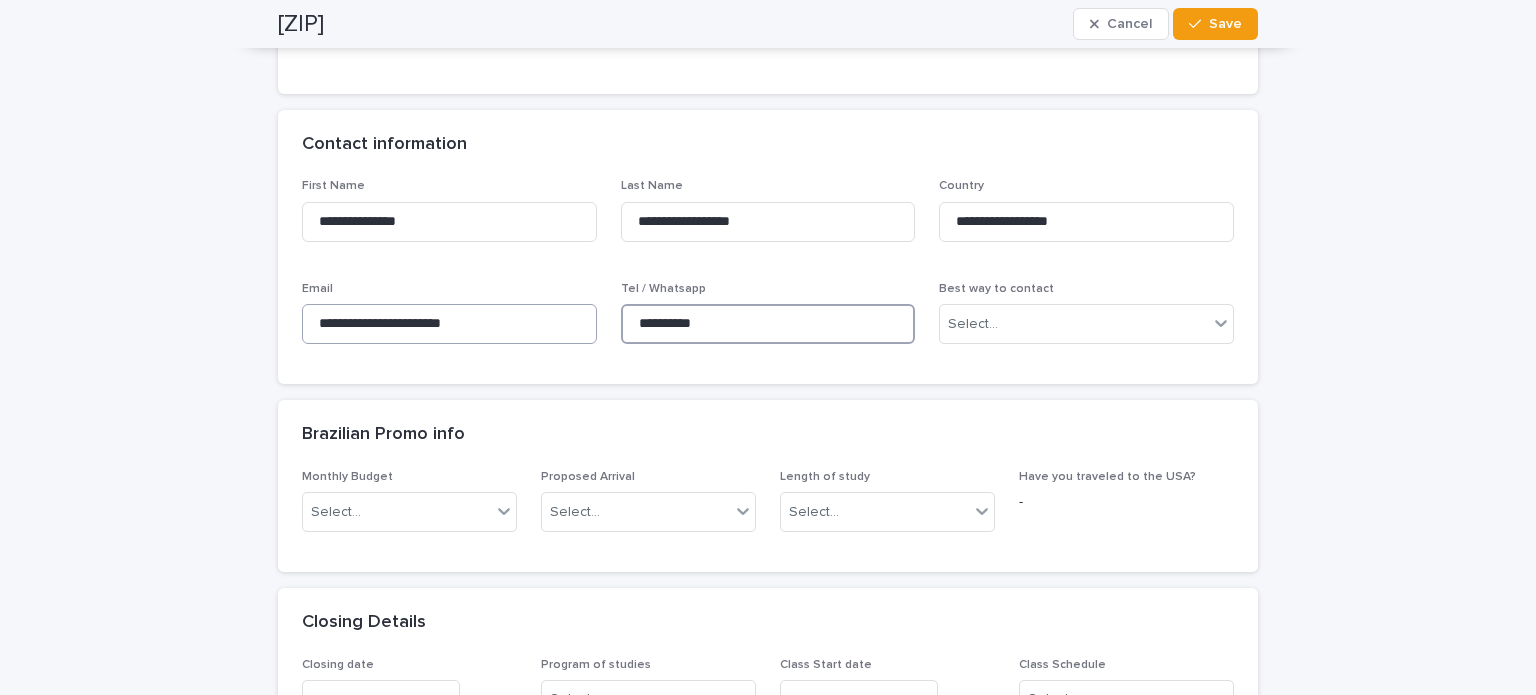 drag, startPoint x: 724, startPoint y: 319, endPoint x: 537, endPoint y: 319, distance: 187 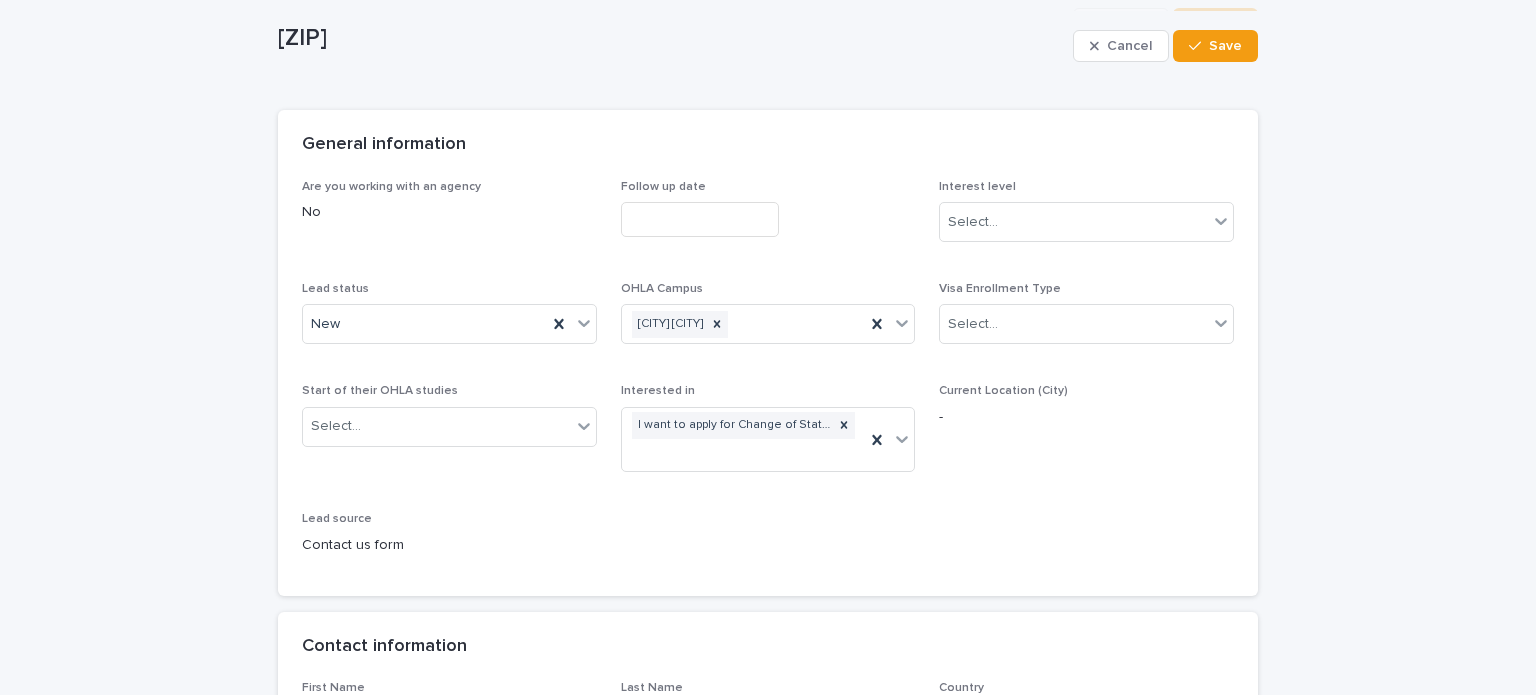 scroll, scrollTop: 0, scrollLeft: 0, axis: both 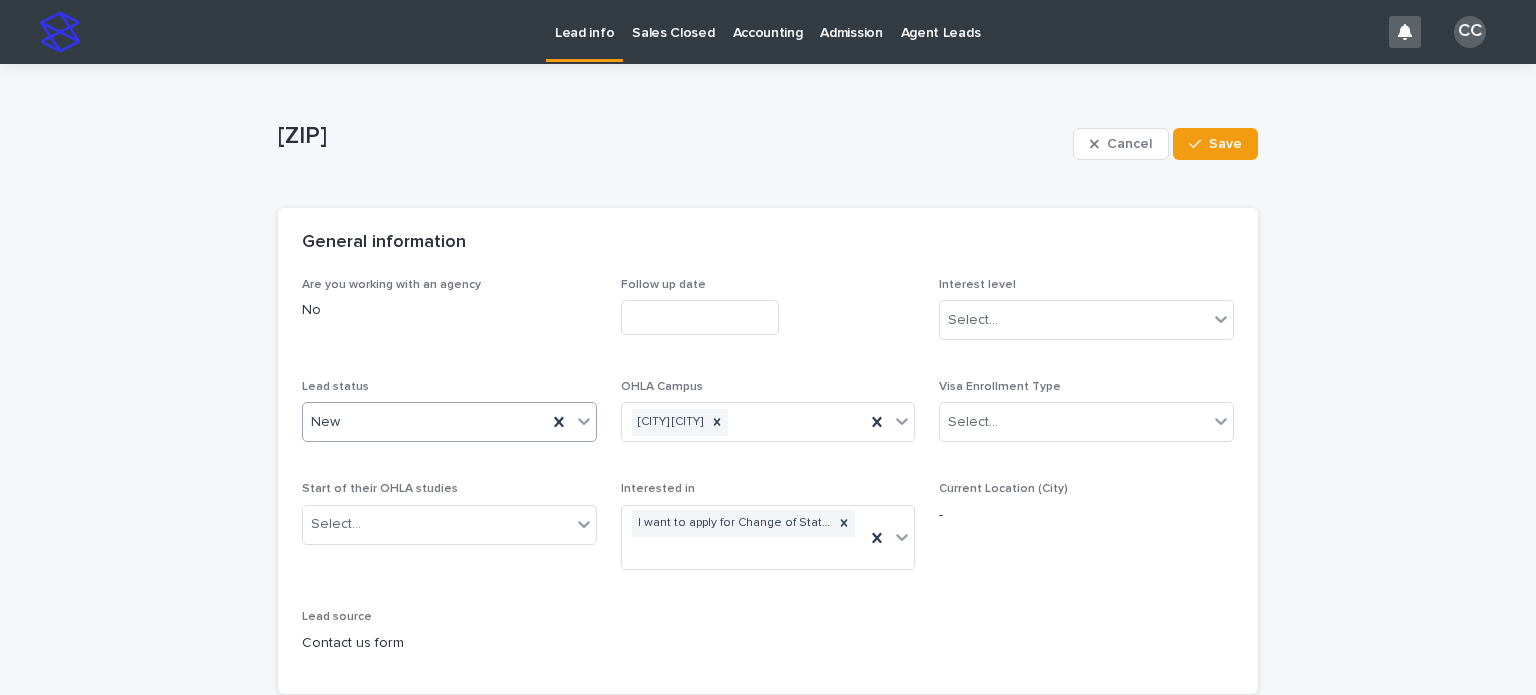 click on "New" at bounding box center [425, 422] 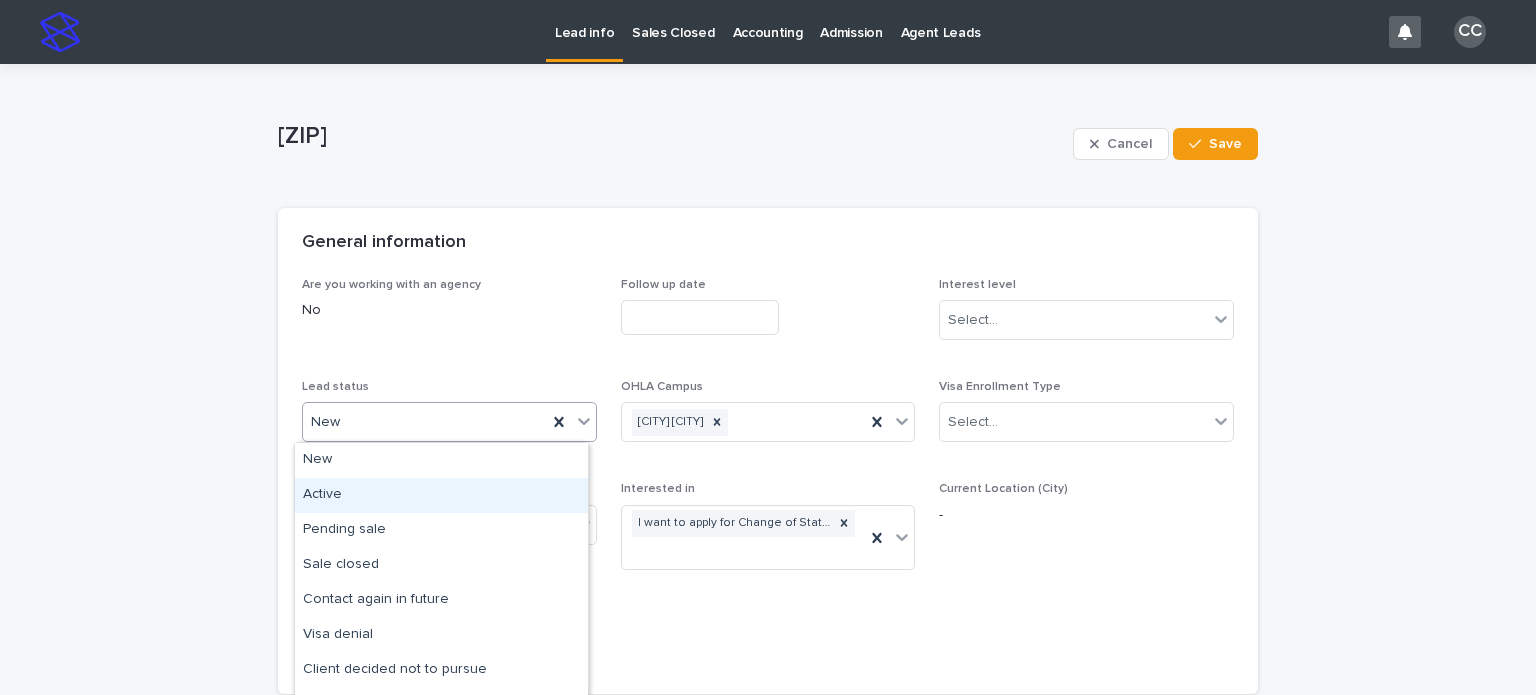 click on "Active" at bounding box center (441, 495) 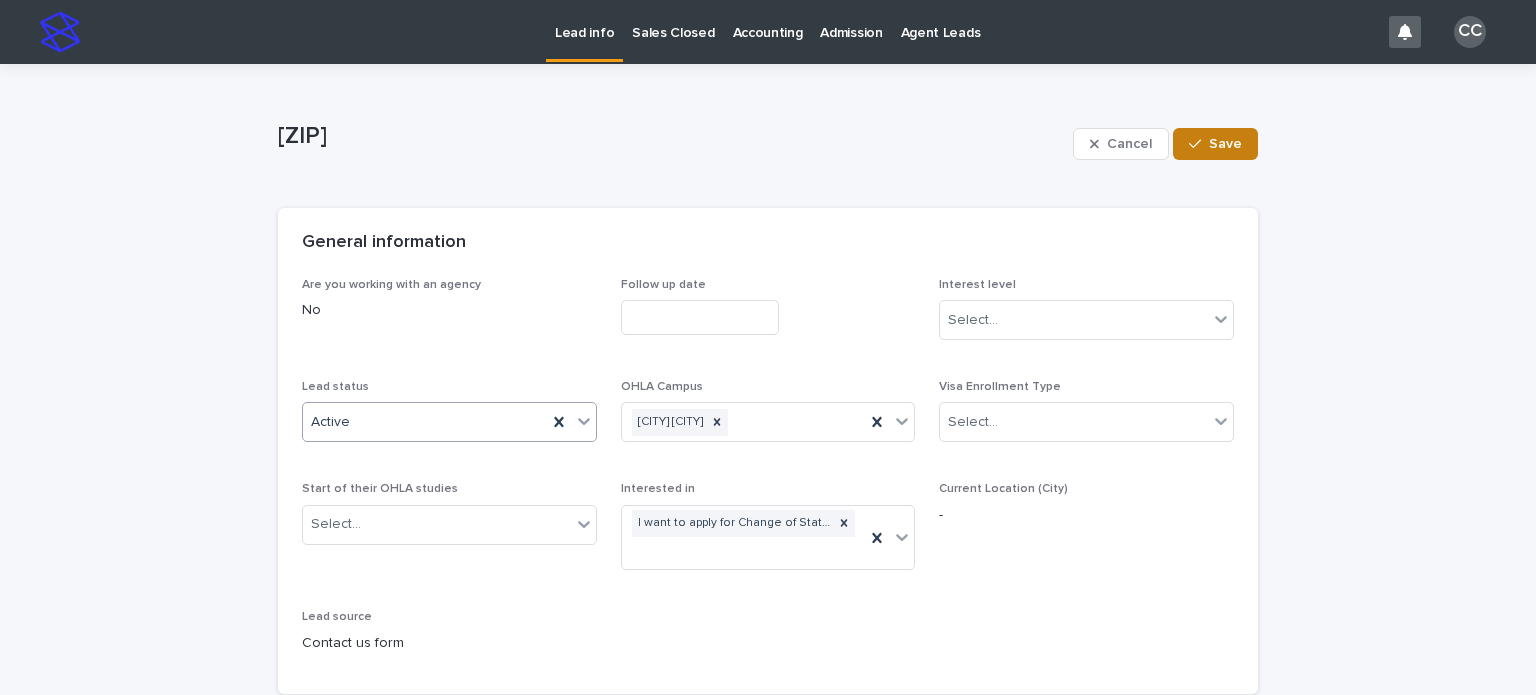 click on "Save" at bounding box center [1225, 144] 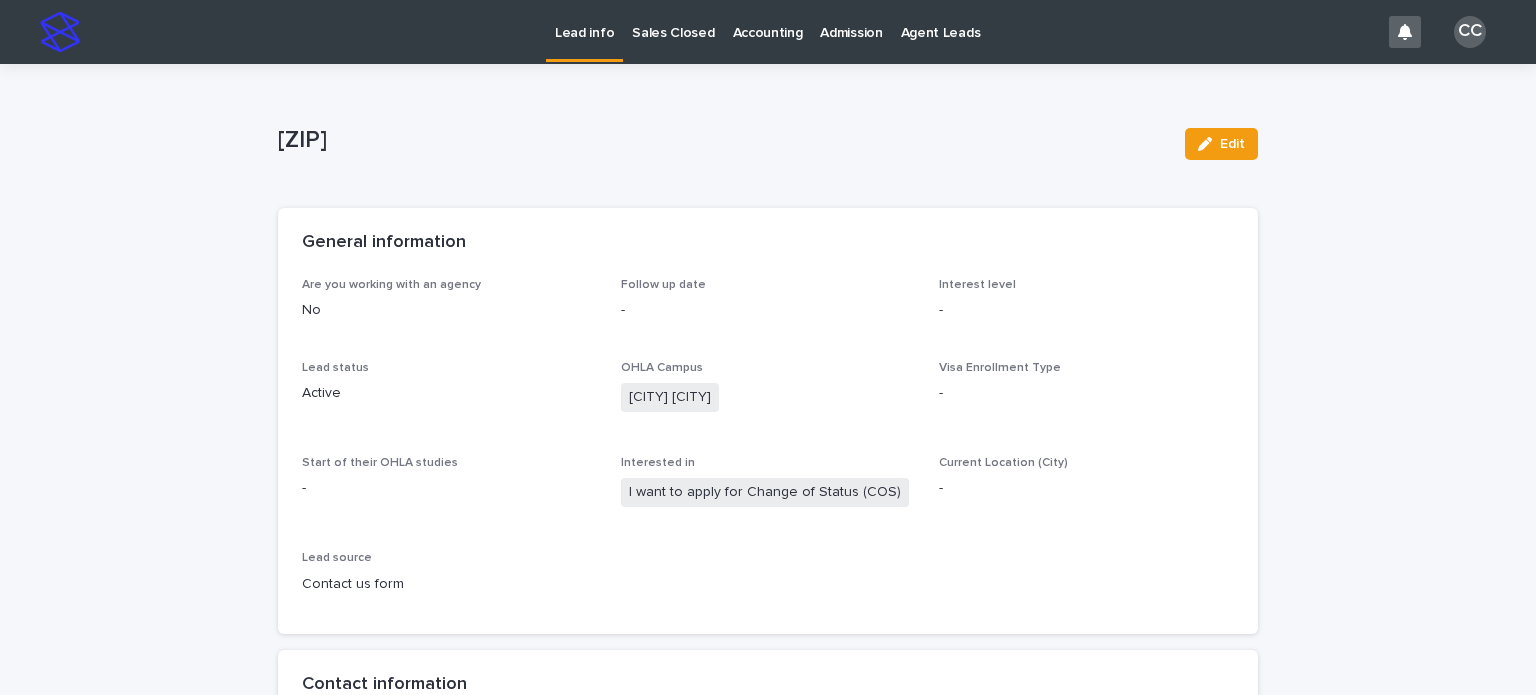 click on "Lead info" at bounding box center [584, 21] 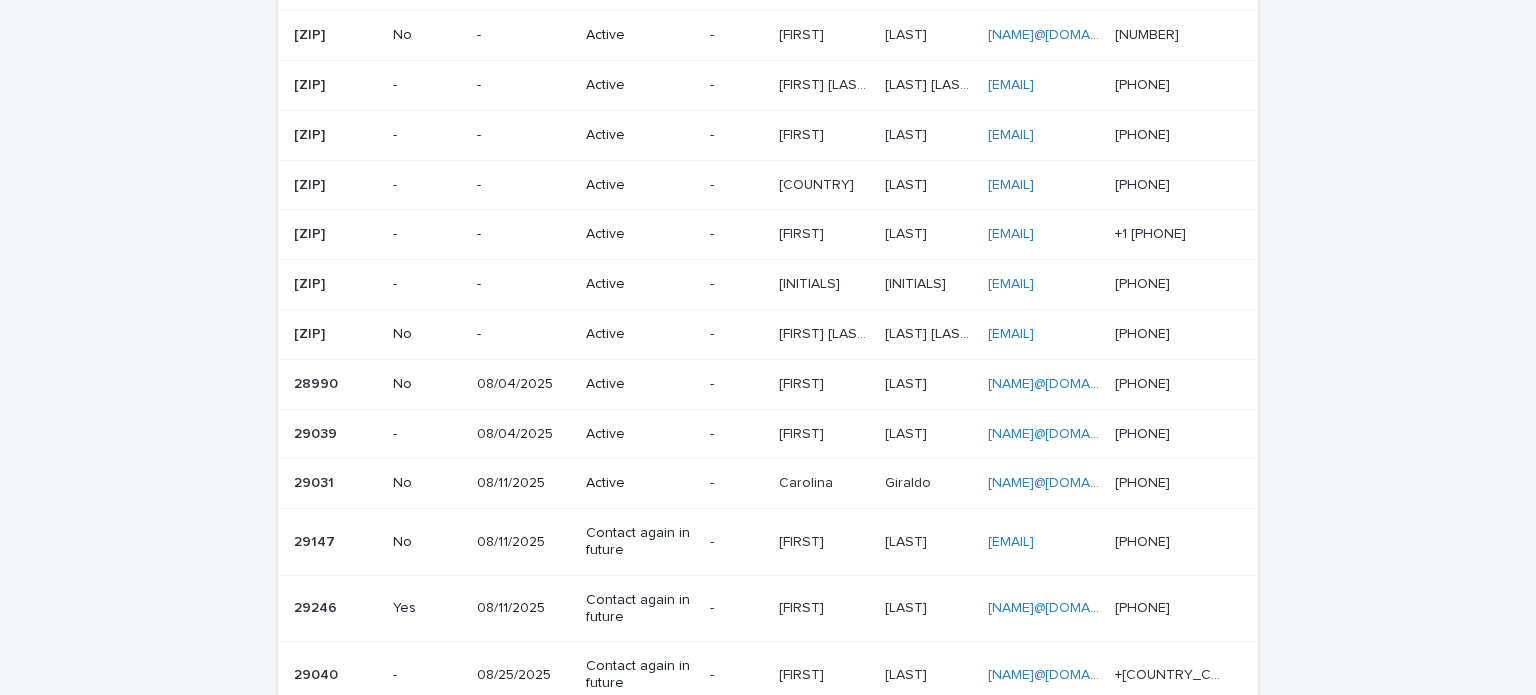 scroll, scrollTop: 600, scrollLeft: 0, axis: vertical 